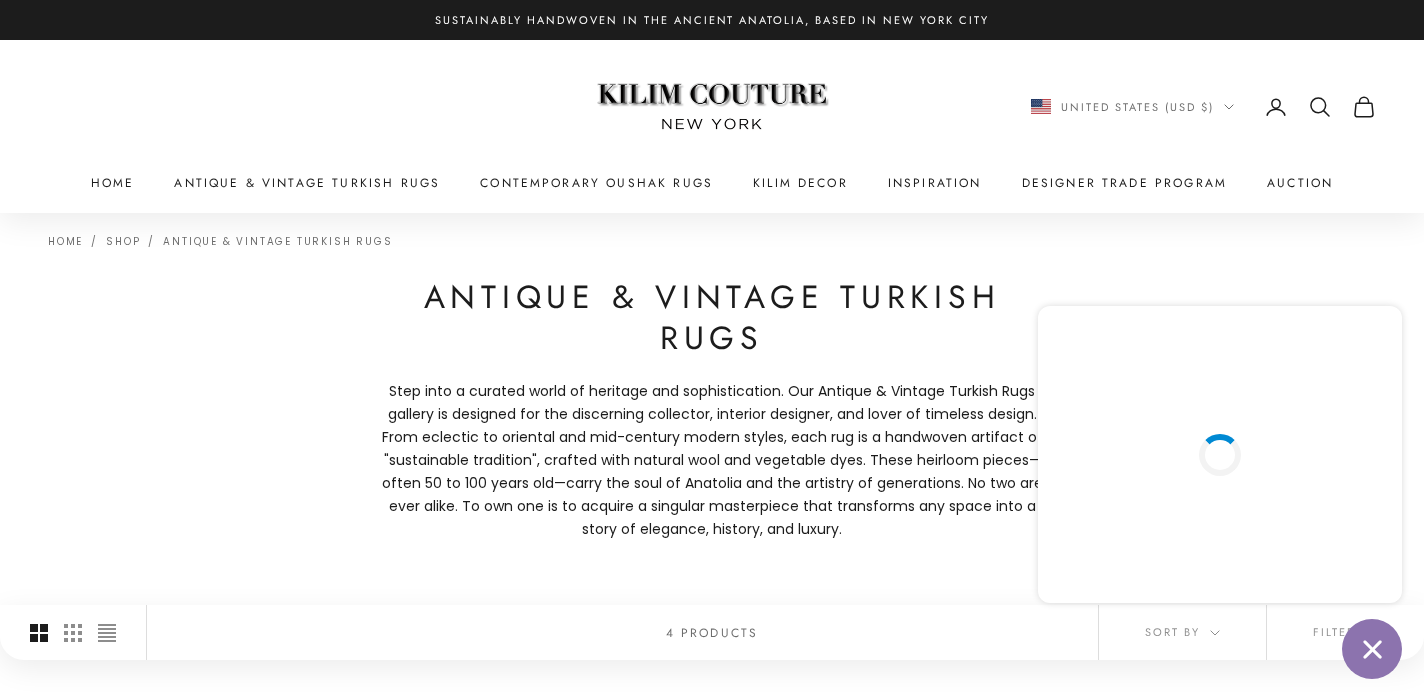 scroll, scrollTop: 0, scrollLeft: 0, axis: both 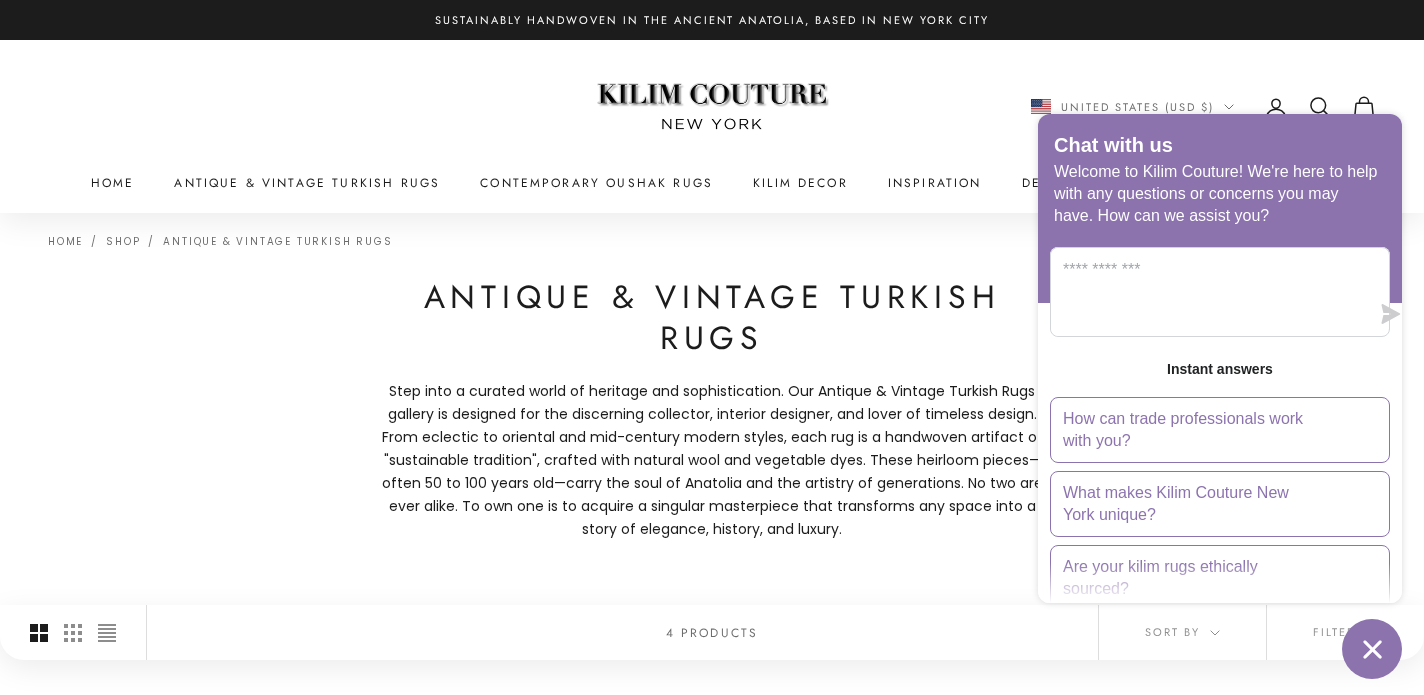 click at bounding box center [1372, 649] 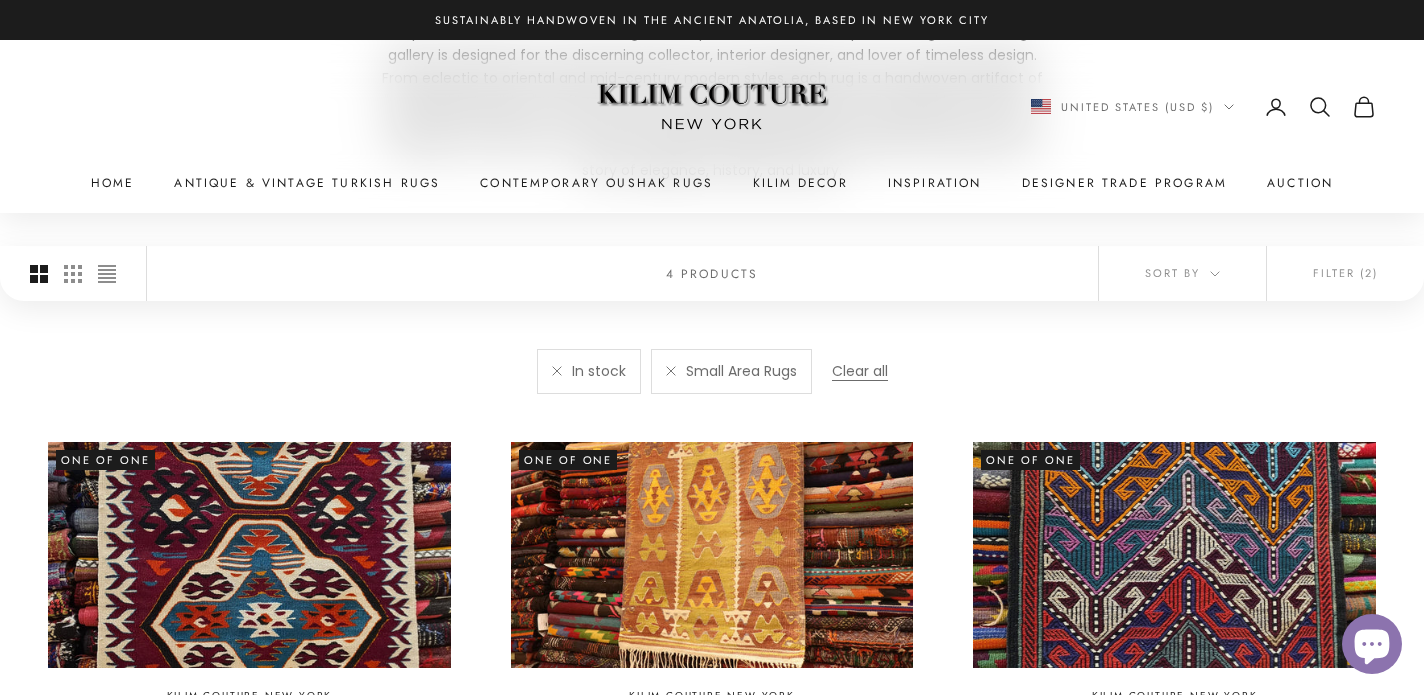 scroll, scrollTop: 363, scrollLeft: 0, axis: vertical 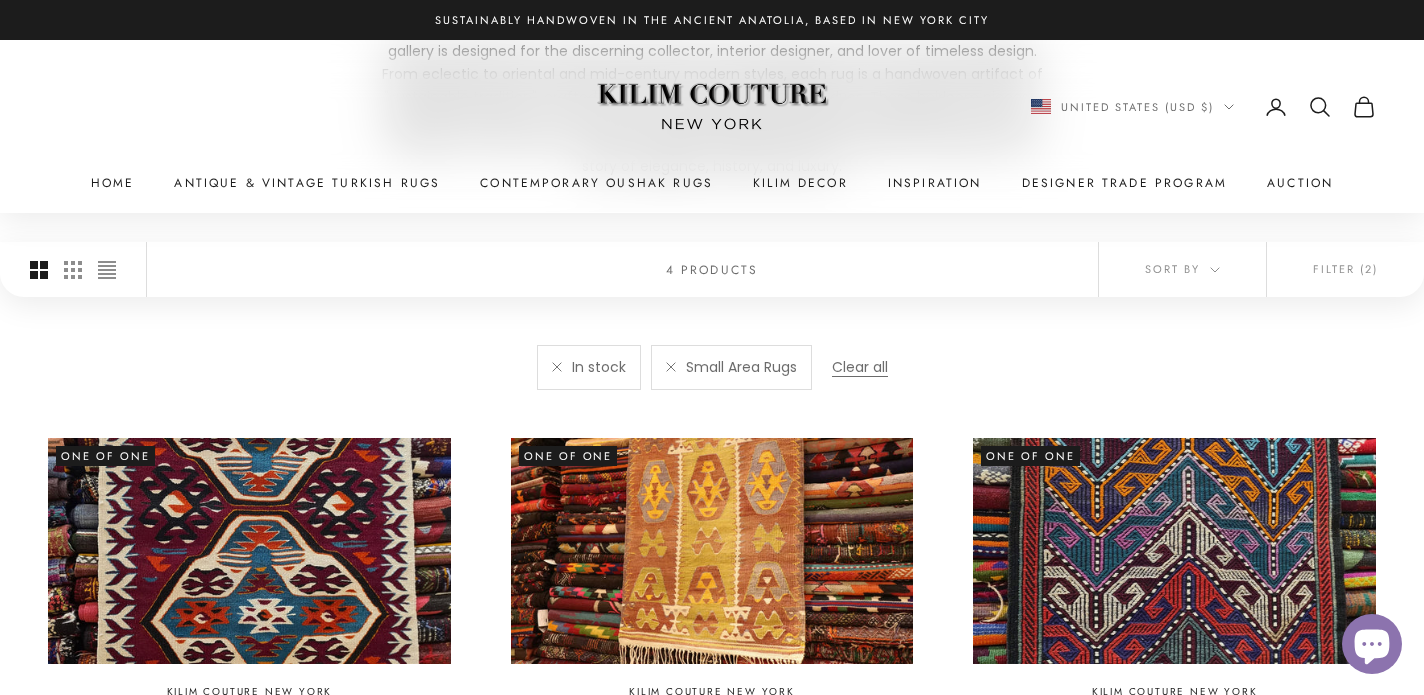 click on "Kilim Couture New York" at bounding box center (712, 106) 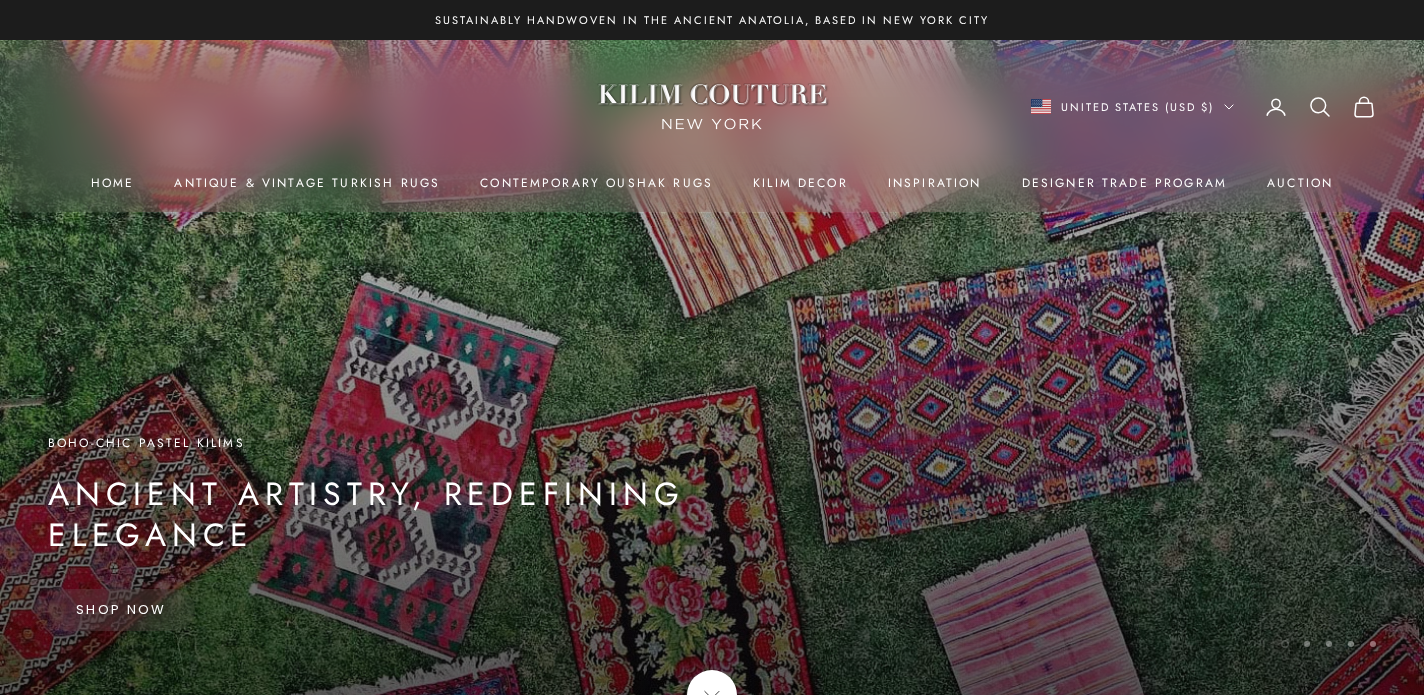 scroll, scrollTop: 0, scrollLeft: 0, axis: both 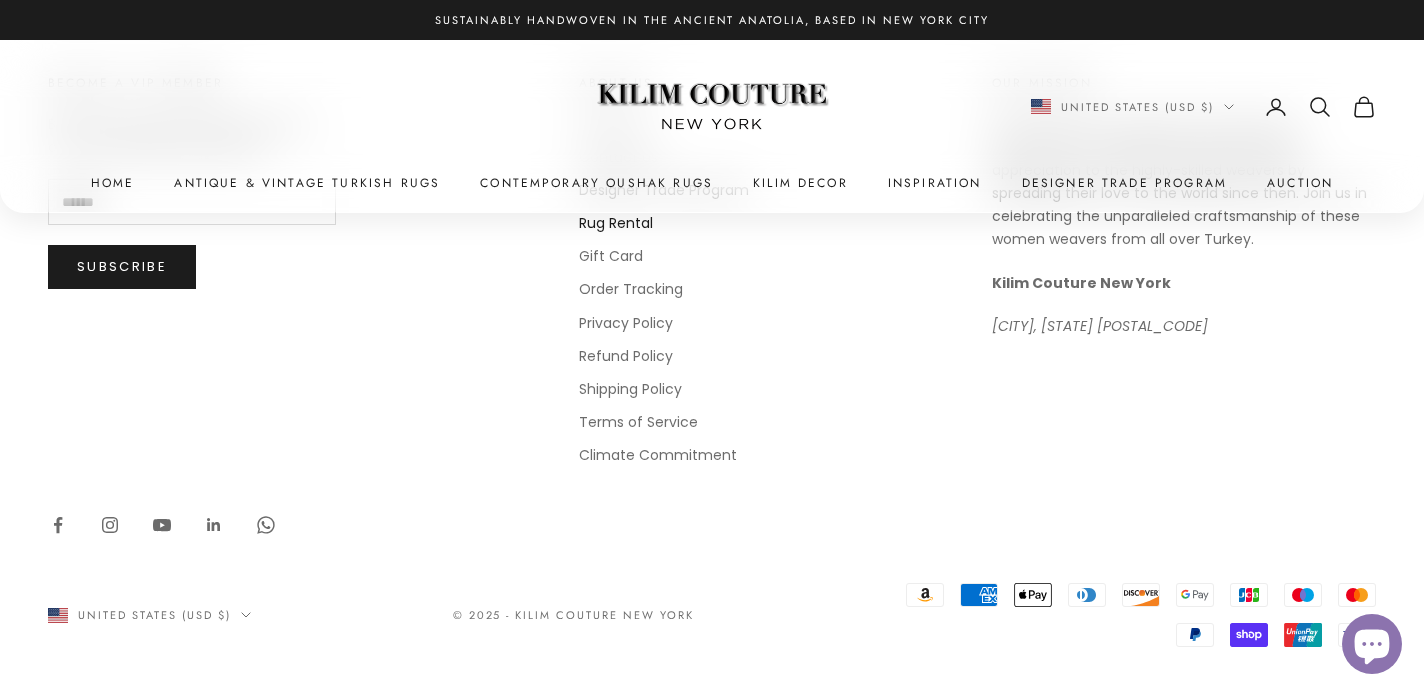 click on "Rug Rental" at bounding box center (616, 223) 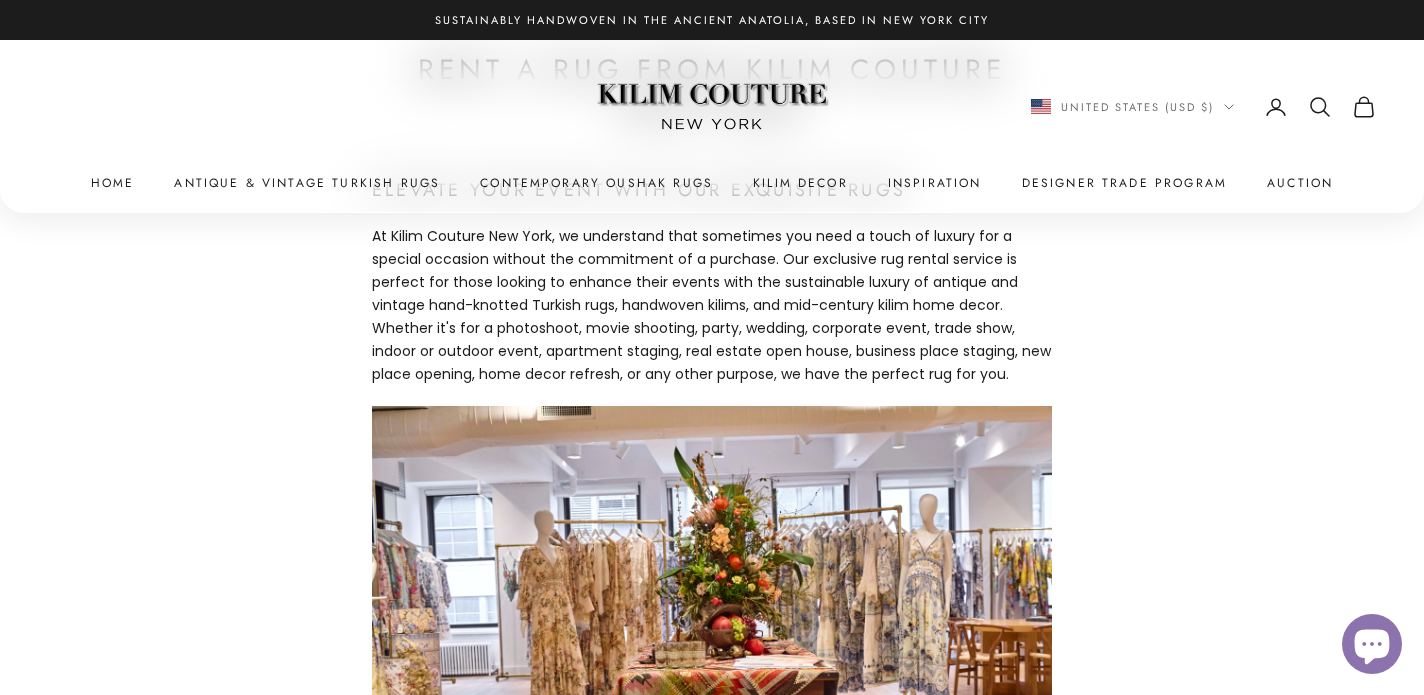 scroll, scrollTop: 0, scrollLeft: 0, axis: both 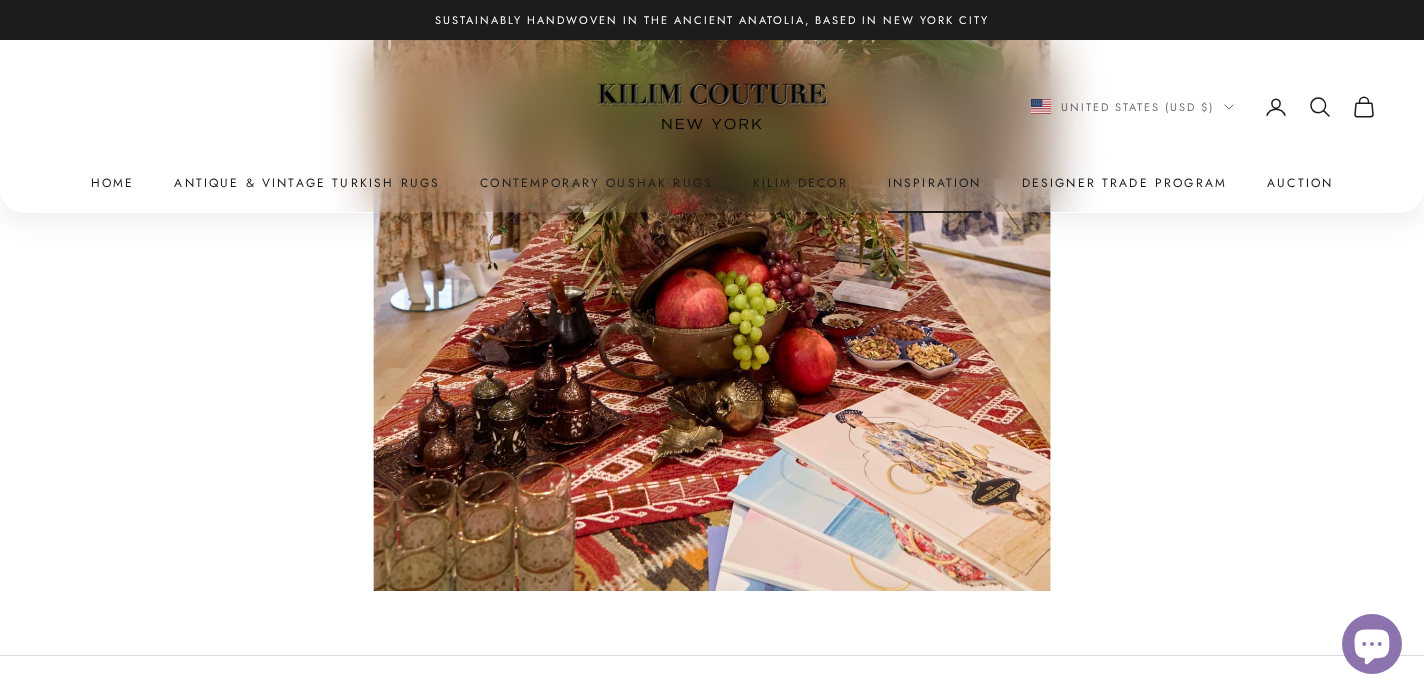 click on "Inspiration" at bounding box center [935, 183] 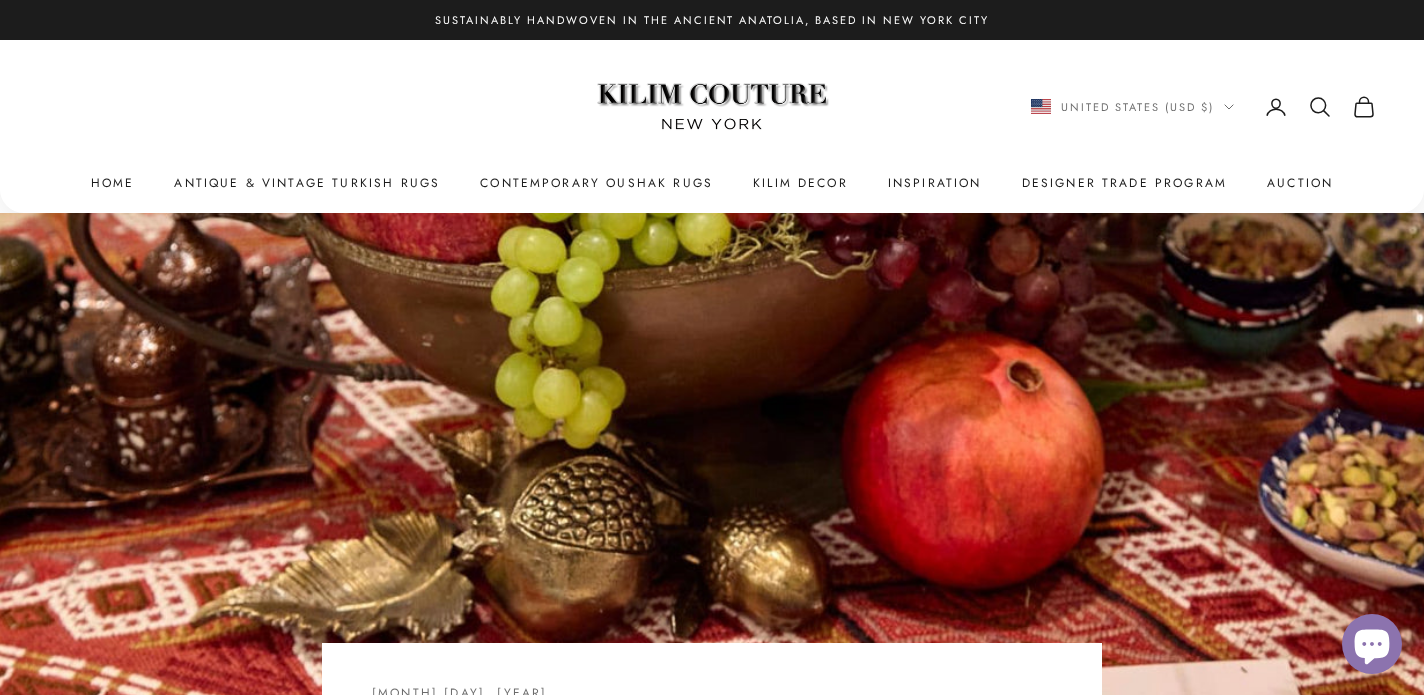 scroll, scrollTop: 0, scrollLeft: 0, axis: both 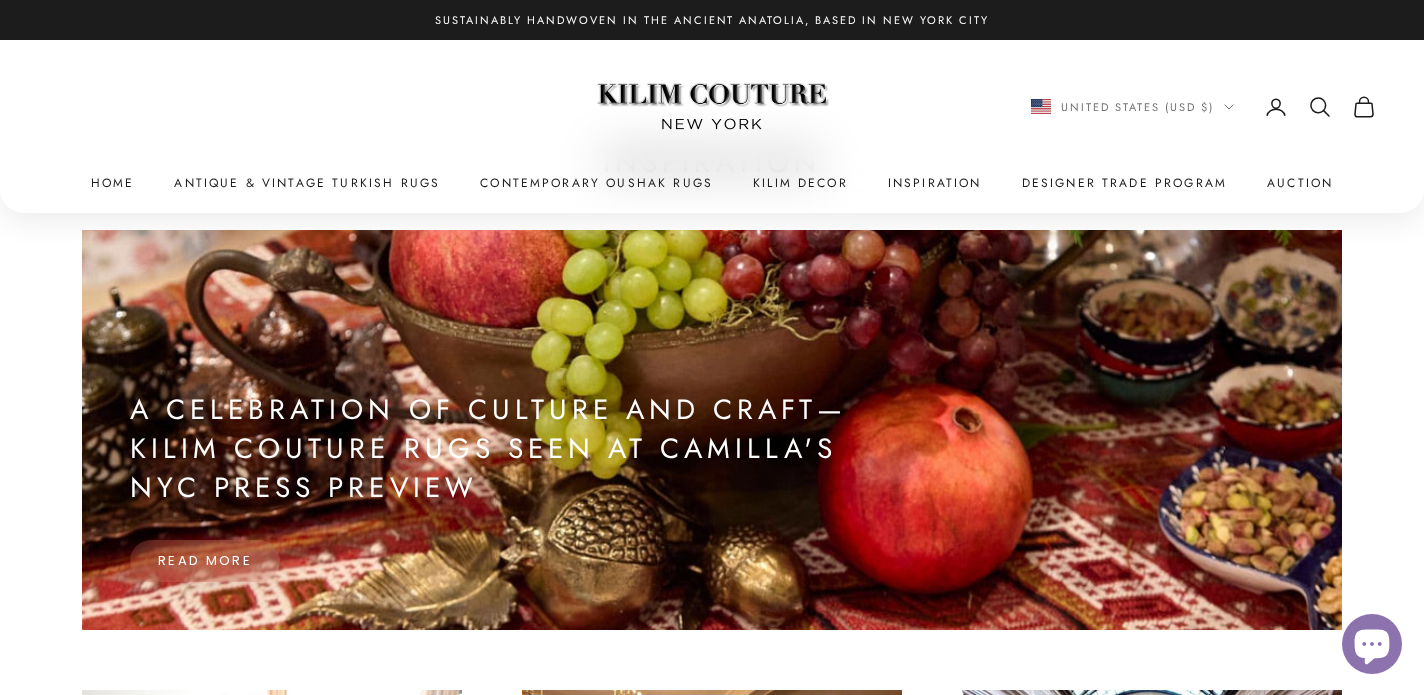 click on "A Celebration of Culture and Craft—Kilim Couture Rugs Seen at CAMILLA's NYC Press Preview" at bounding box center [514, 449] 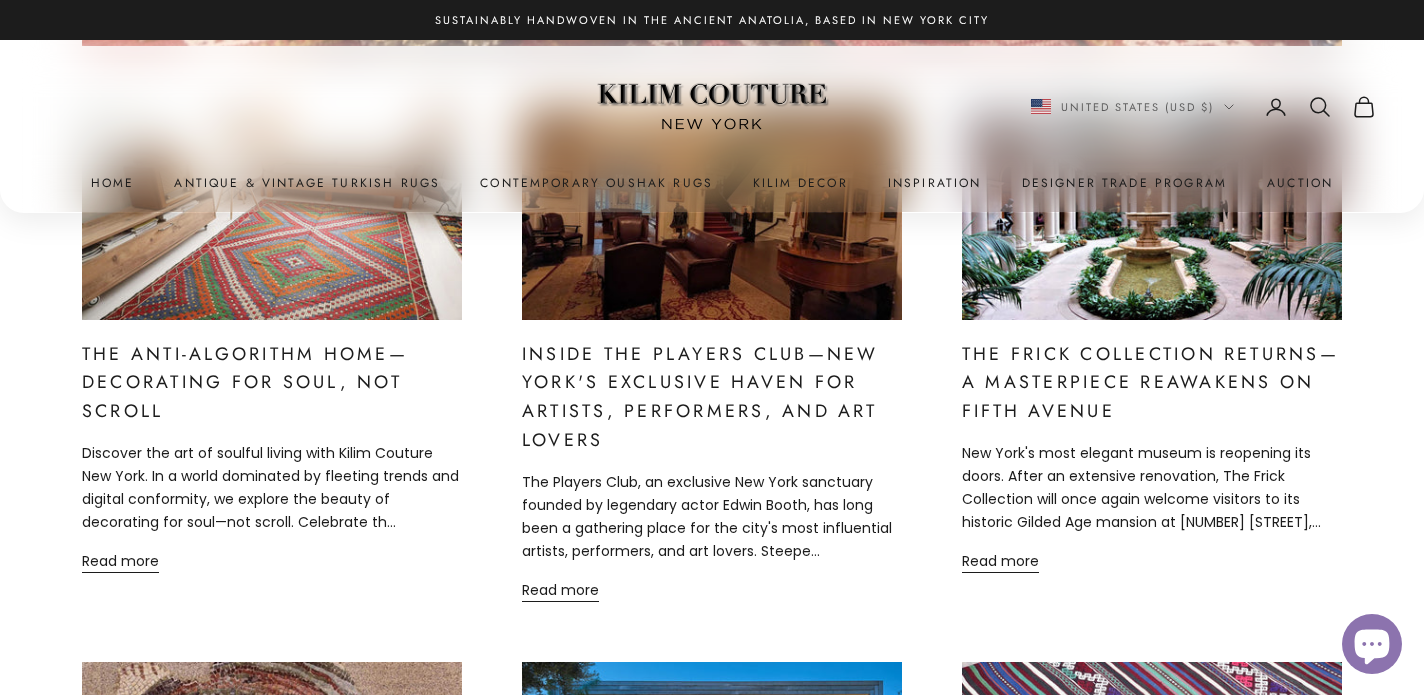 scroll, scrollTop: 720, scrollLeft: 0, axis: vertical 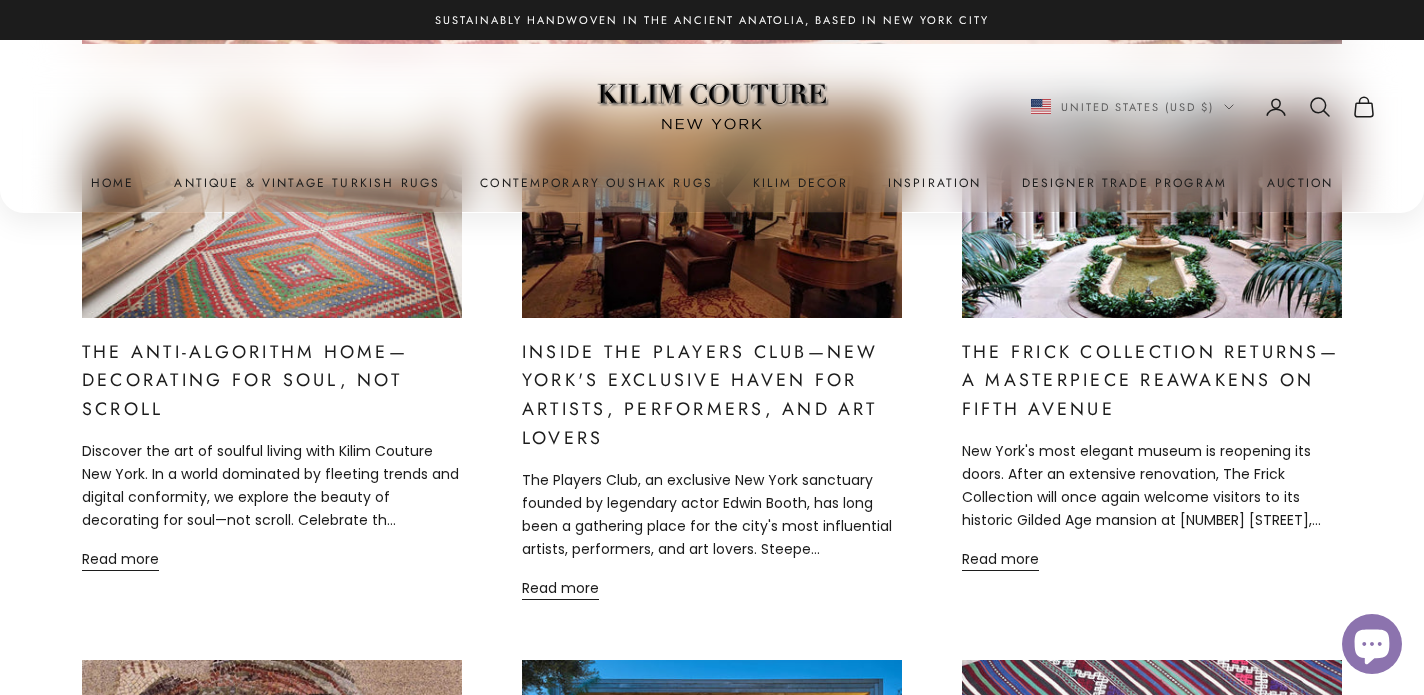 click at bounding box center (272, 211) 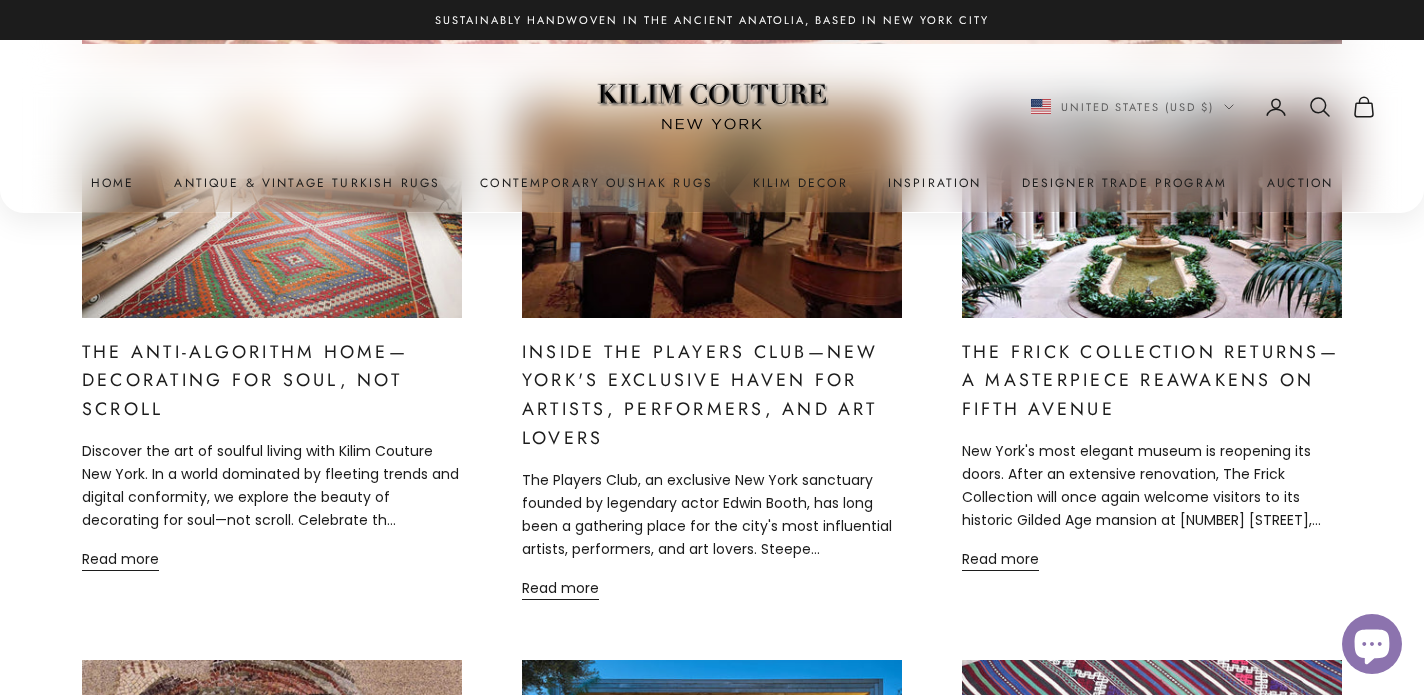 click at bounding box center (712, 211) 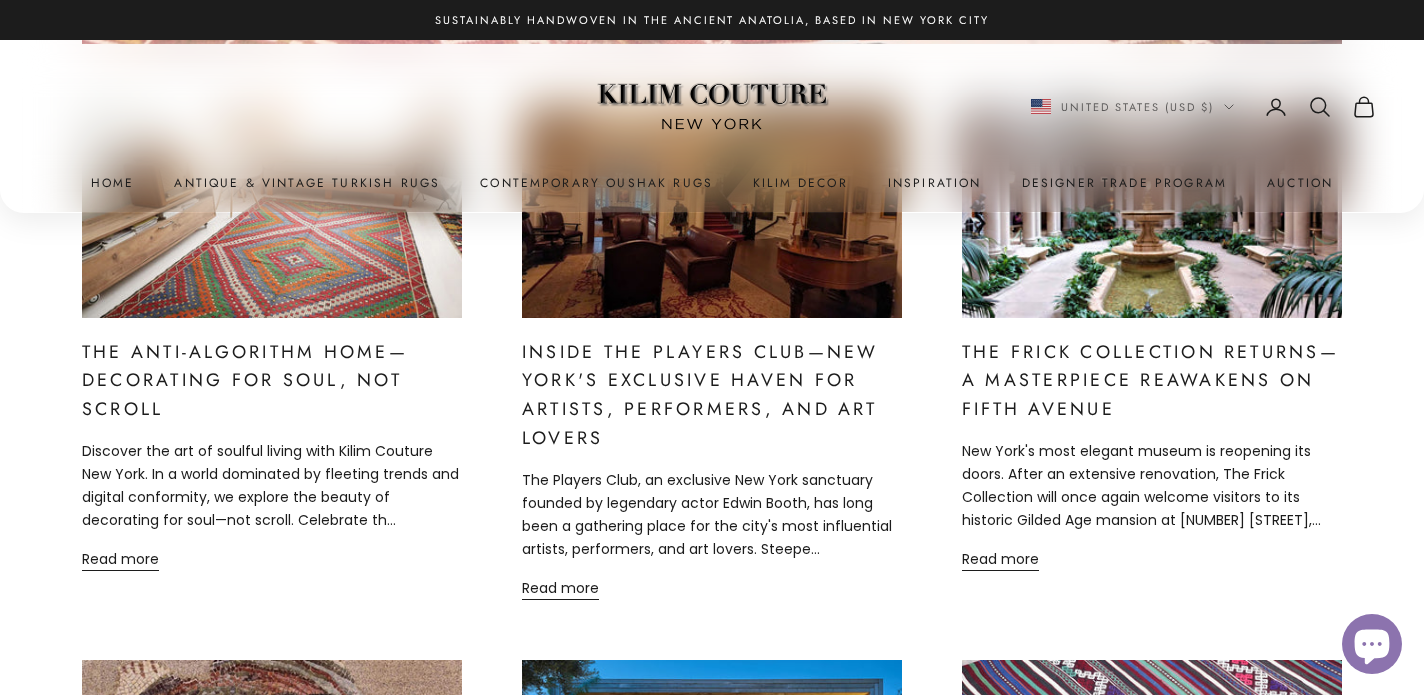 click on "The Frick Collection Returns—A Masterpiece Reawakens on Fifth Avenue" at bounding box center (1150, 381) 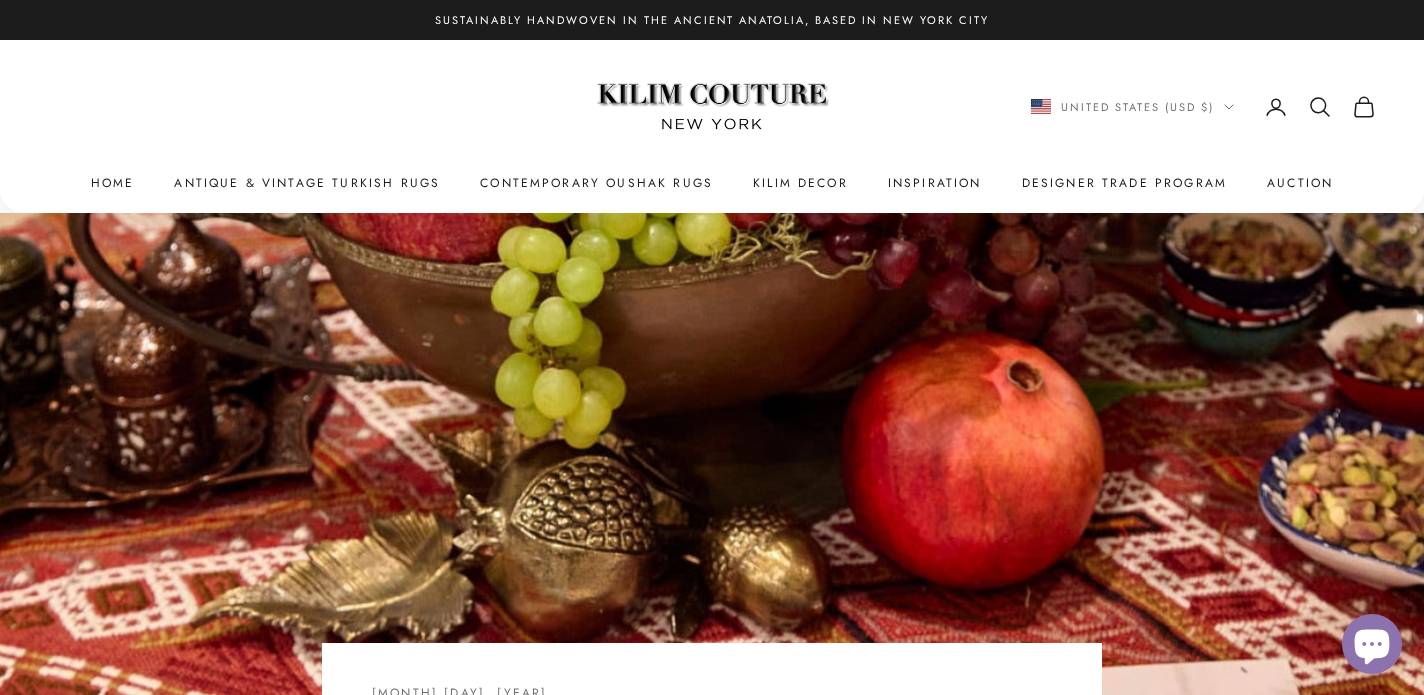 scroll, scrollTop: 0, scrollLeft: 0, axis: both 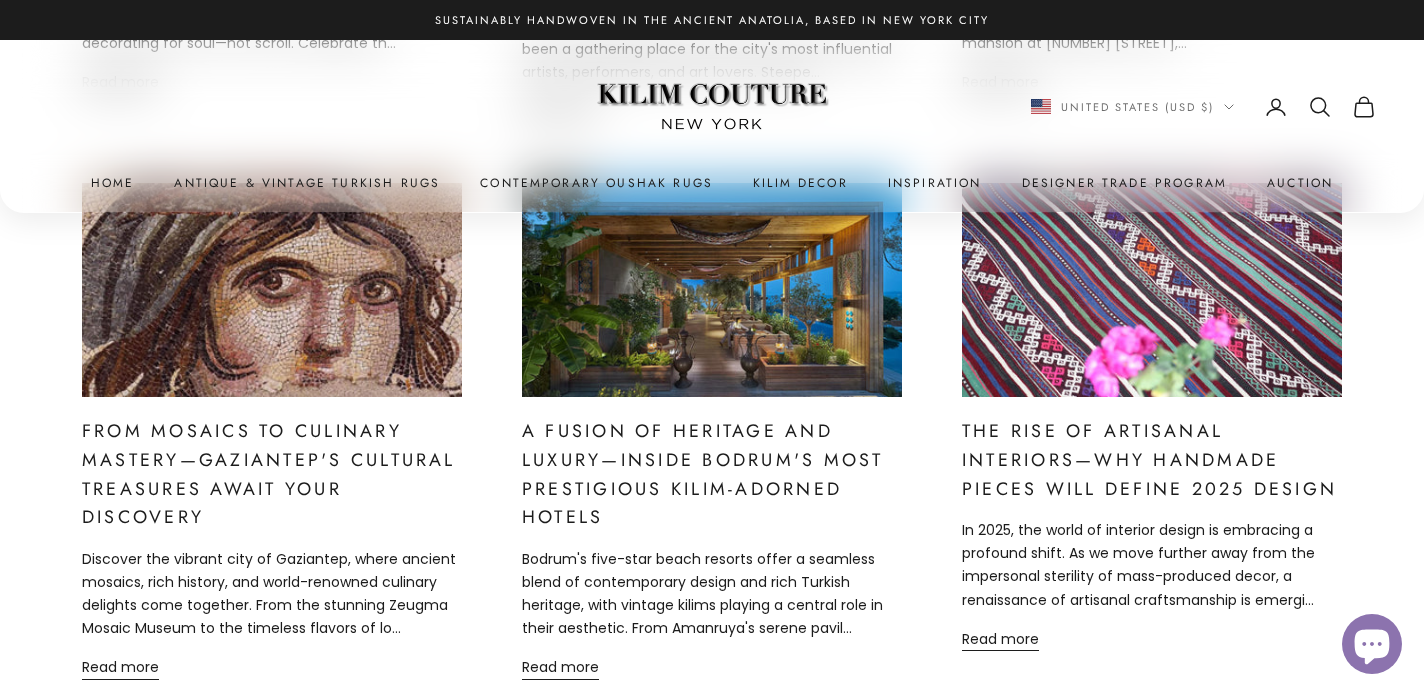 click at bounding box center (272, 290) 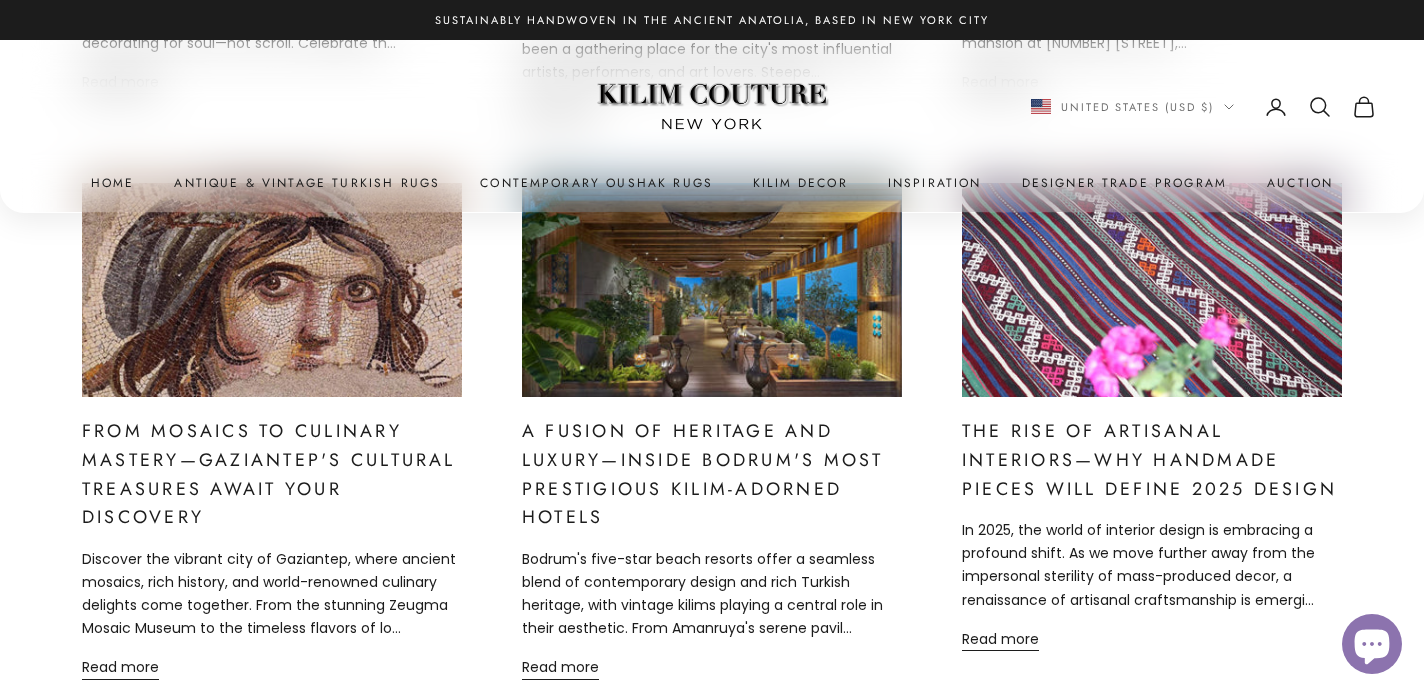 click at bounding box center (712, 290) 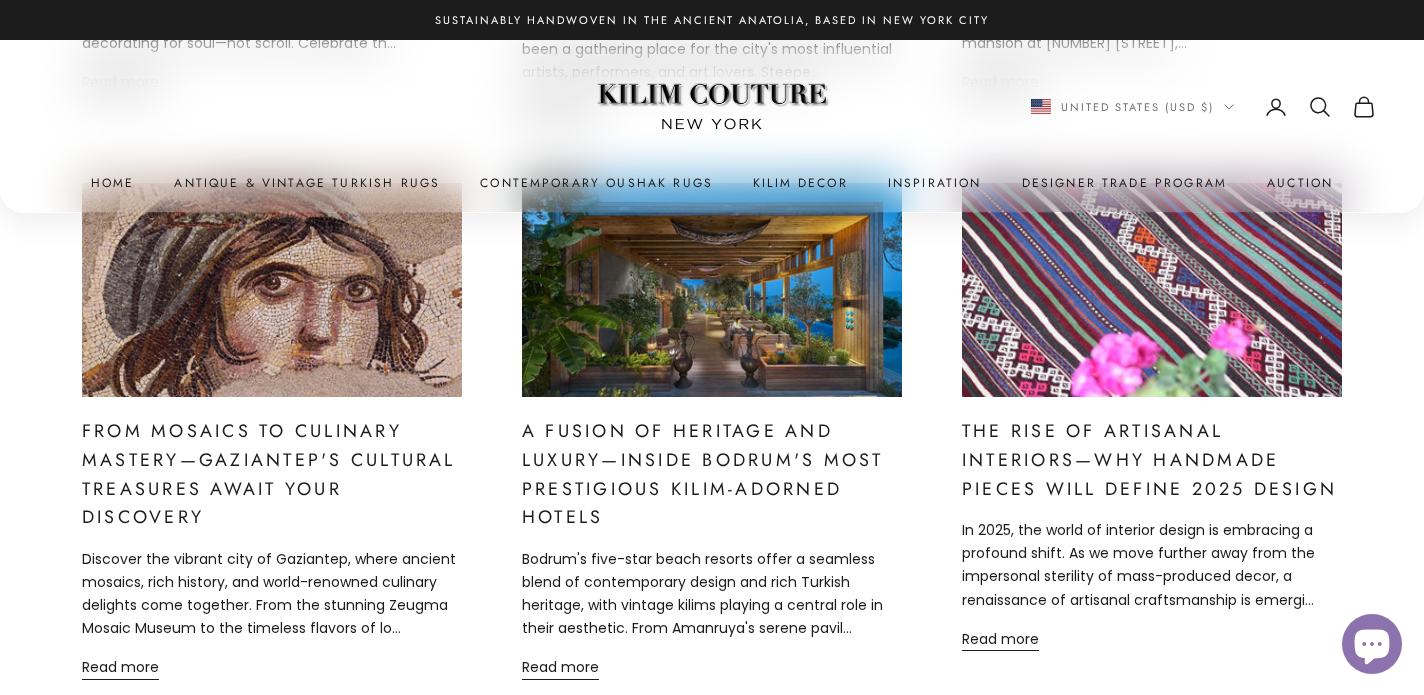 click at bounding box center (1152, 290) 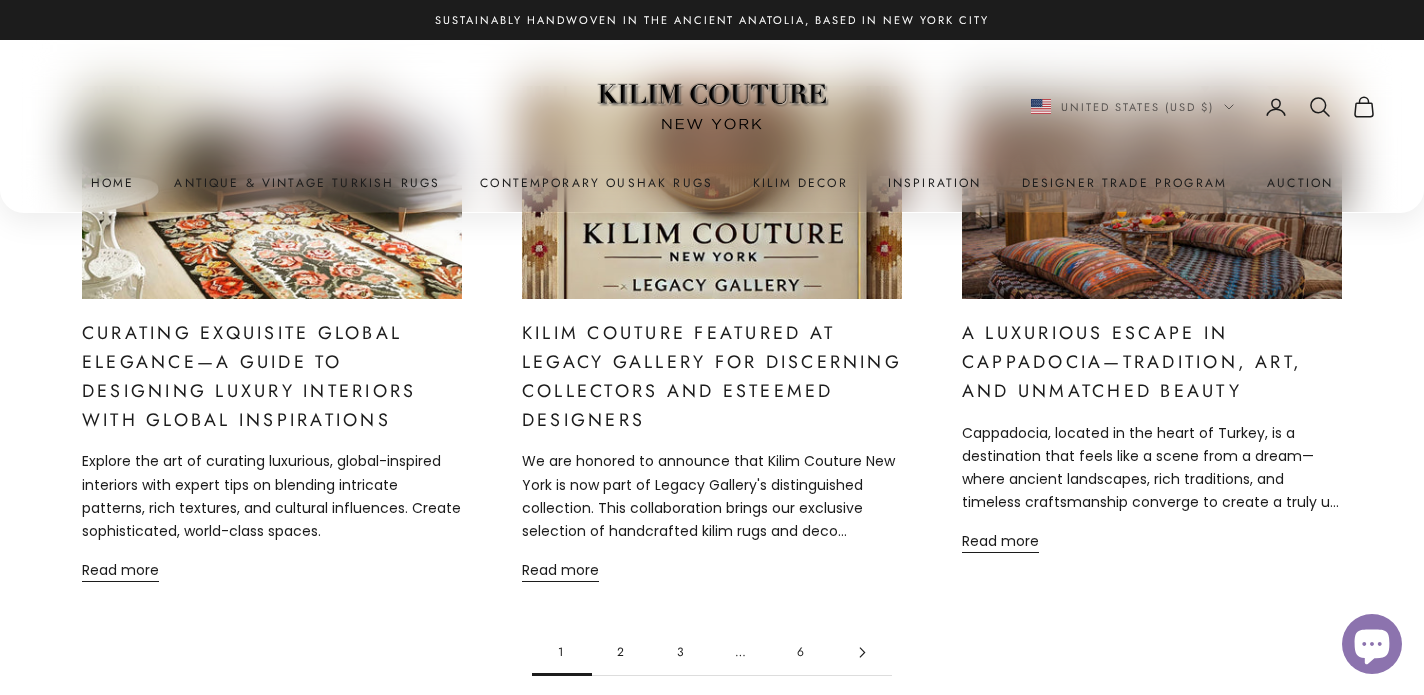 scroll, scrollTop: 1868, scrollLeft: 0, axis: vertical 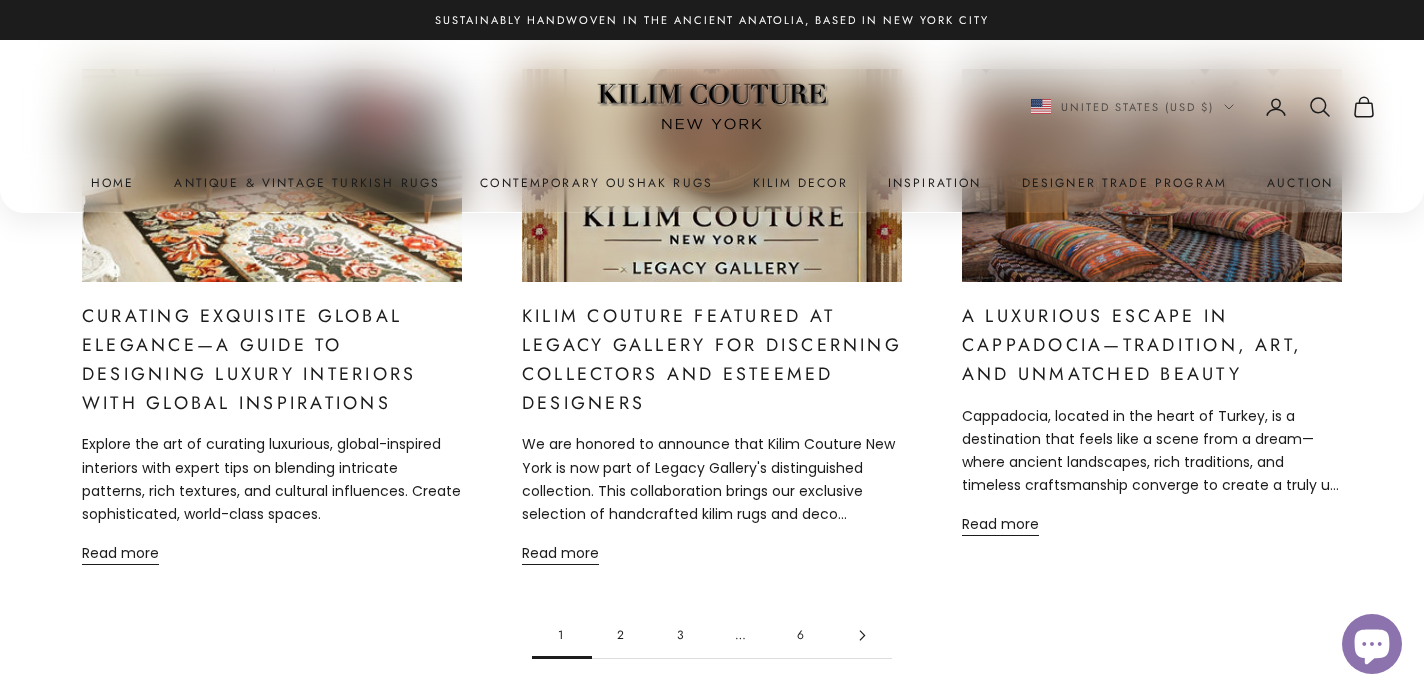 click on "Curating Exquisite Global Elegance—A Guide to Designing Luxury Interiors with Global Inspirations" at bounding box center [249, 359] 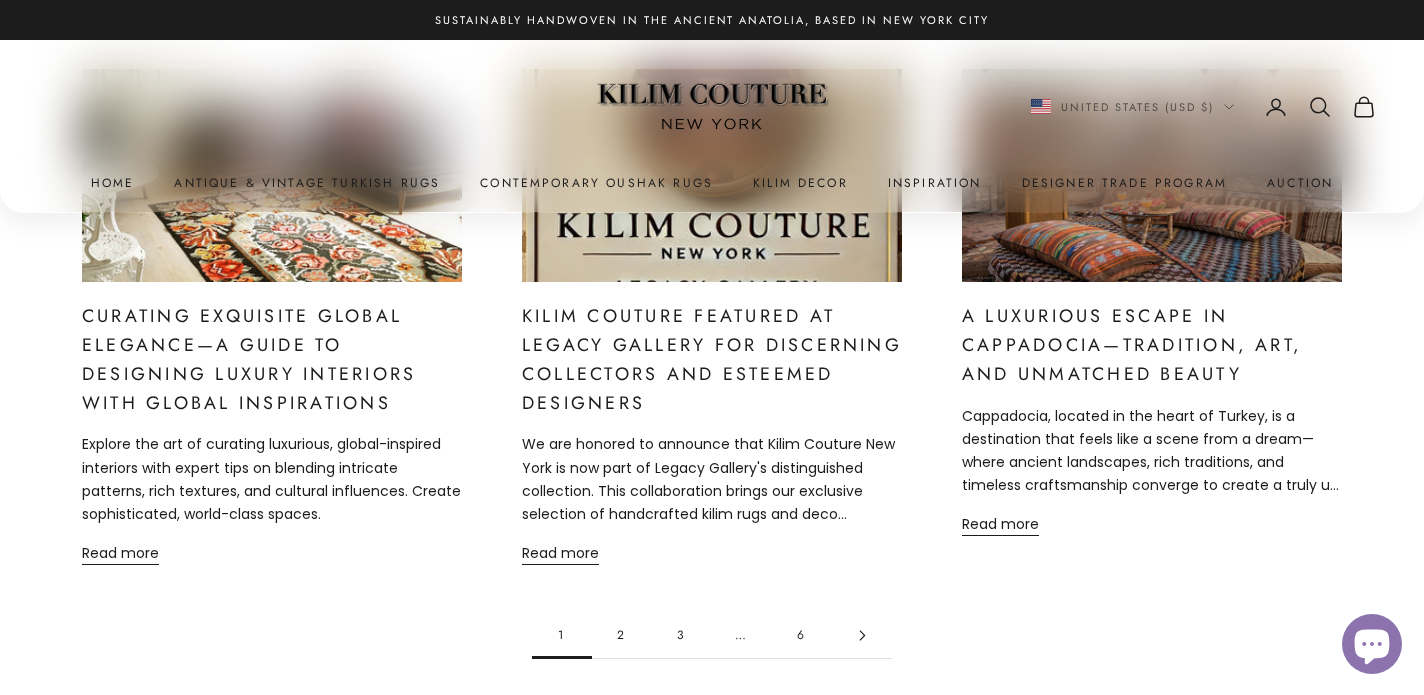 click on "Kilim Couture Featured at Legacy Gallery for Discerning Collectors and Esteemed Designers" at bounding box center [712, 359] 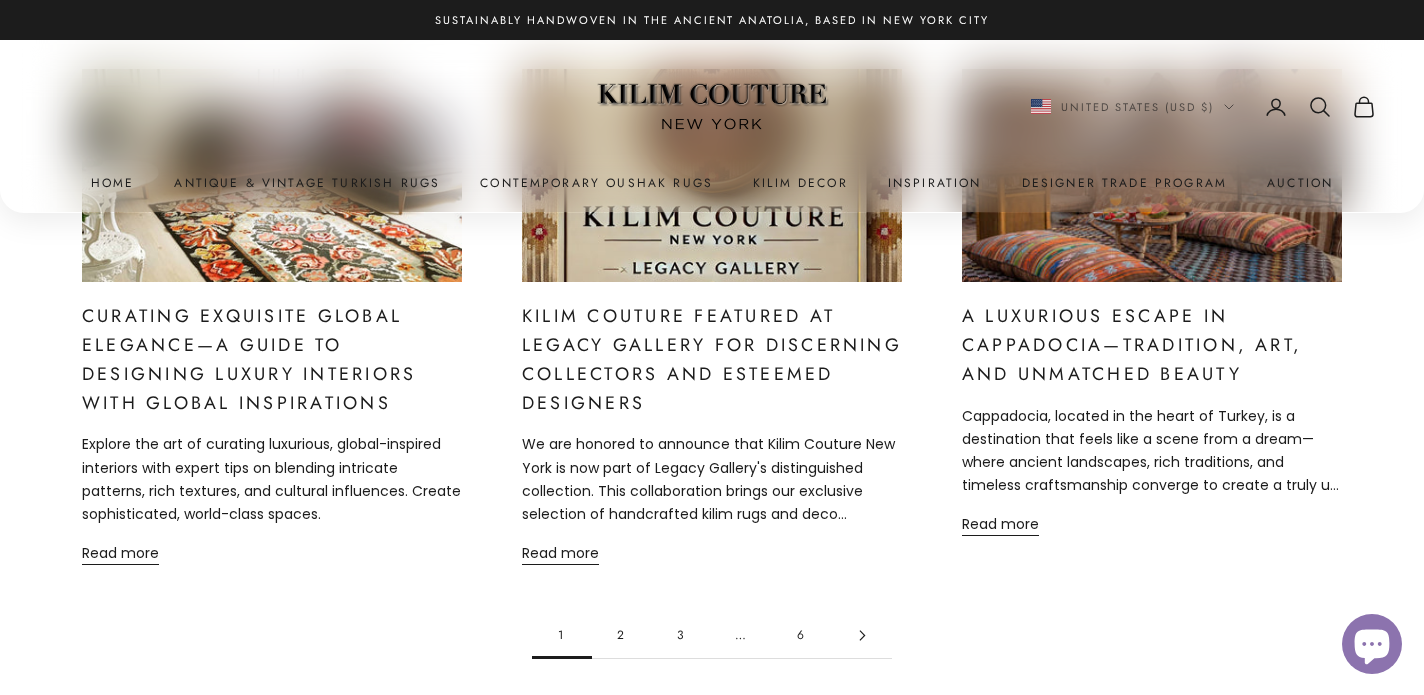 click on "A Luxurious Escape in Cappadocia—Tradition, Art, and Unmatched Beauty" at bounding box center (1132, 345) 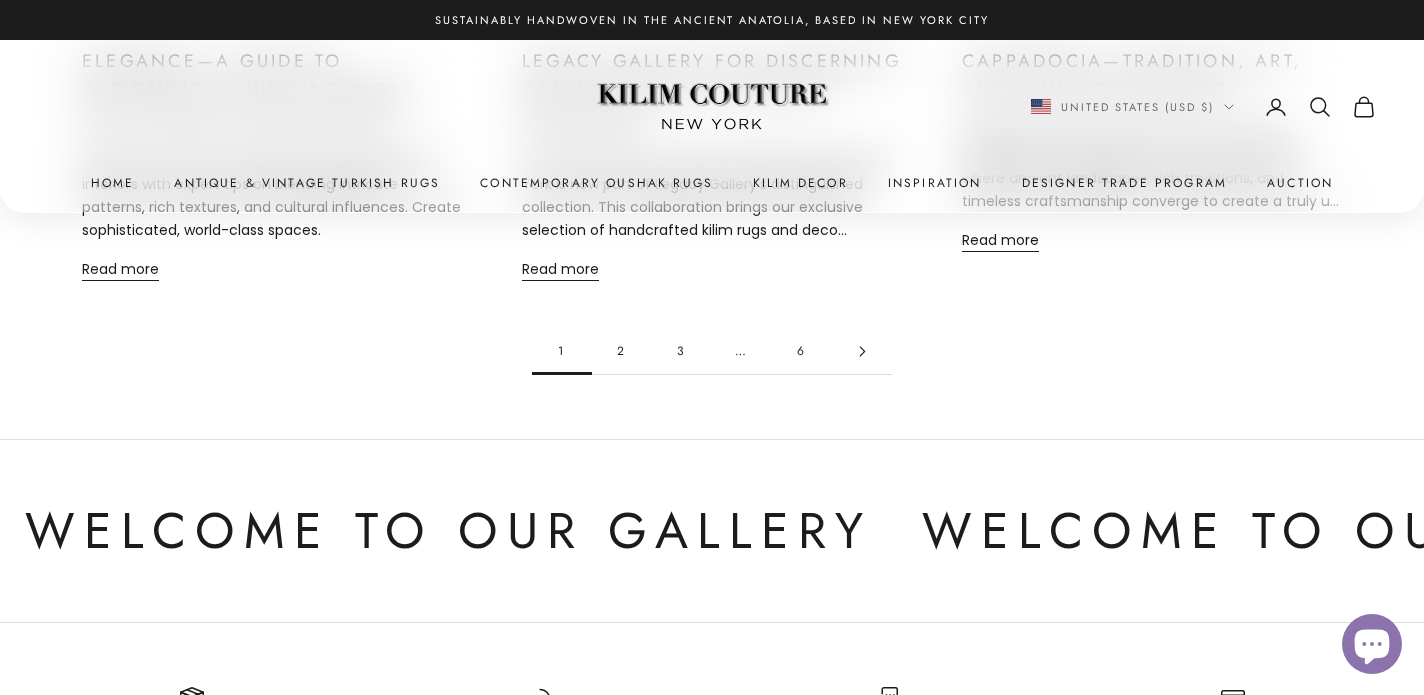 scroll, scrollTop: 2255, scrollLeft: 0, axis: vertical 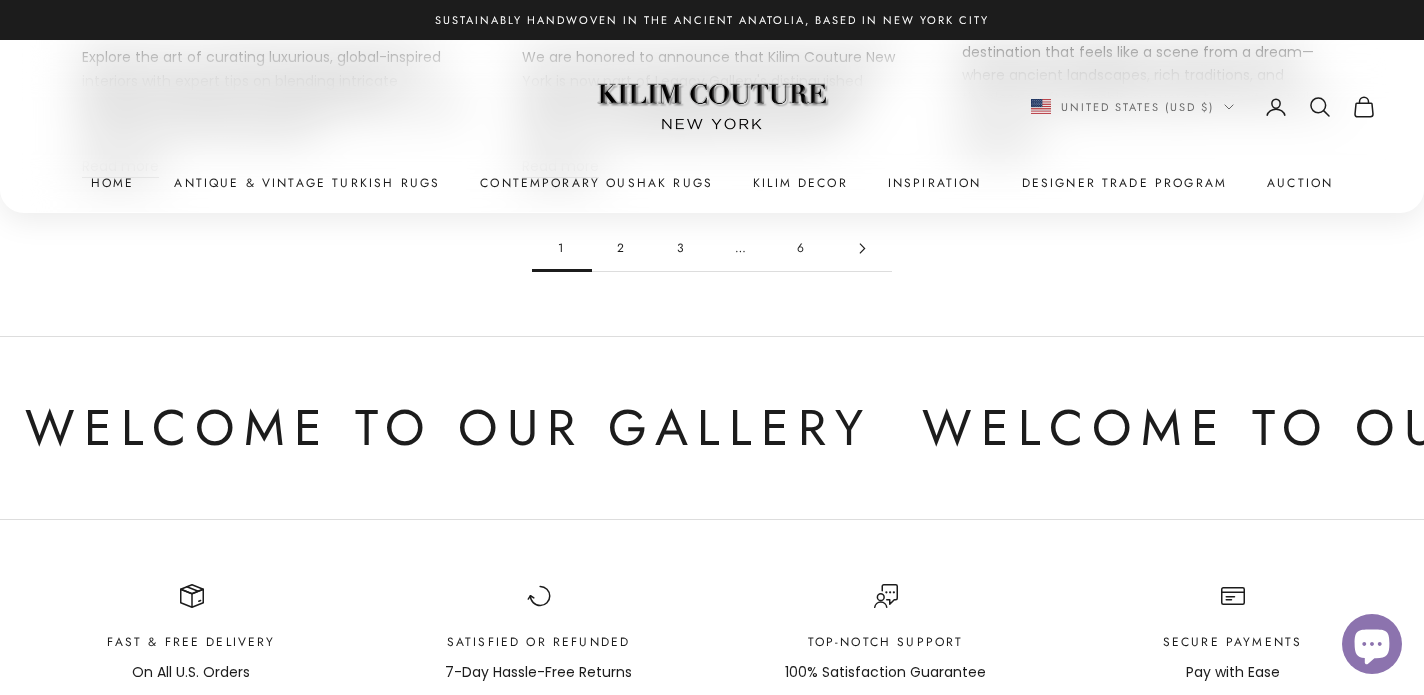 click on "2" at bounding box center [622, 248] 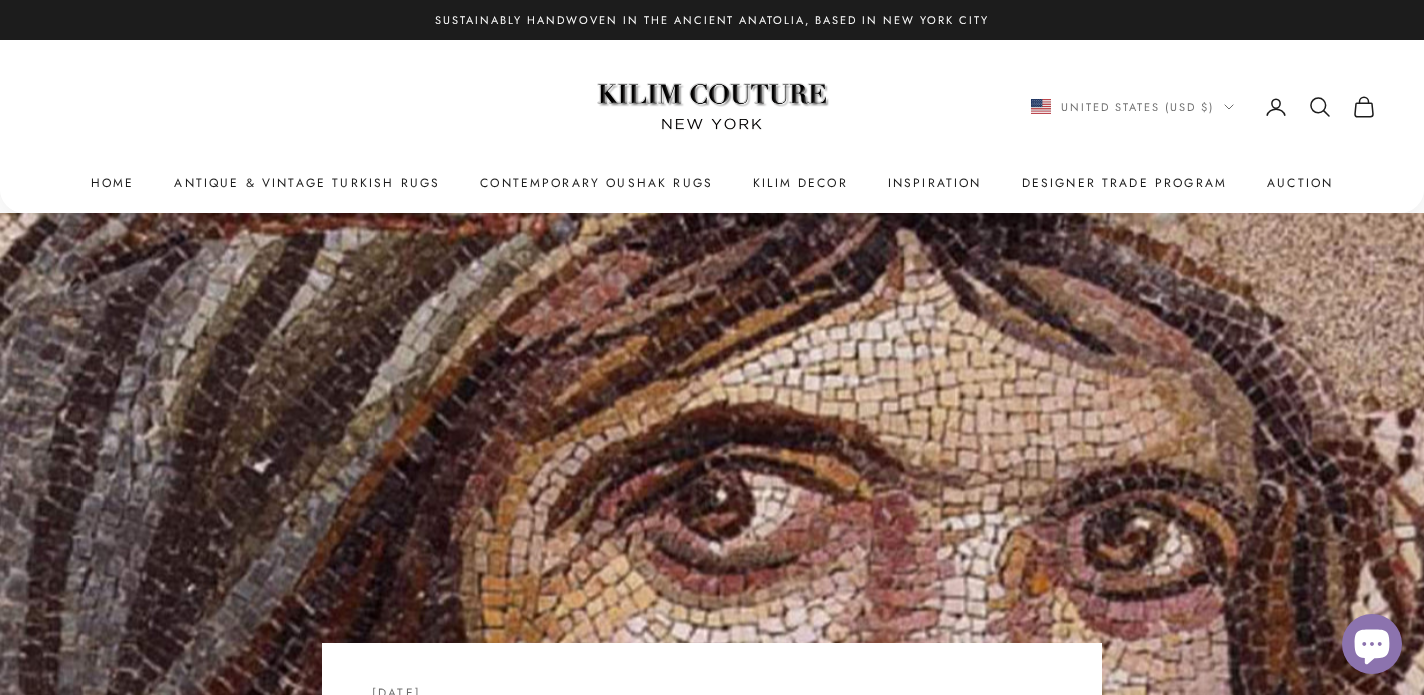 scroll, scrollTop: 9, scrollLeft: 0, axis: vertical 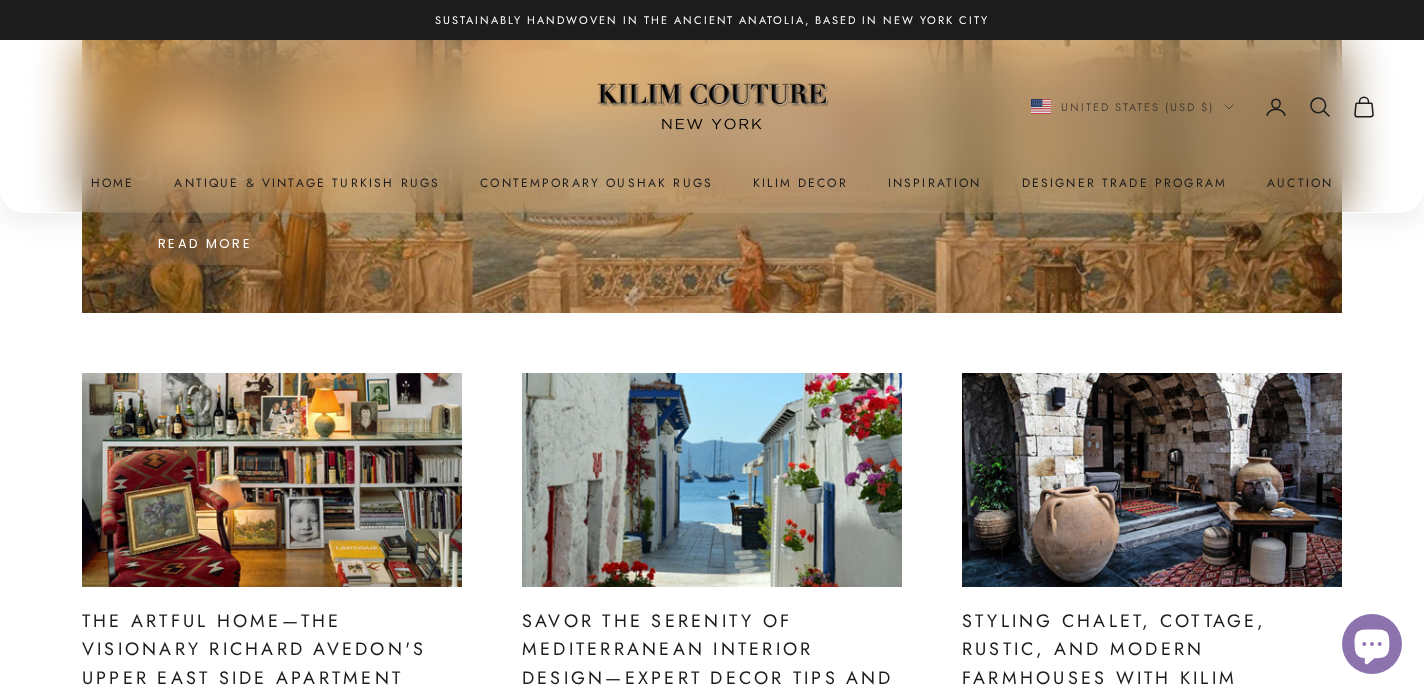 click on "A Guide to Istanbul—The Intersection of East and West
Read more" at bounding box center [514, 188] 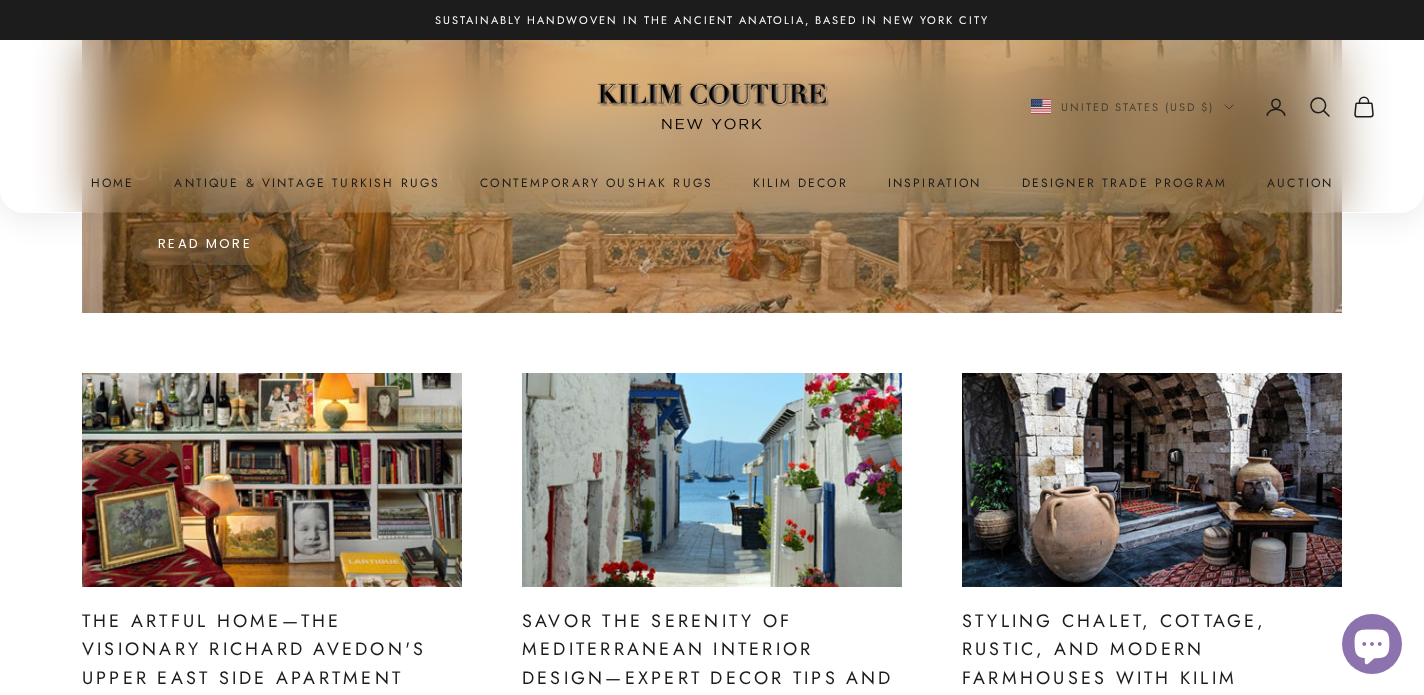 click at bounding box center (272, 480) 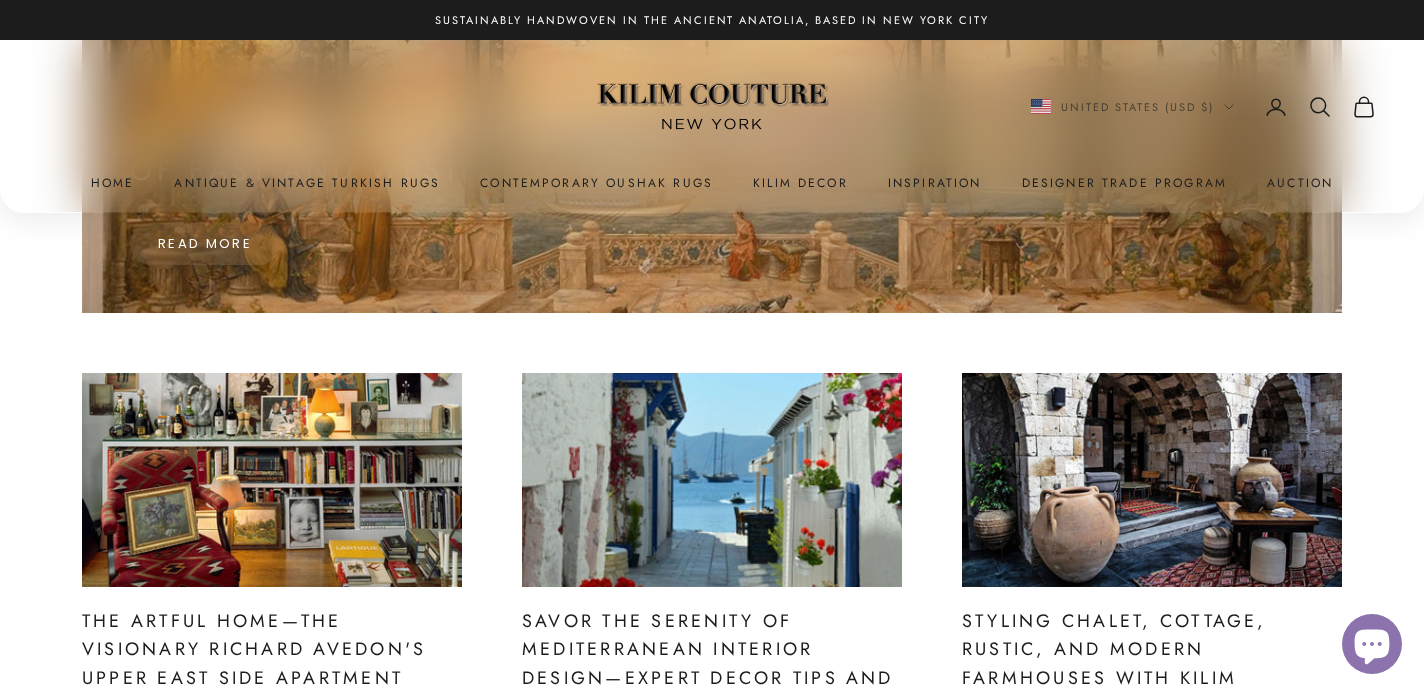 click at bounding box center (712, 480) 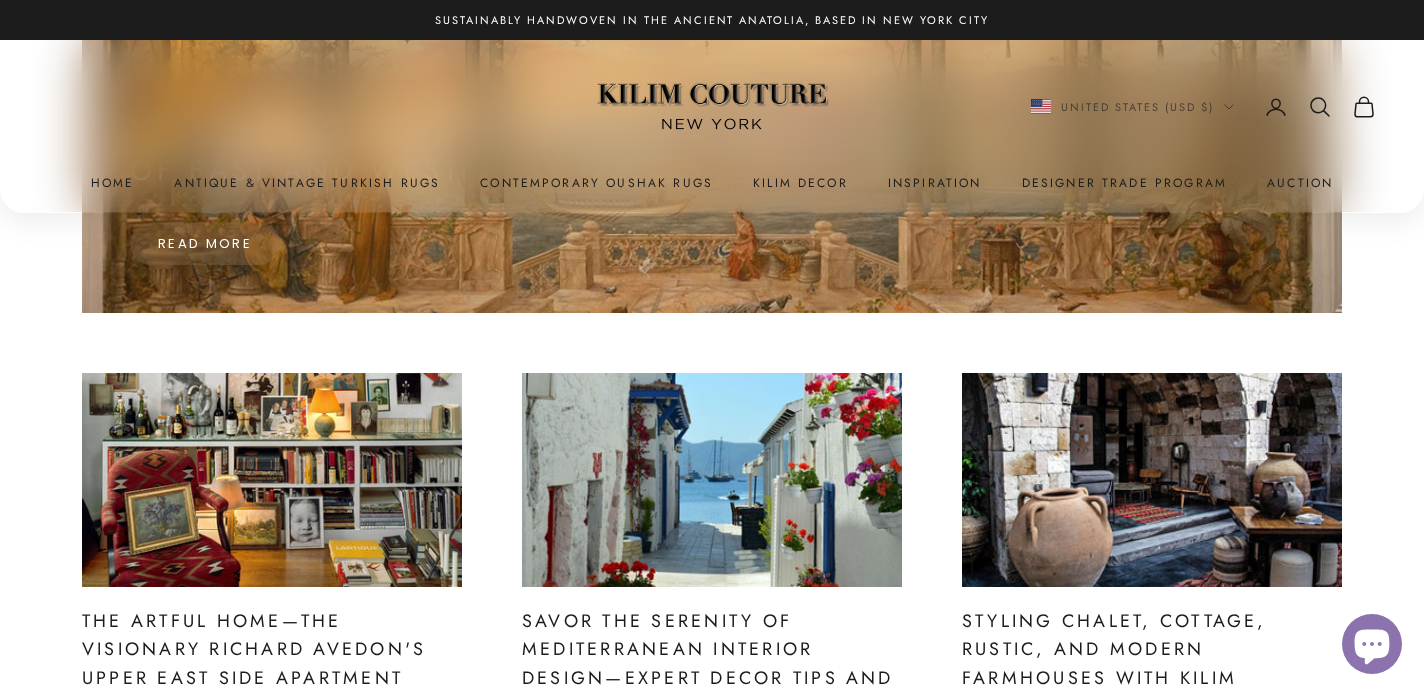 click at bounding box center [1152, 480] 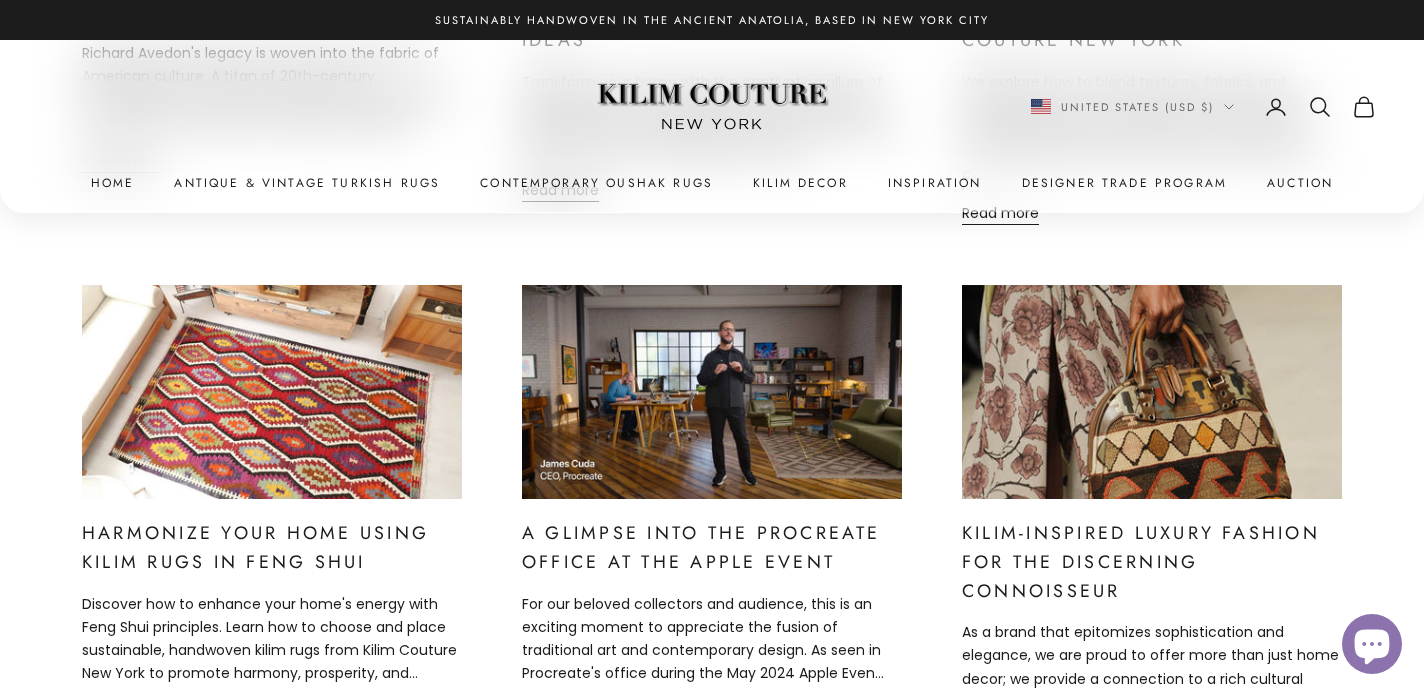 scroll, scrollTop: 1123, scrollLeft: 0, axis: vertical 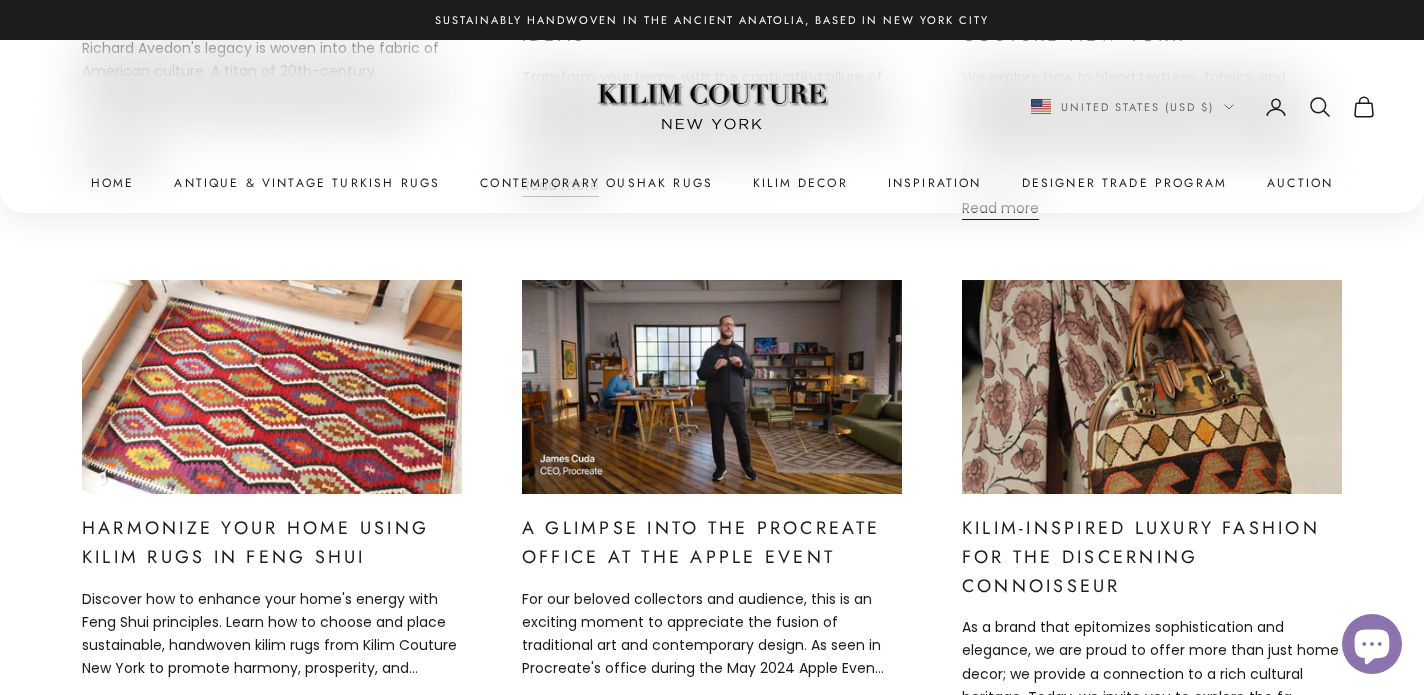 click at bounding box center [272, 387] 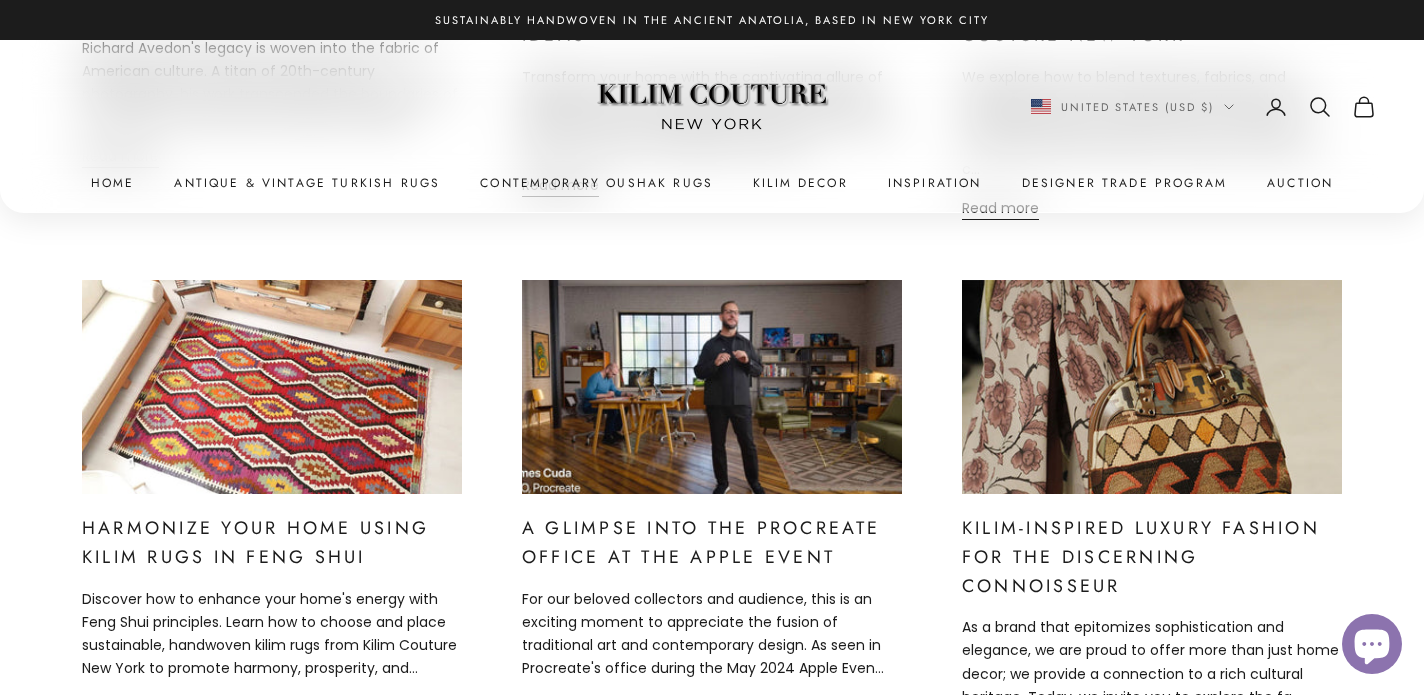 click at bounding box center [712, 387] 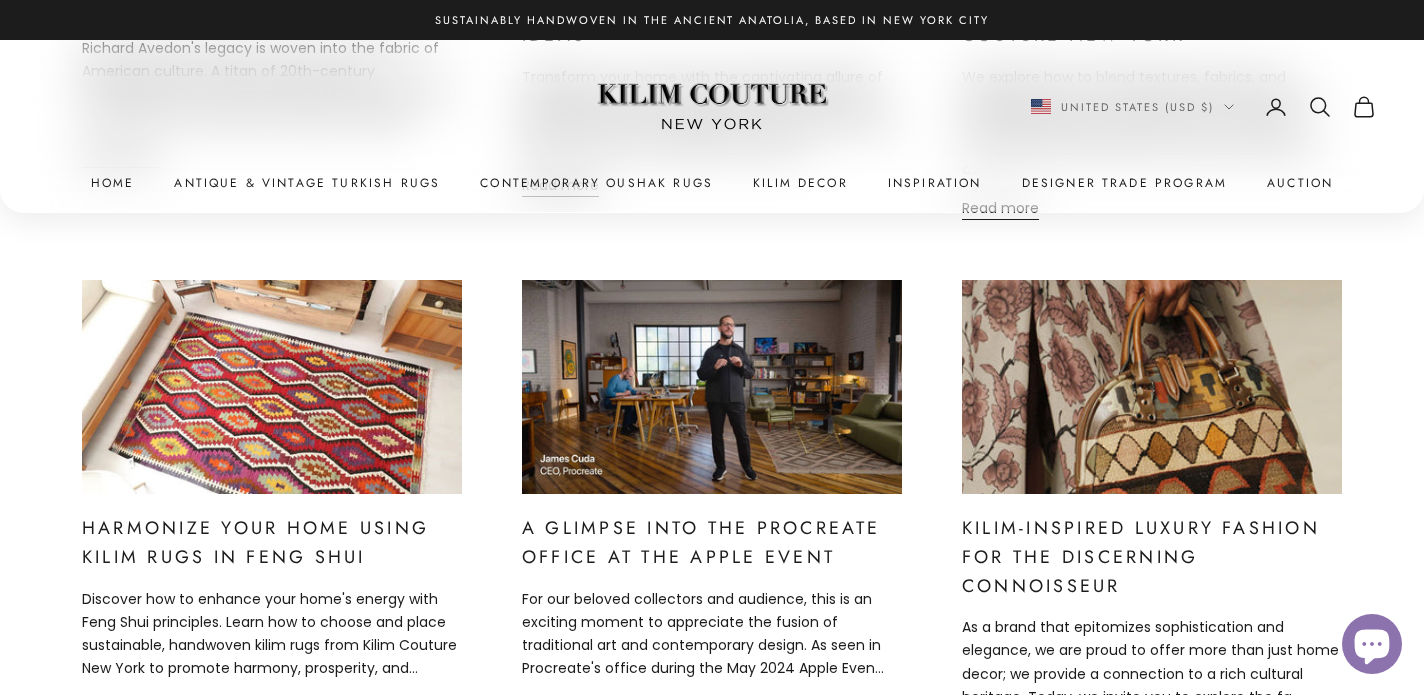 click at bounding box center (1152, 387) 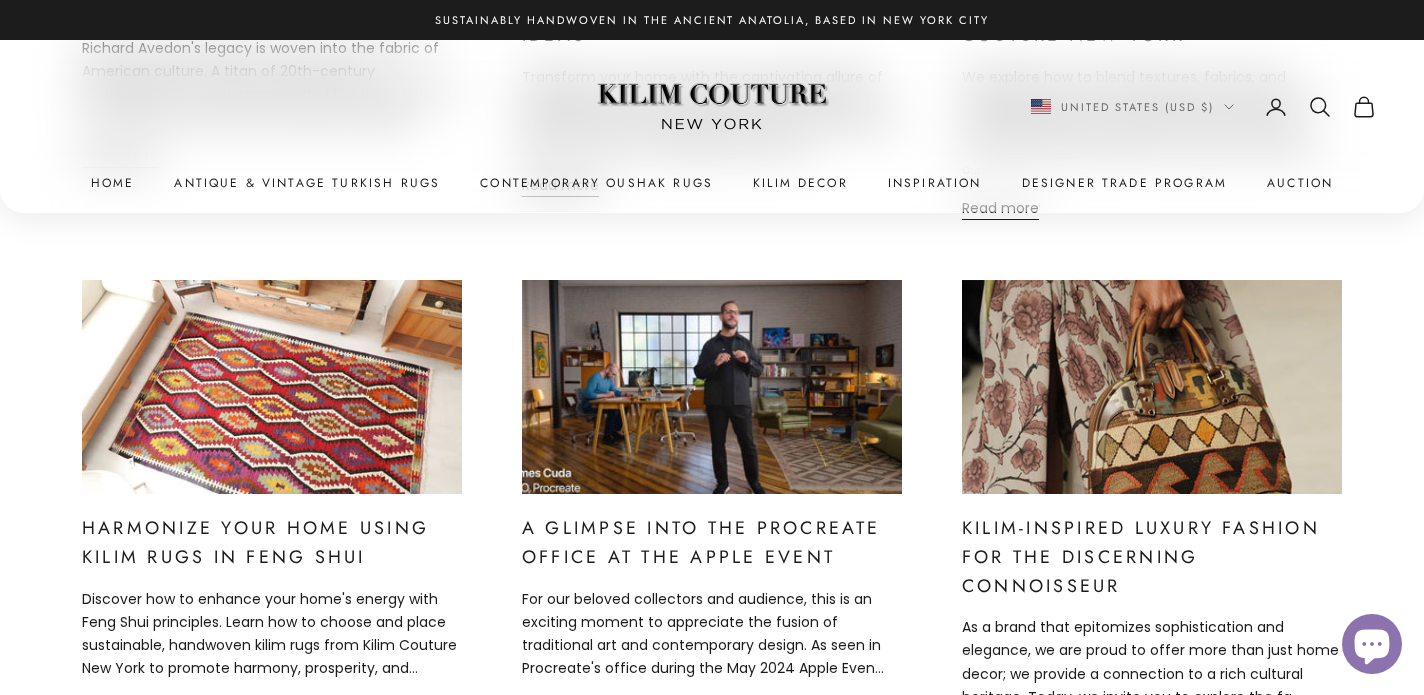click at bounding box center (712, 387) 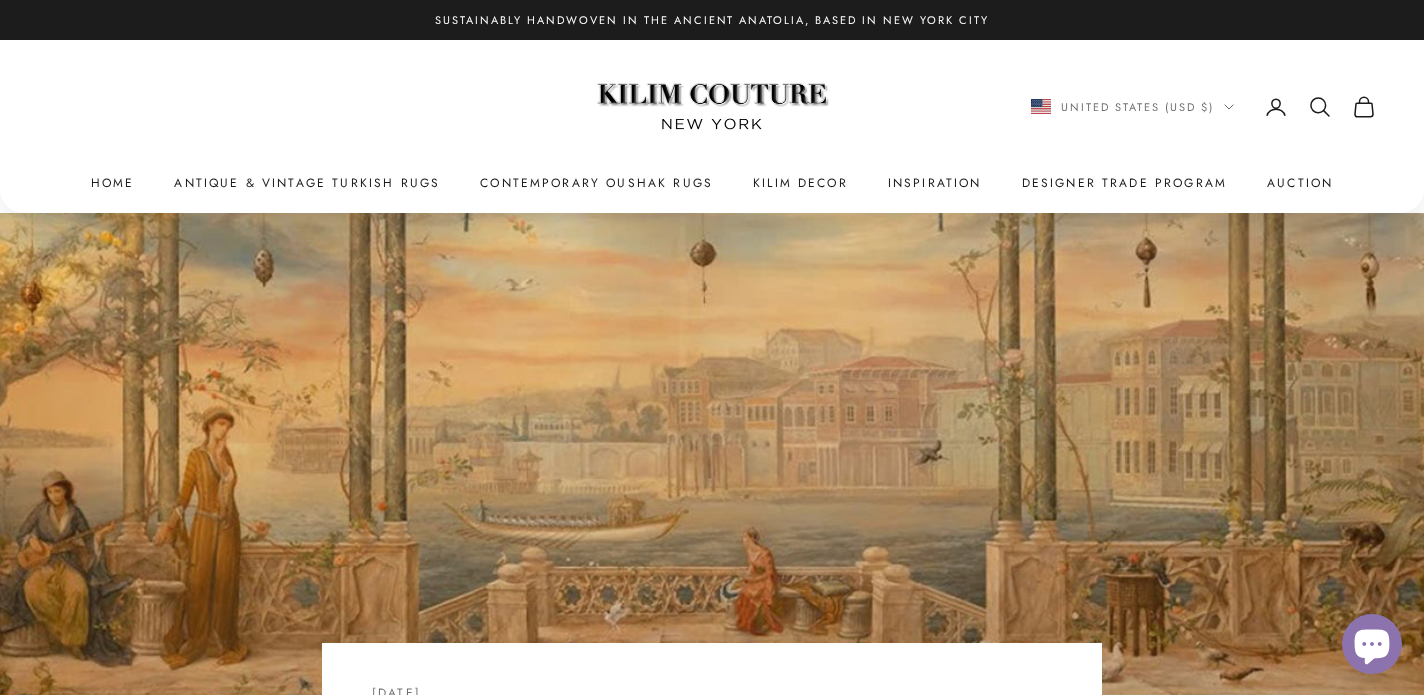 scroll, scrollTop: 0, scrollLeft: 0, axis: both 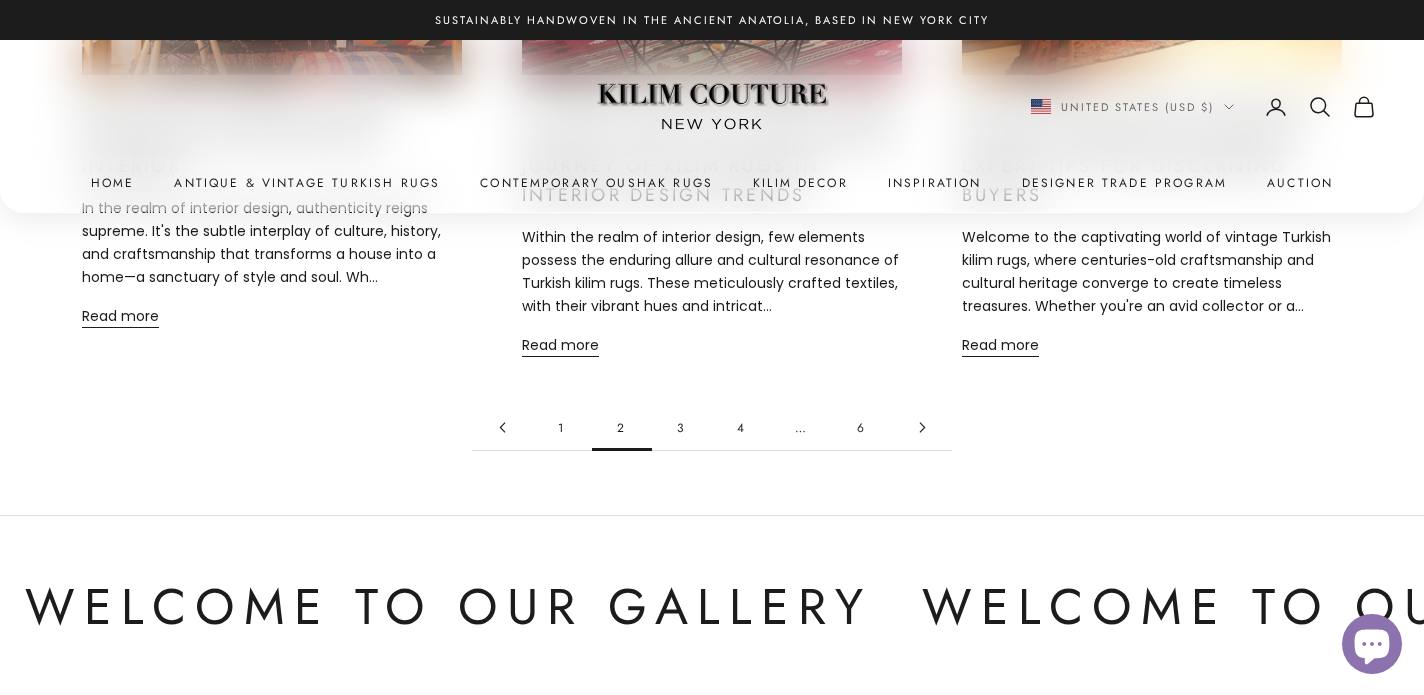 click on "3" at bounding box center (682, 427) 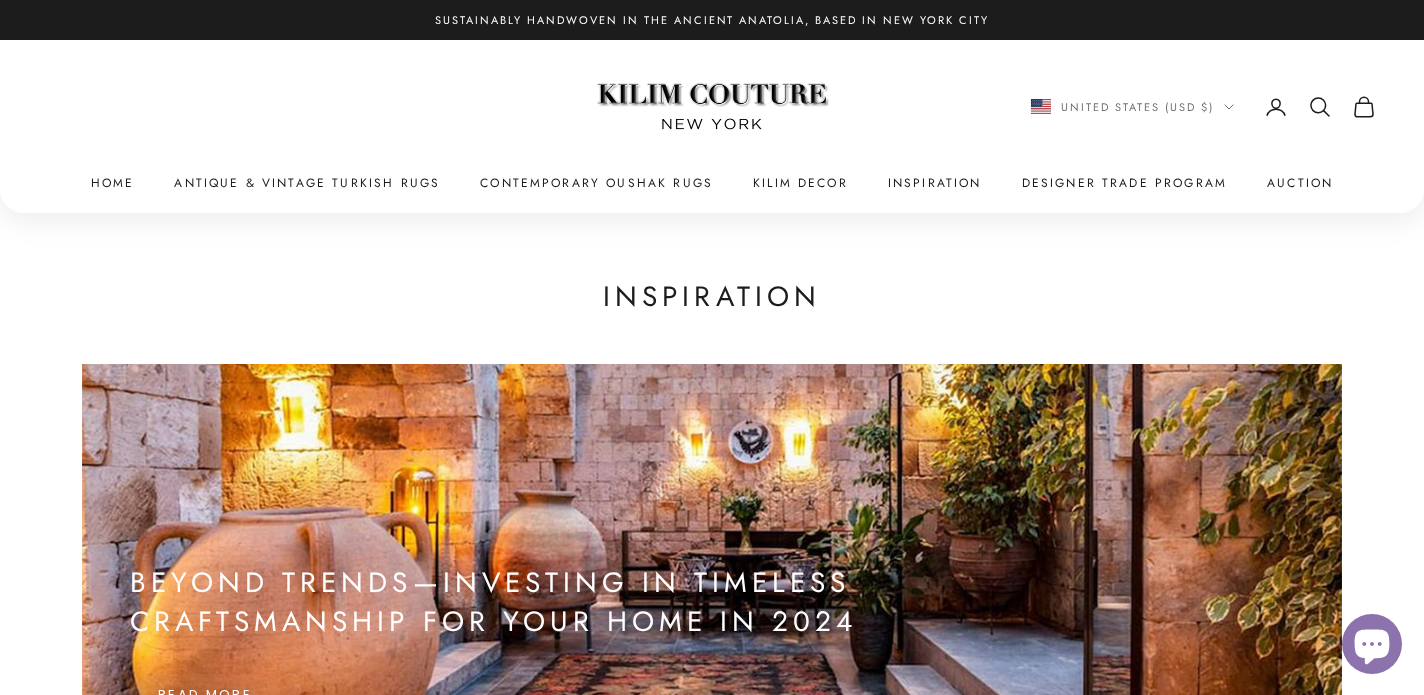 scroll, scrollTop: 0, scrollLeft: 0, axis: both 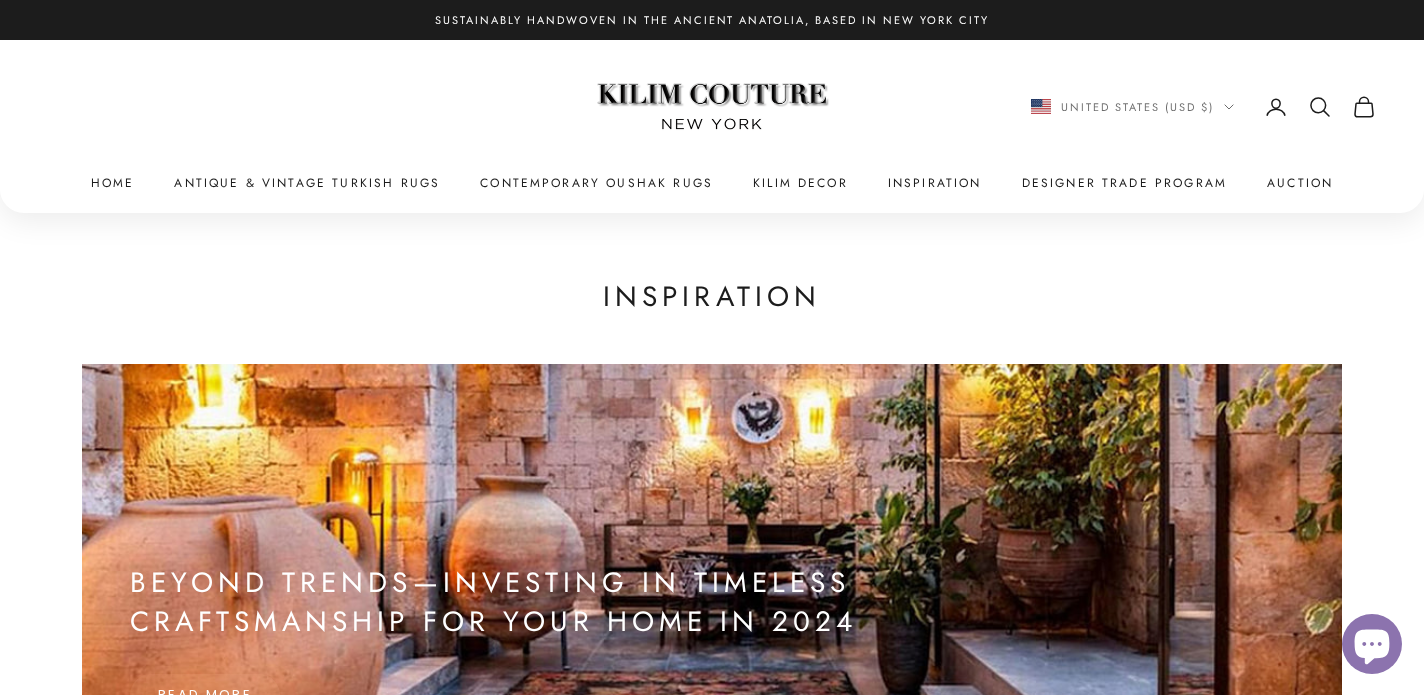 click on "Beyond Trends—Investing in Timeless Craftsmanship for Your Home in 2024
Read more" at bounding box center (712, 564) 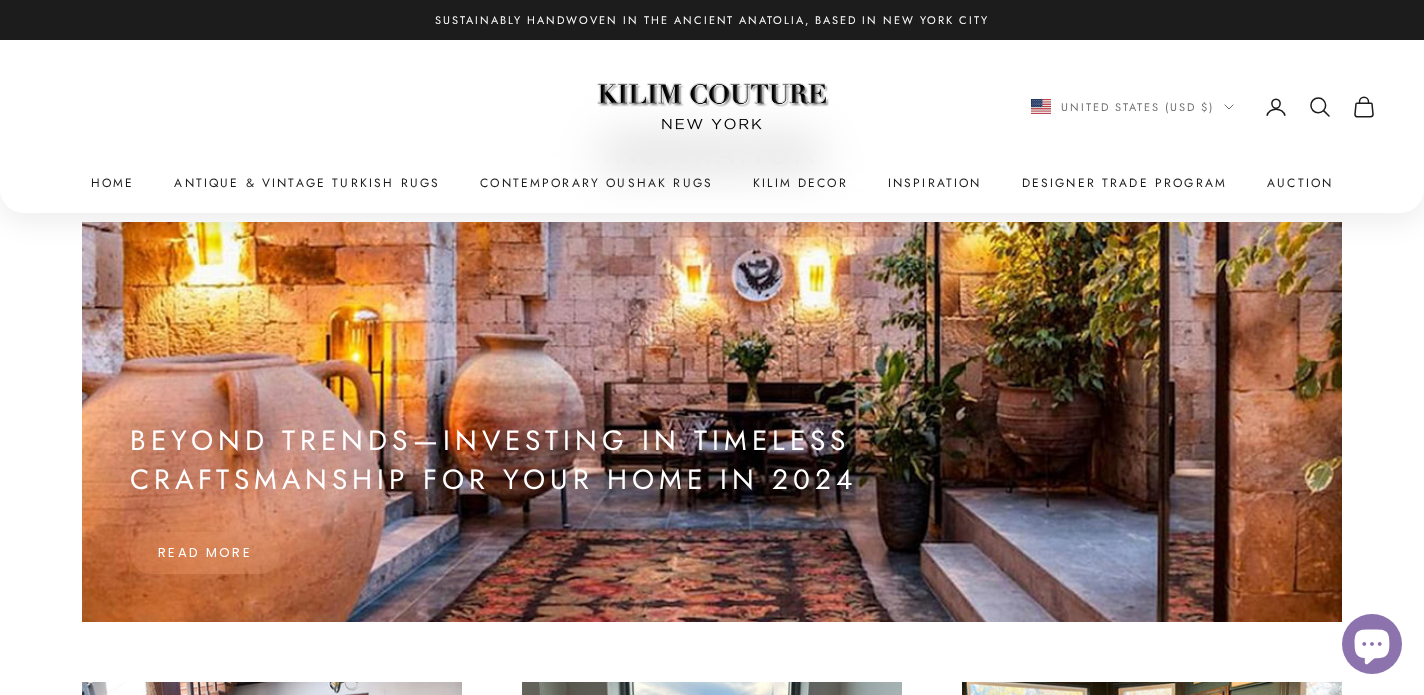 scroll, scrollTop: 490, scrollLeft: 0, axis: vertical 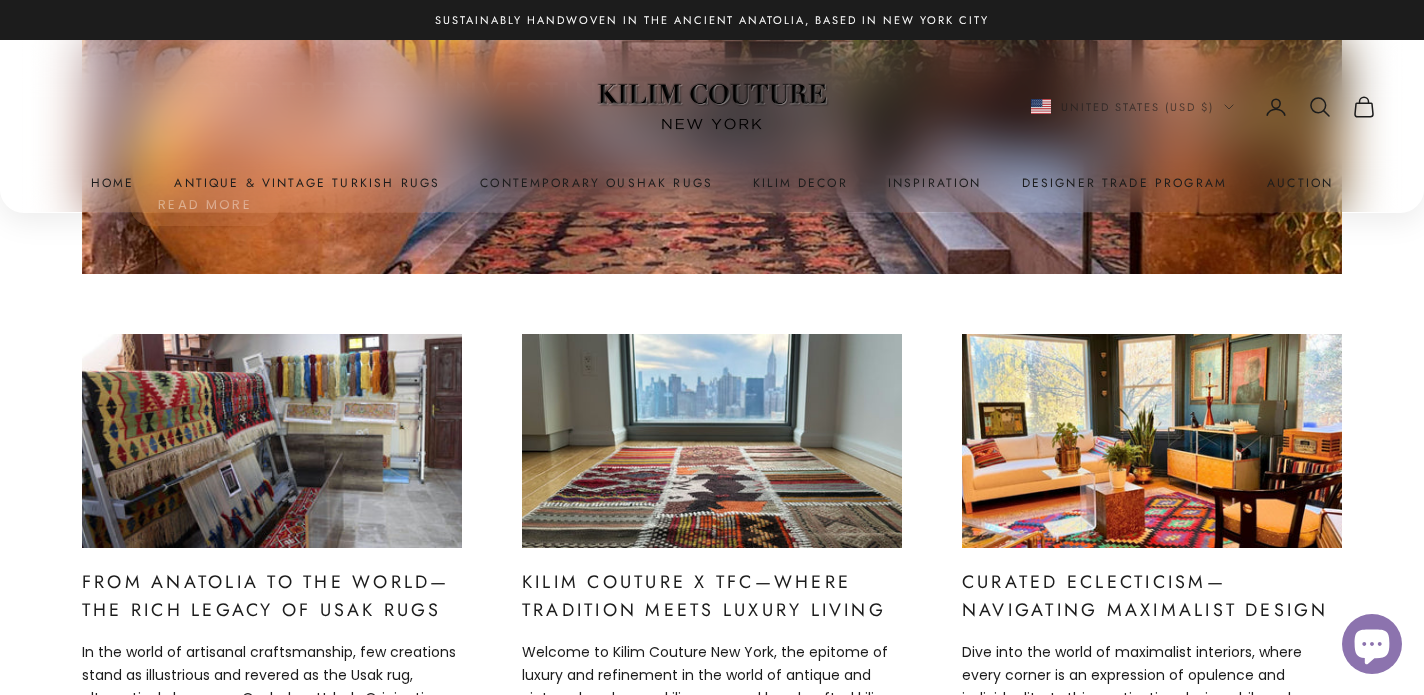 click at bounding box center (272, 441) 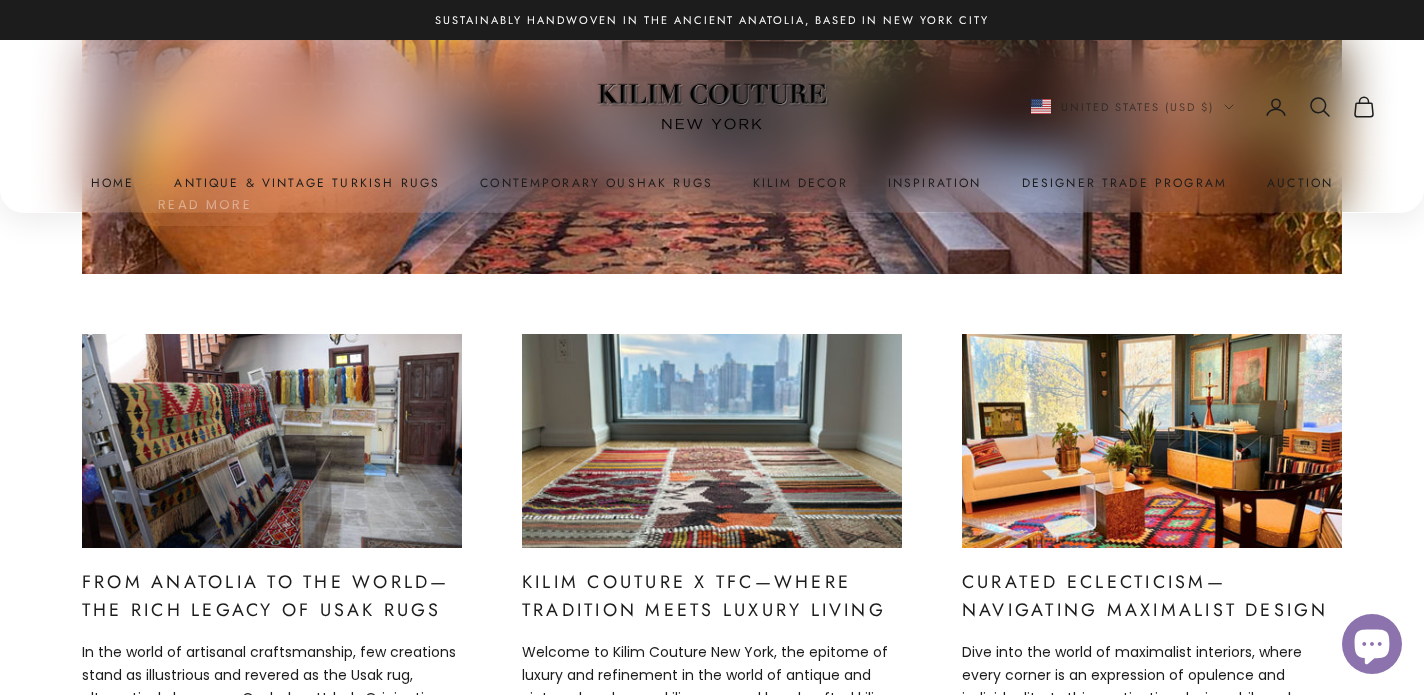 click at bounding box center (712, 441) 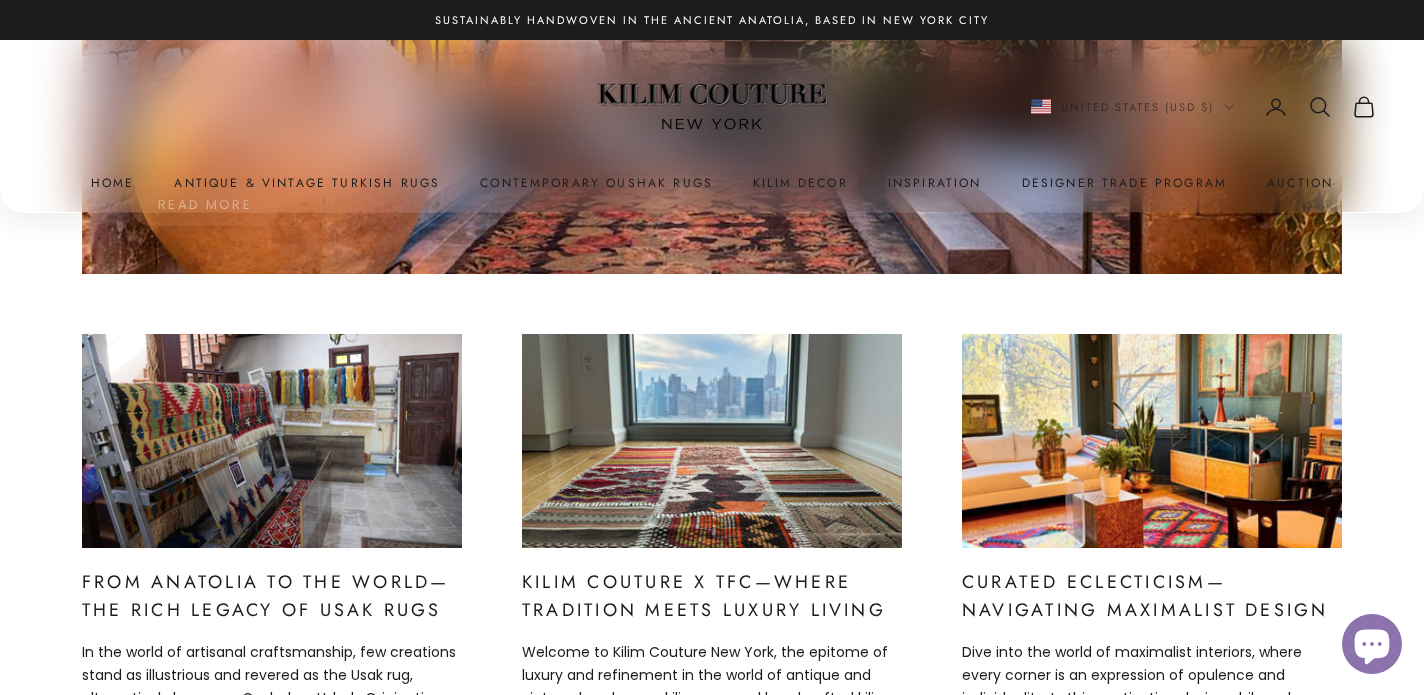 click at bounding box center [1152, 441] 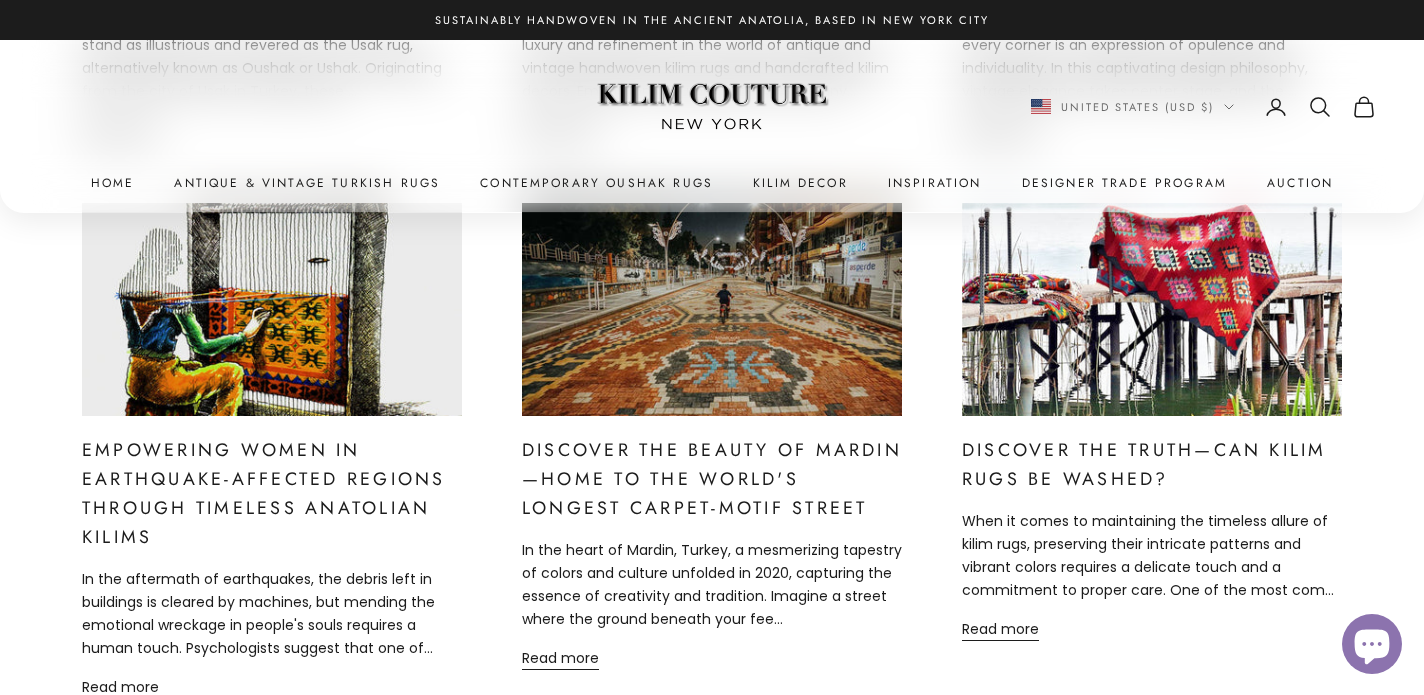 scroll, scrollTop: 1128, scrollLeft: 0, axis: vertical 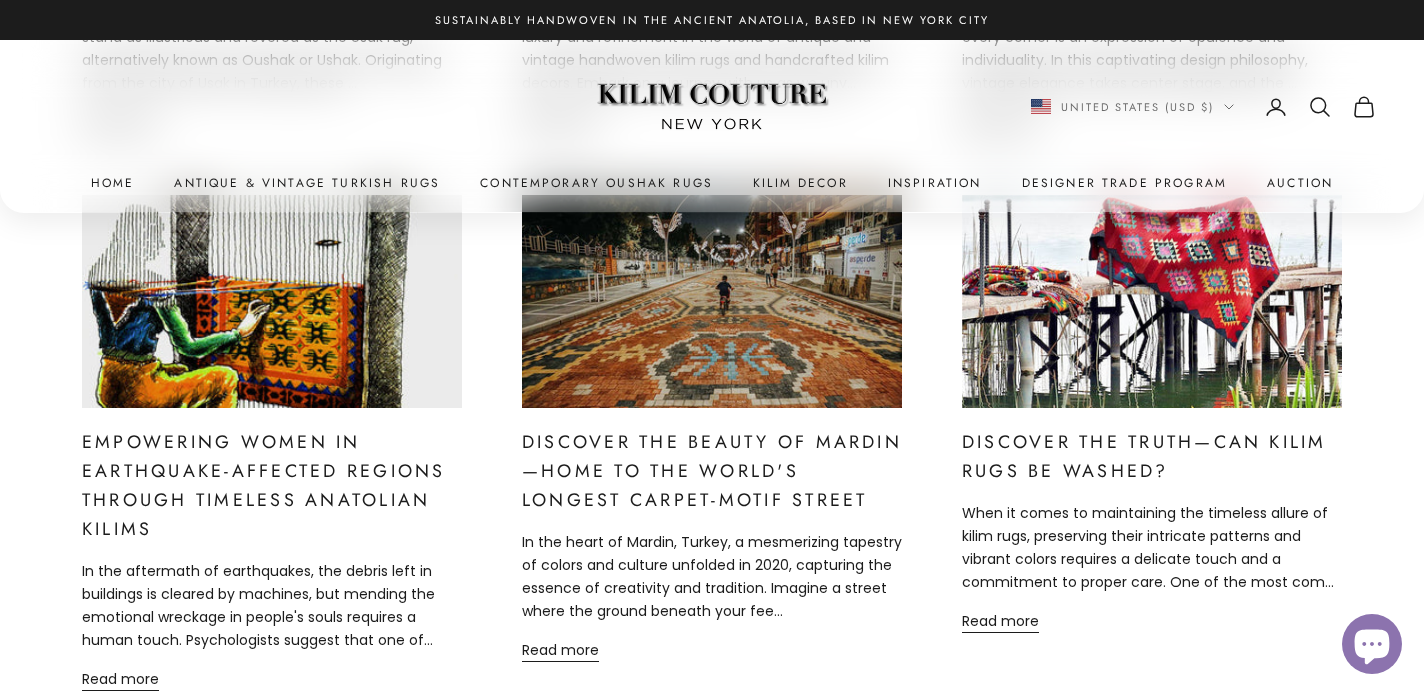 click at bounding box center [272, 302] 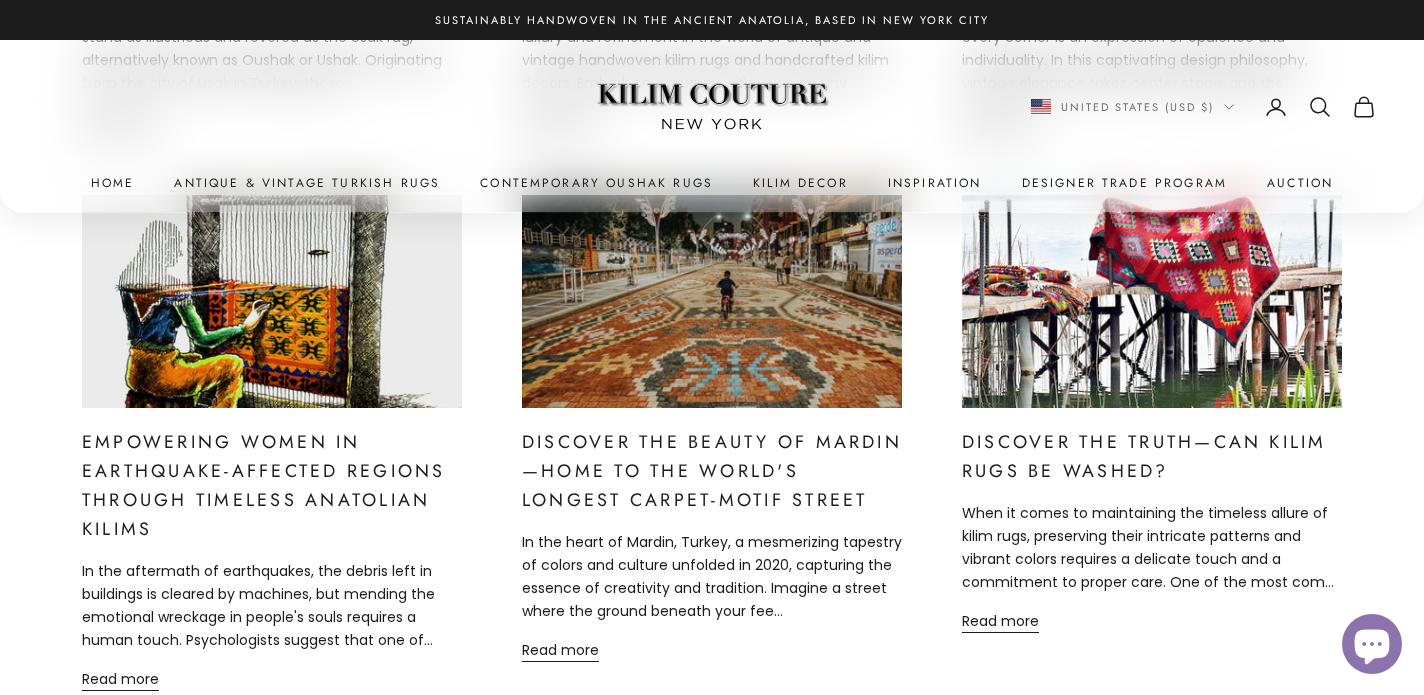 click at bounding box center (712, 302) 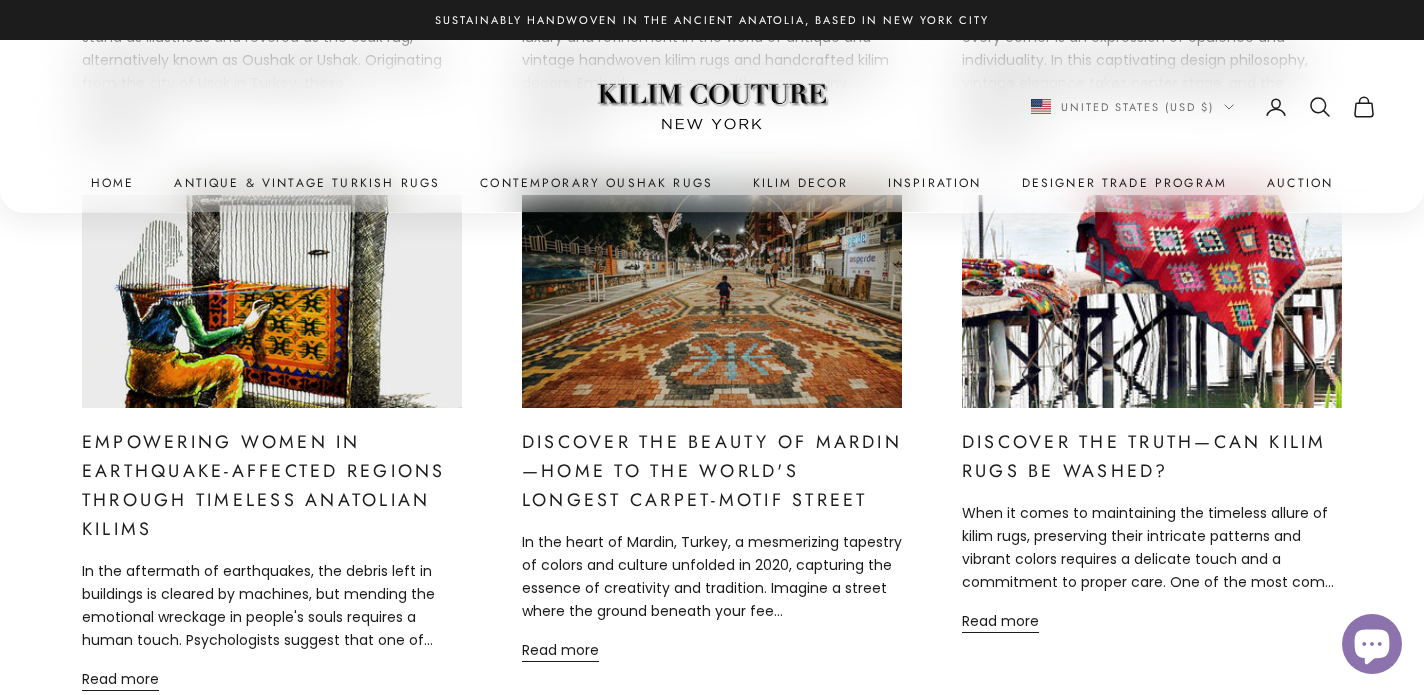 click at bounding box center (1152, 302) 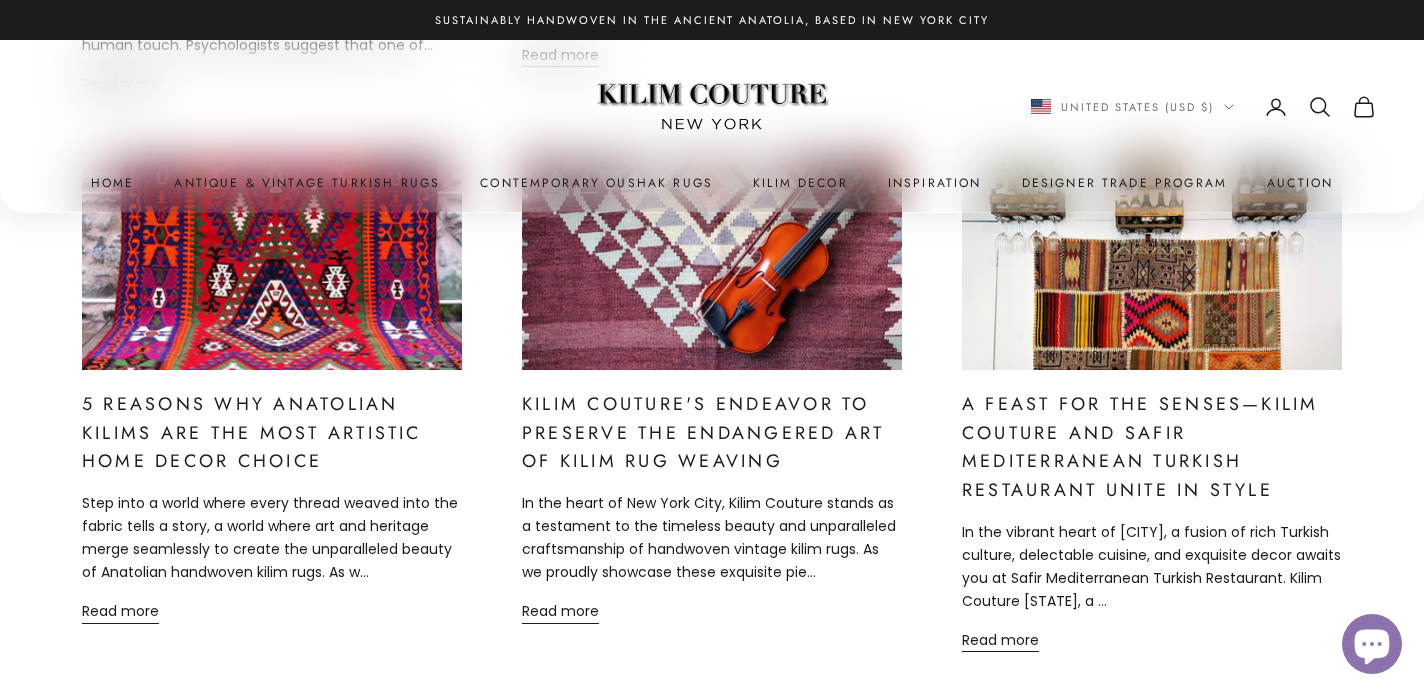 scroll, scrollTop: 1755, scrollLeft: 0, axis: vertical 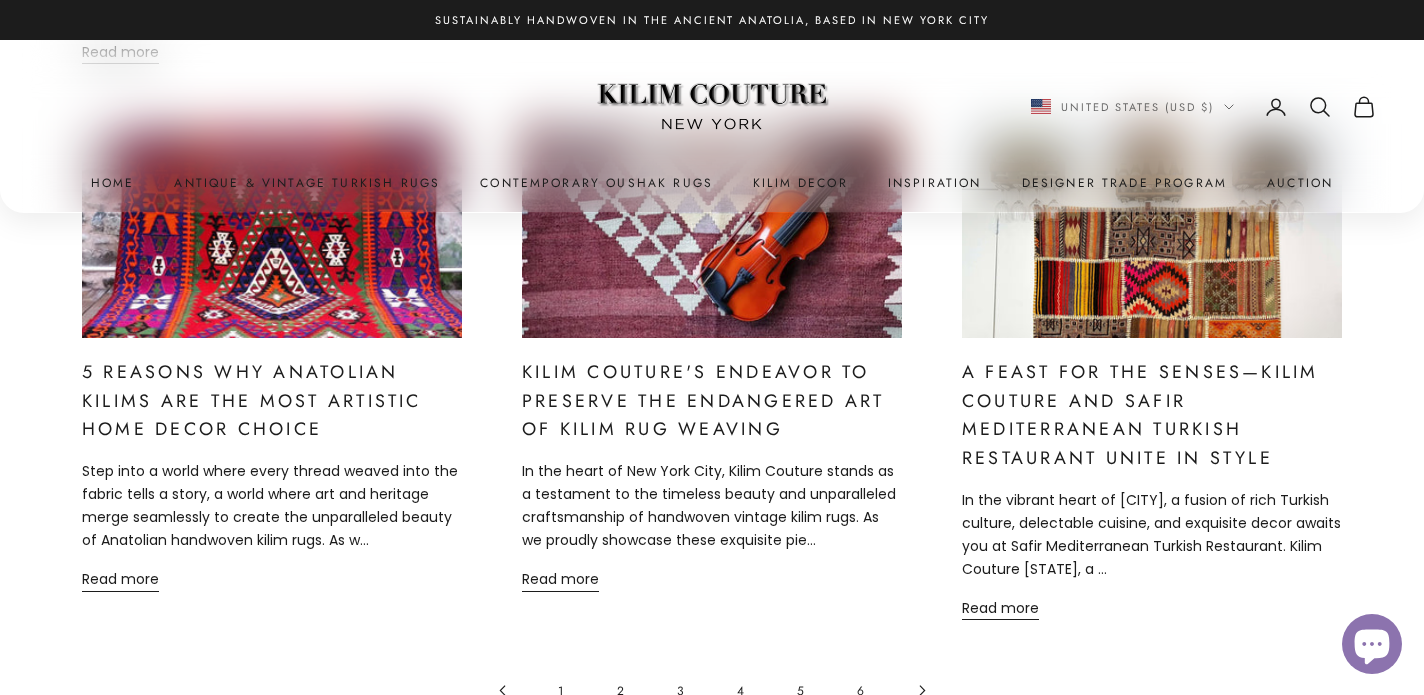 click at bounding box center [272, 231] 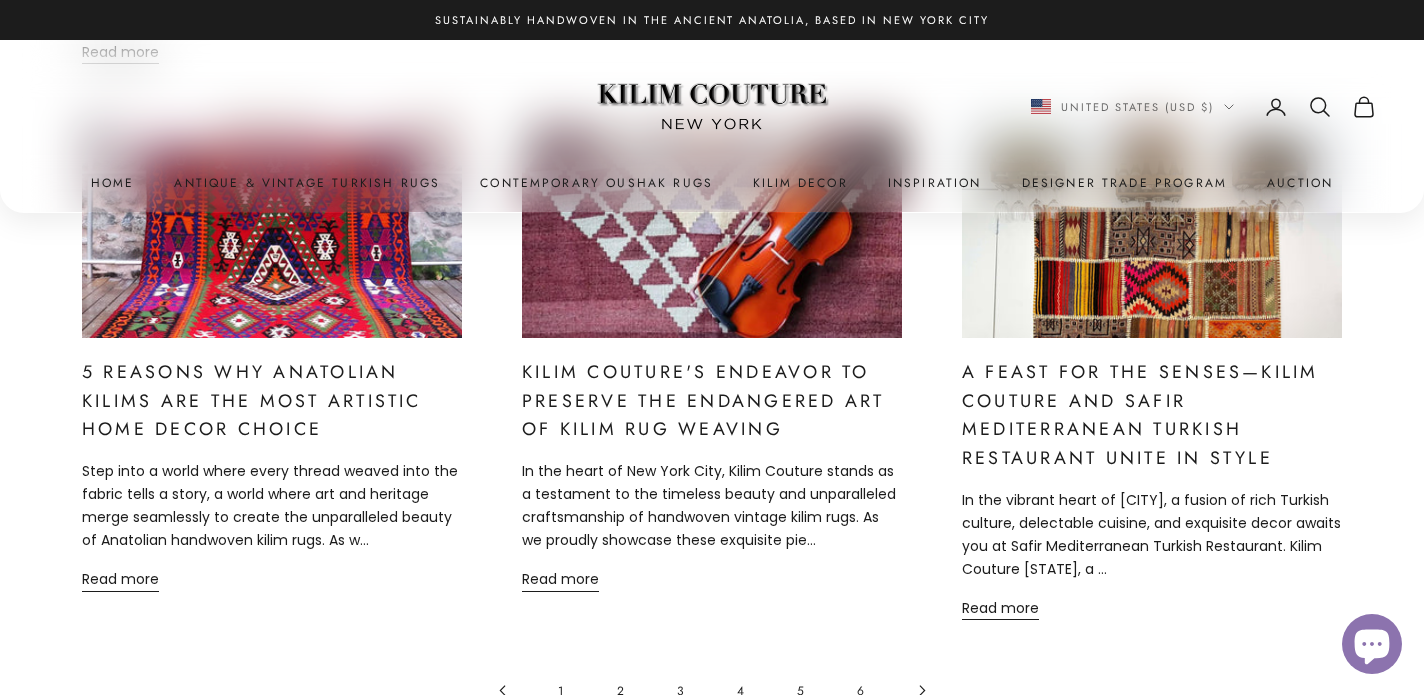 click on "Kilim Couture's Endeavor to Preserve the Endangered Art of Kilim Rug Weaving" at bounding box center (703, 401) 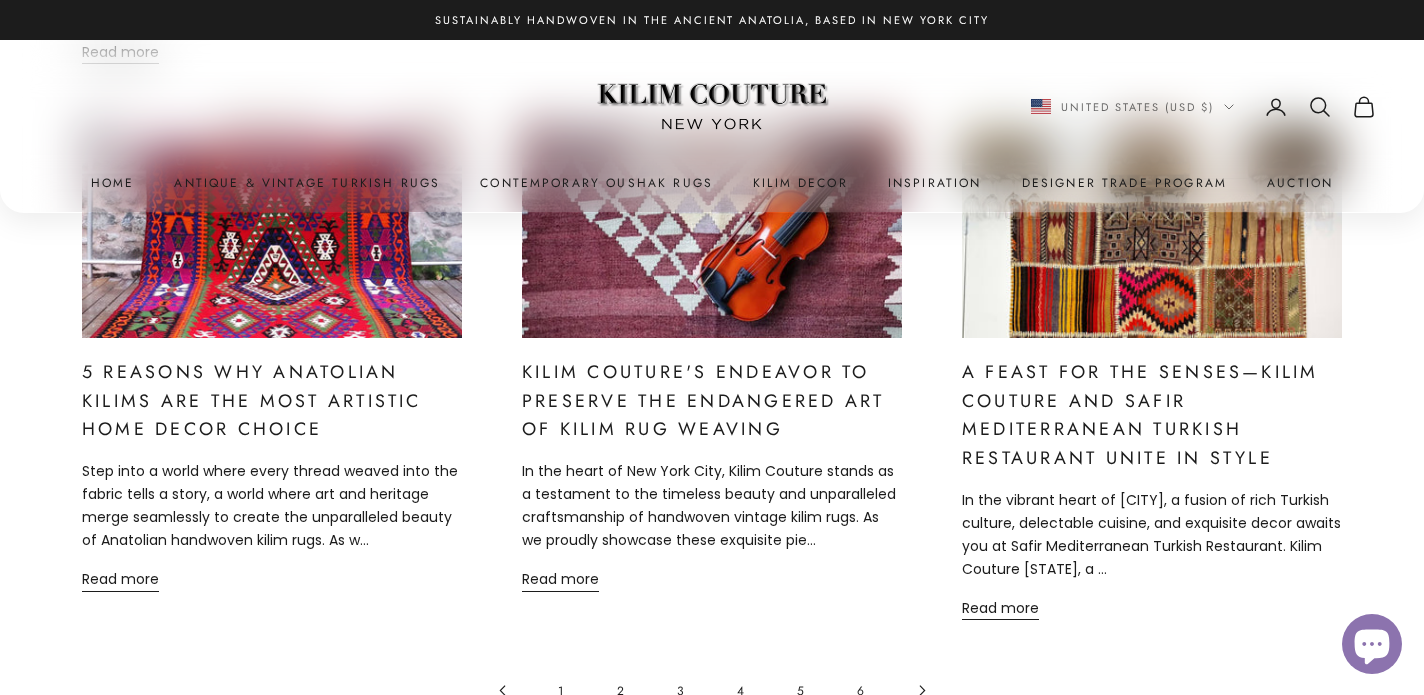 click on "A Feast for the Senses—Kilim Couture and Safir Mediterranean Turkish Restaurant Unite in Style" at bounding box center (1140, 415) 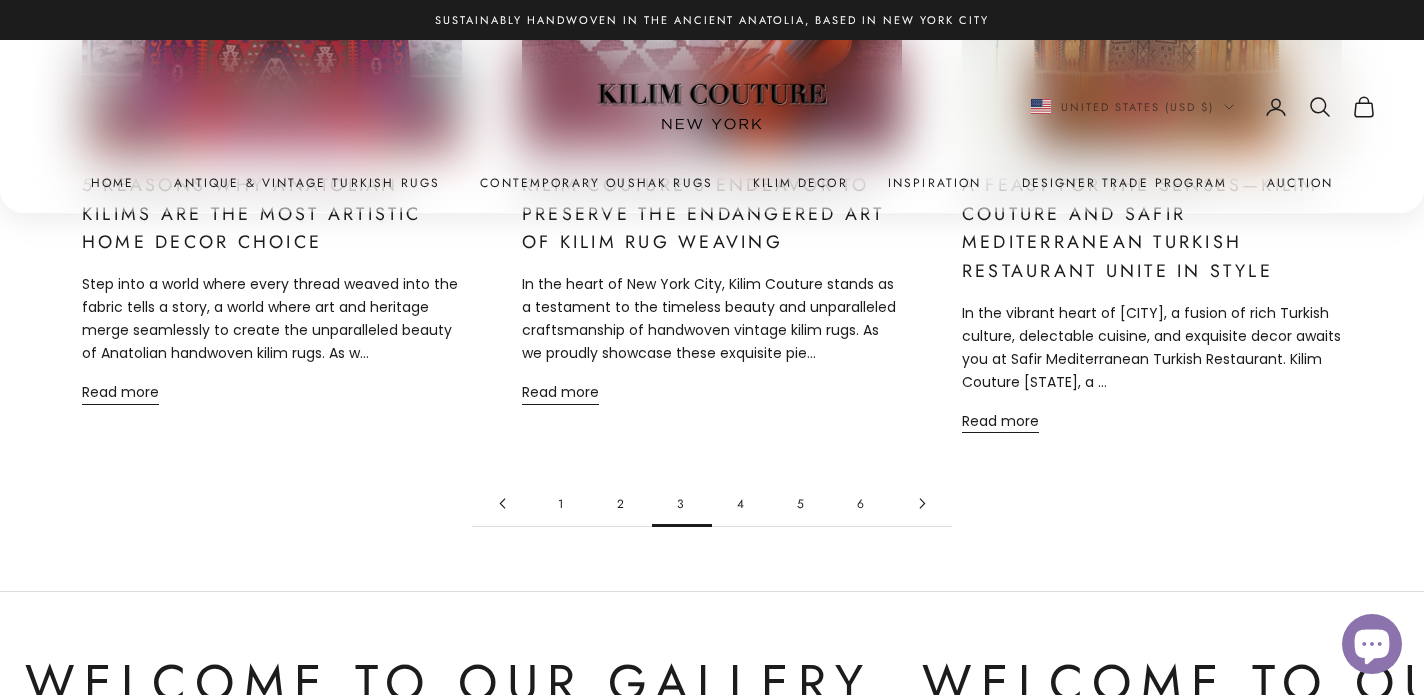 scroll, scrollTop: 1958, scrollLeft: 0, axis: vertical 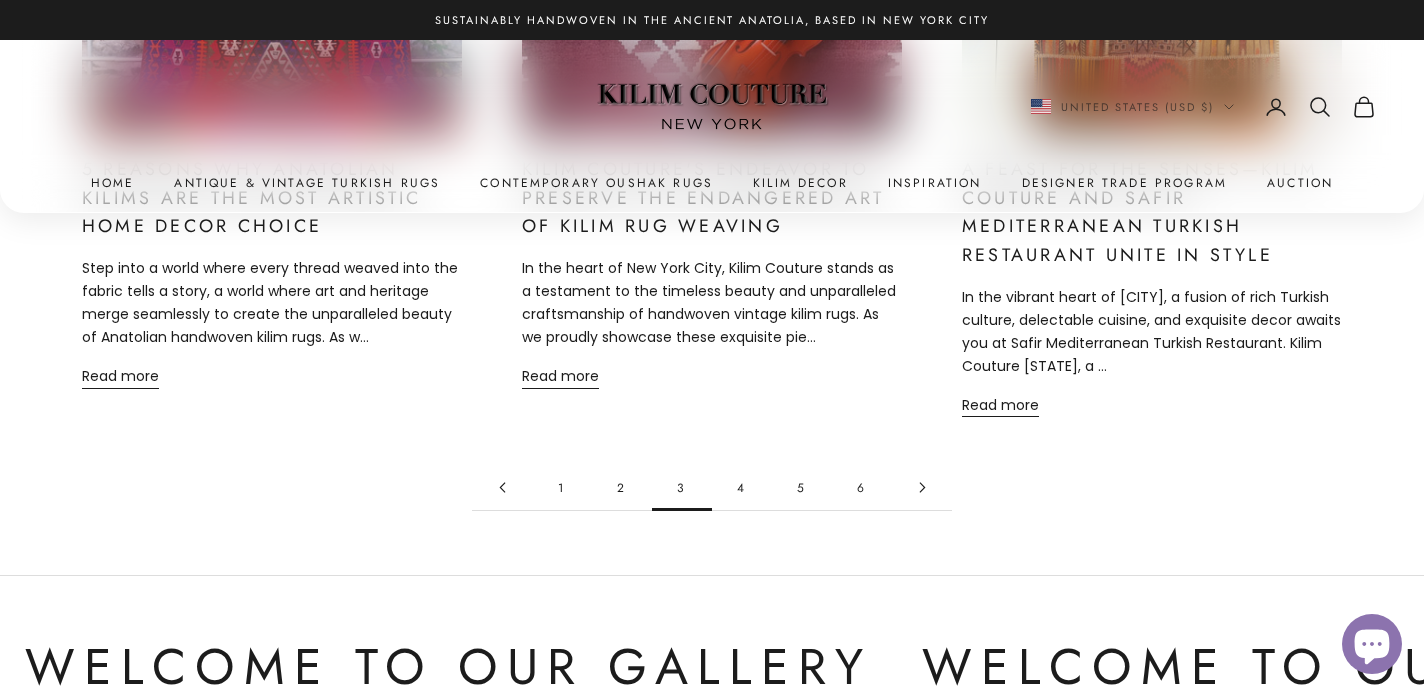 click on "4" at bounding box center [742, 487] 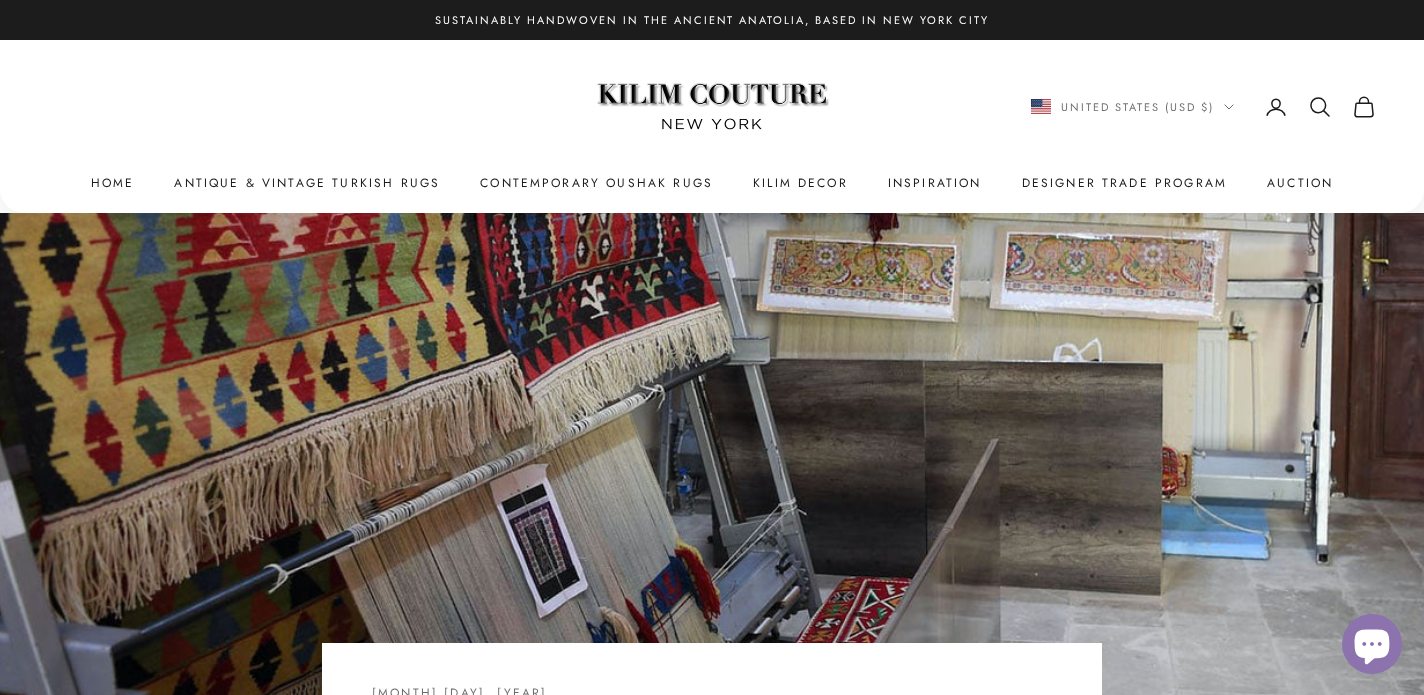 scroll, scrollTop: 0, scrollLeft: 0, axis: both 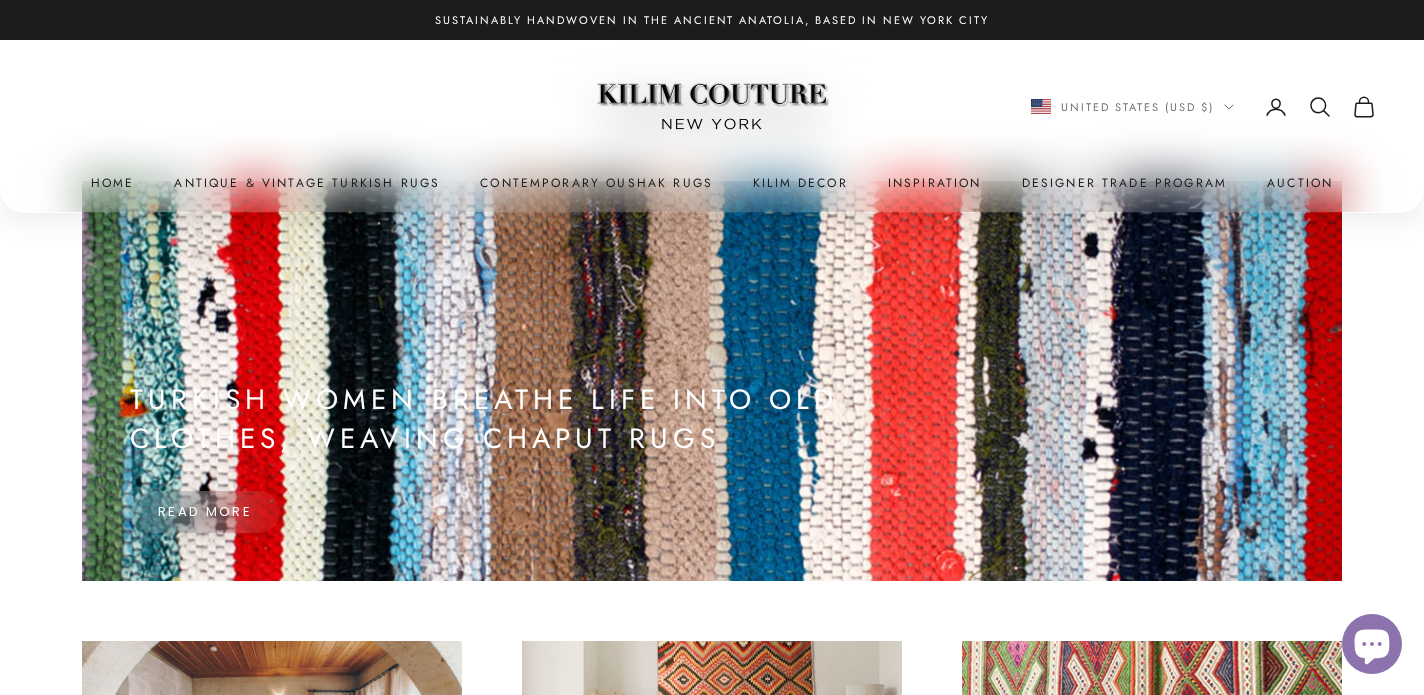 click on "Turkish Women Breathe Life into Old Clothes, Weaving Chaput Rugs" at bounding box center [514, 419] 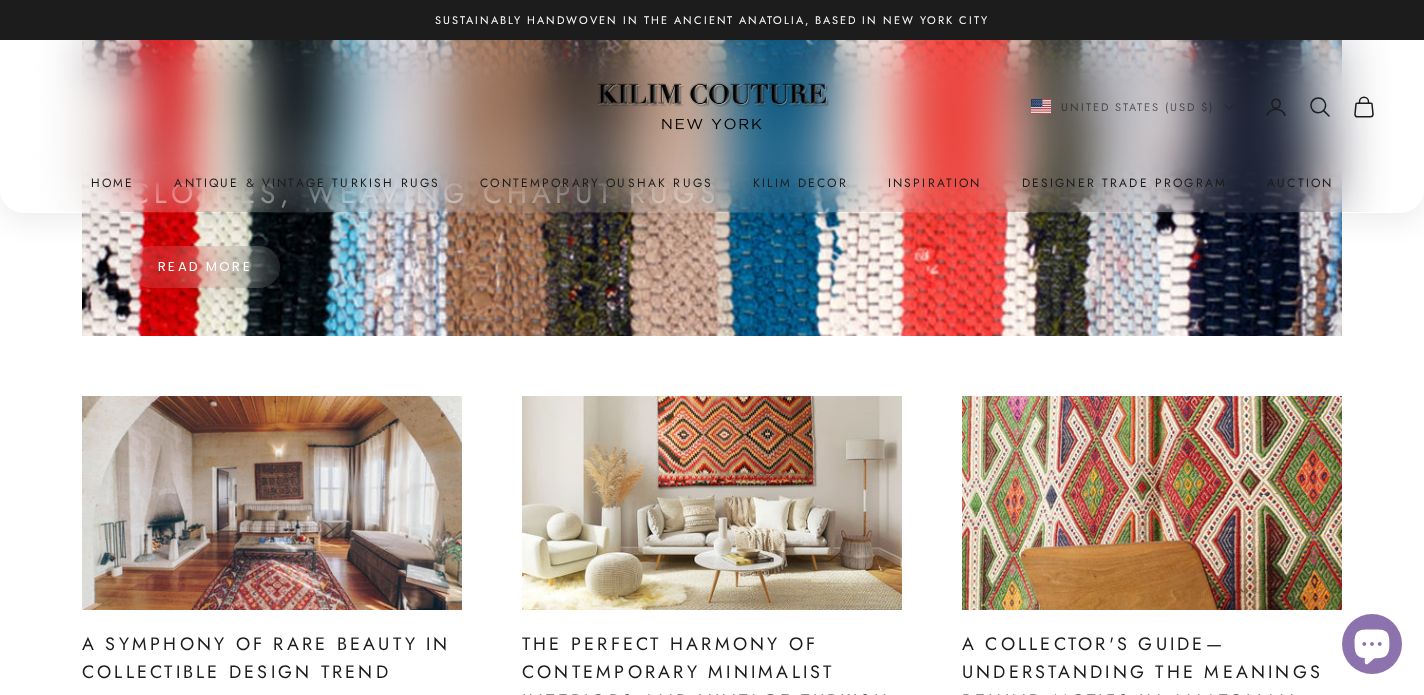 scroll, scrollTop: 864, scrollLeft: 0, axis: vertical 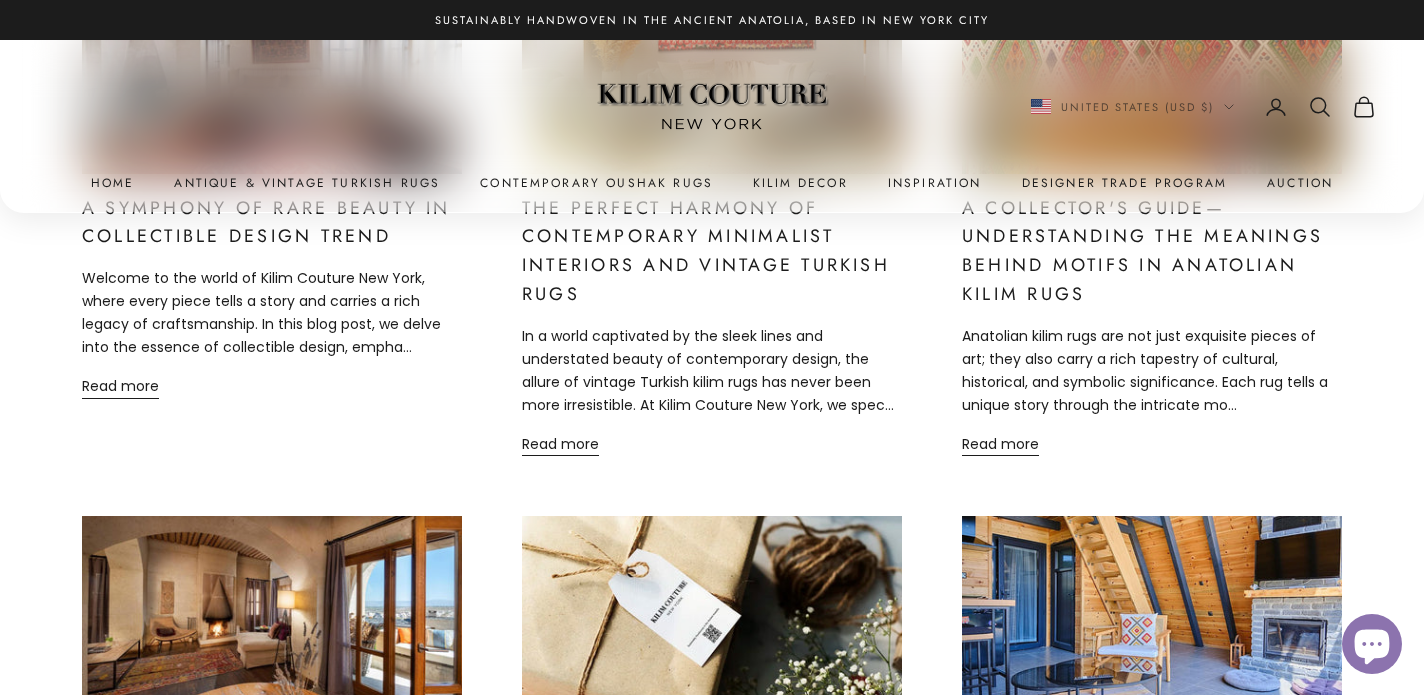 click on "Welcome to the world of Kilim Couture New York, where every piece tells a story and carries a rich legacy of craftsmanship. In this blog post, we delve into the essence of collectible design, empha..." at bounding box center [272, 313] 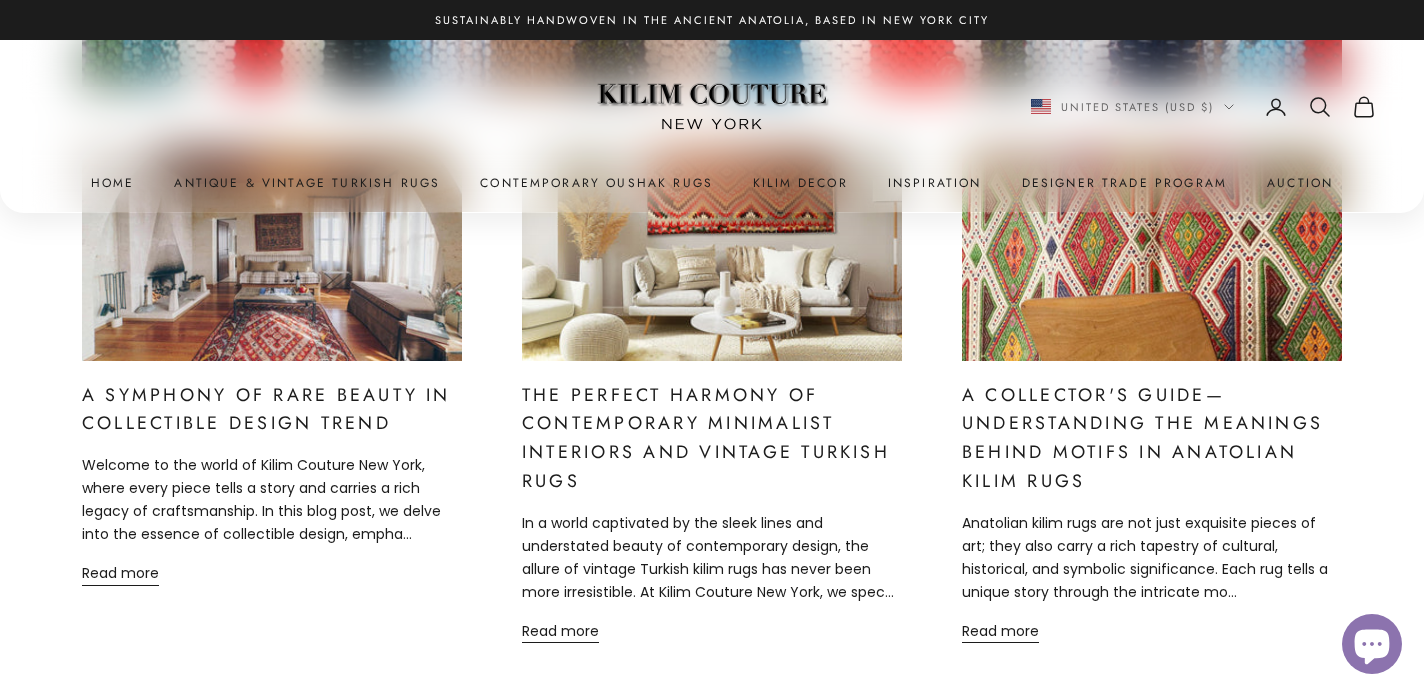 scroll, scrollTop: 629, scrollLeft: 0, axis: vertical 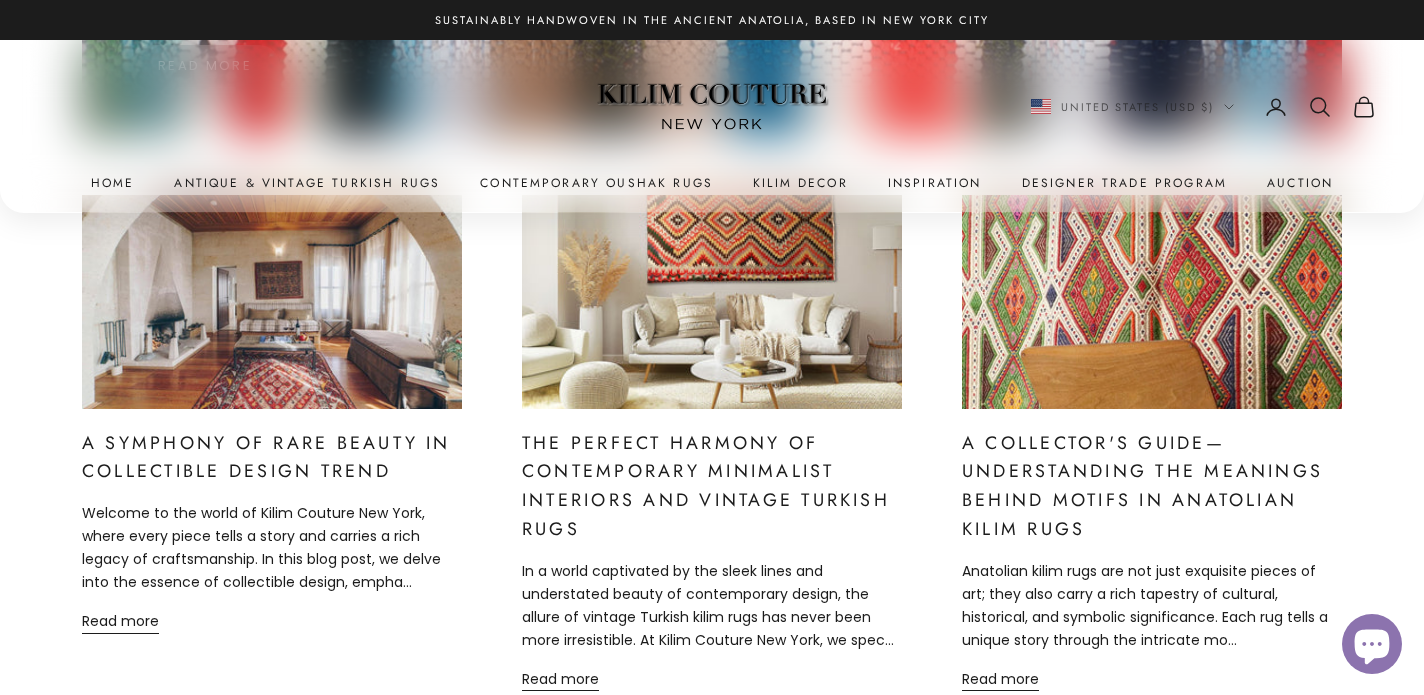 click at bounding box center [712, 302] 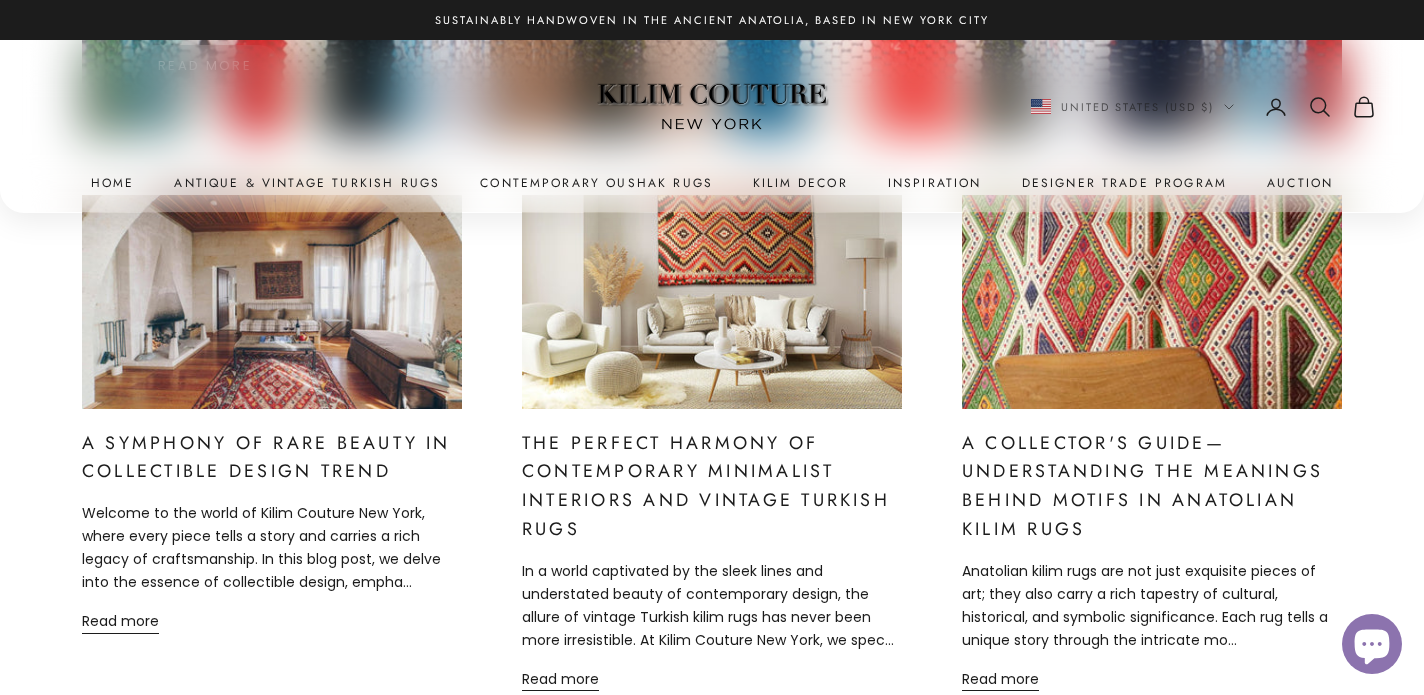 click at bounding box center (1152, 302) 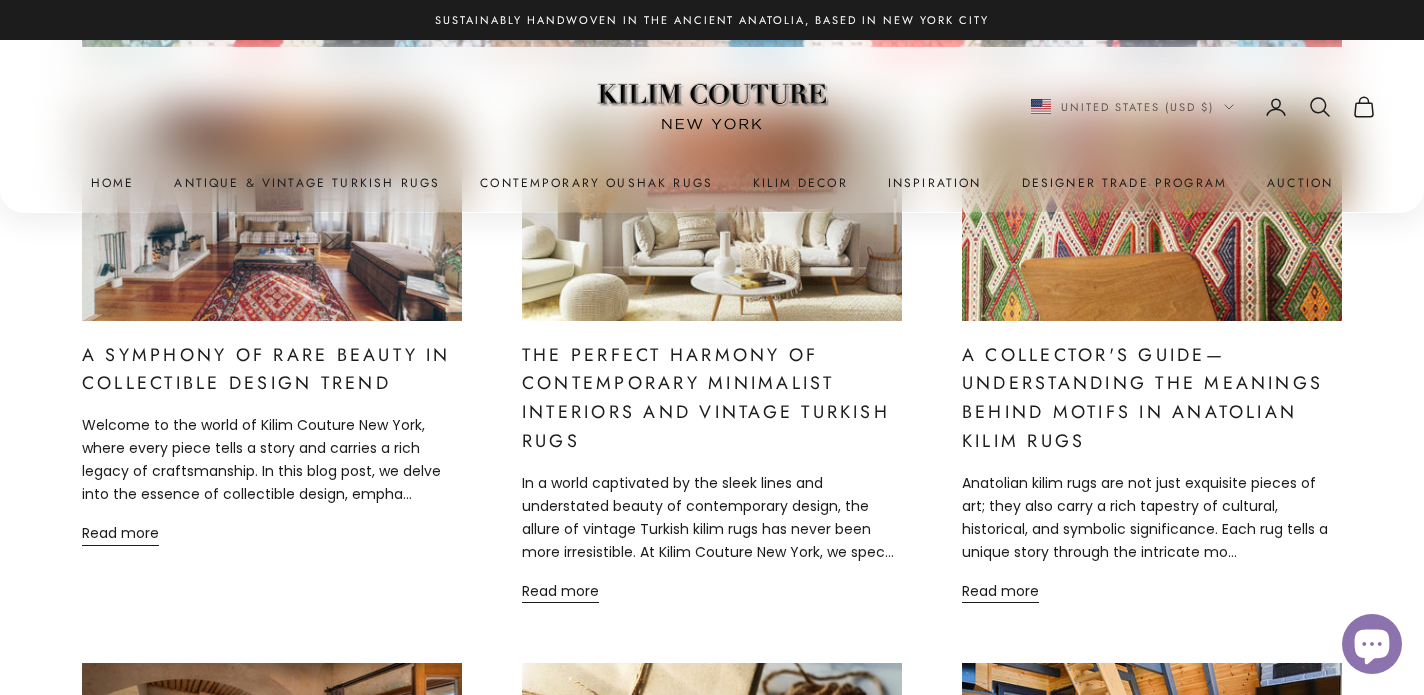 scroll, scrollTop: 1147, scrollLeft: 0, axis: vertical 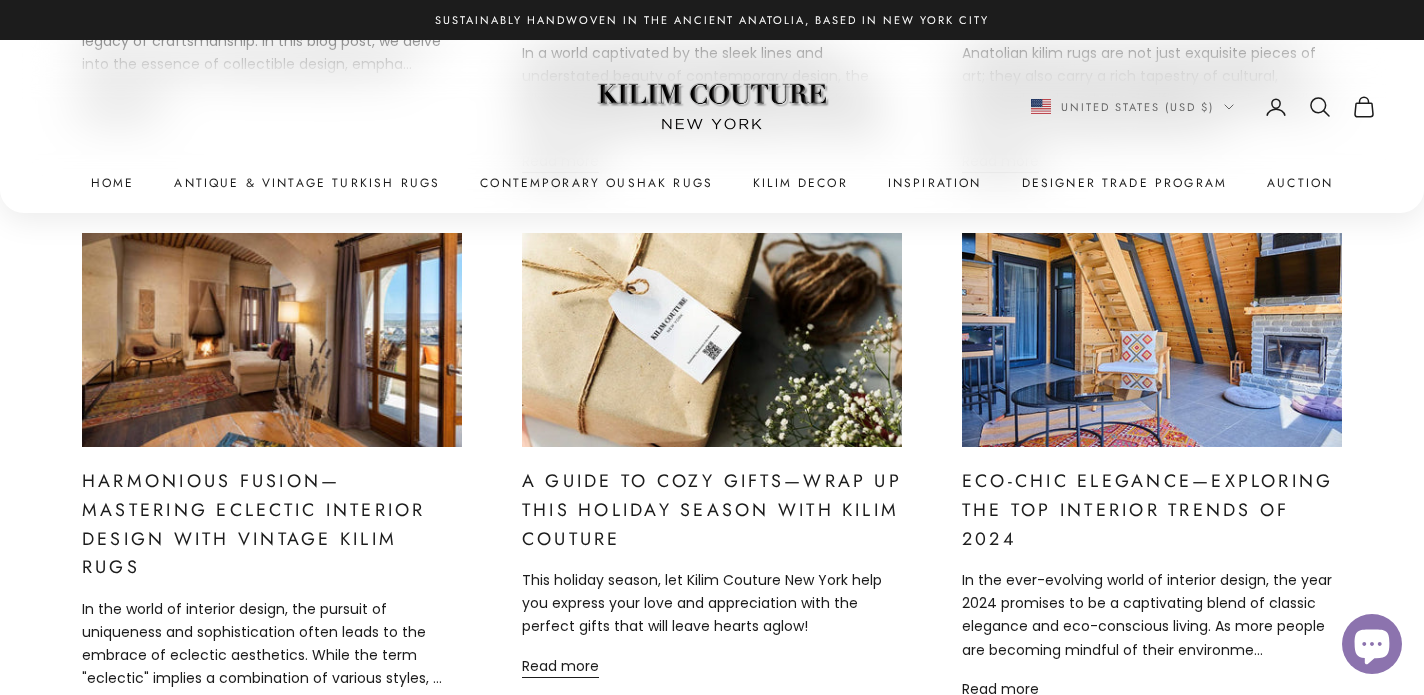click at bounding box center (272, 340) 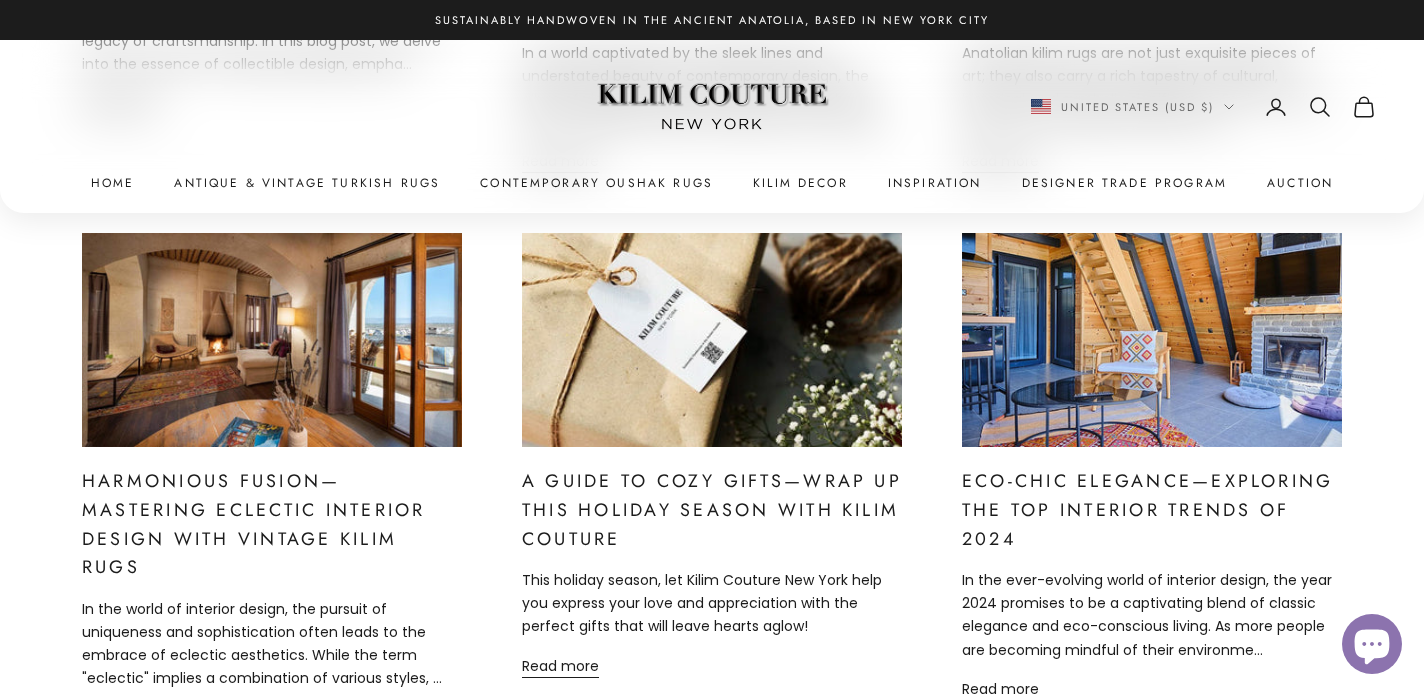 click at bounding box center (712, 340) 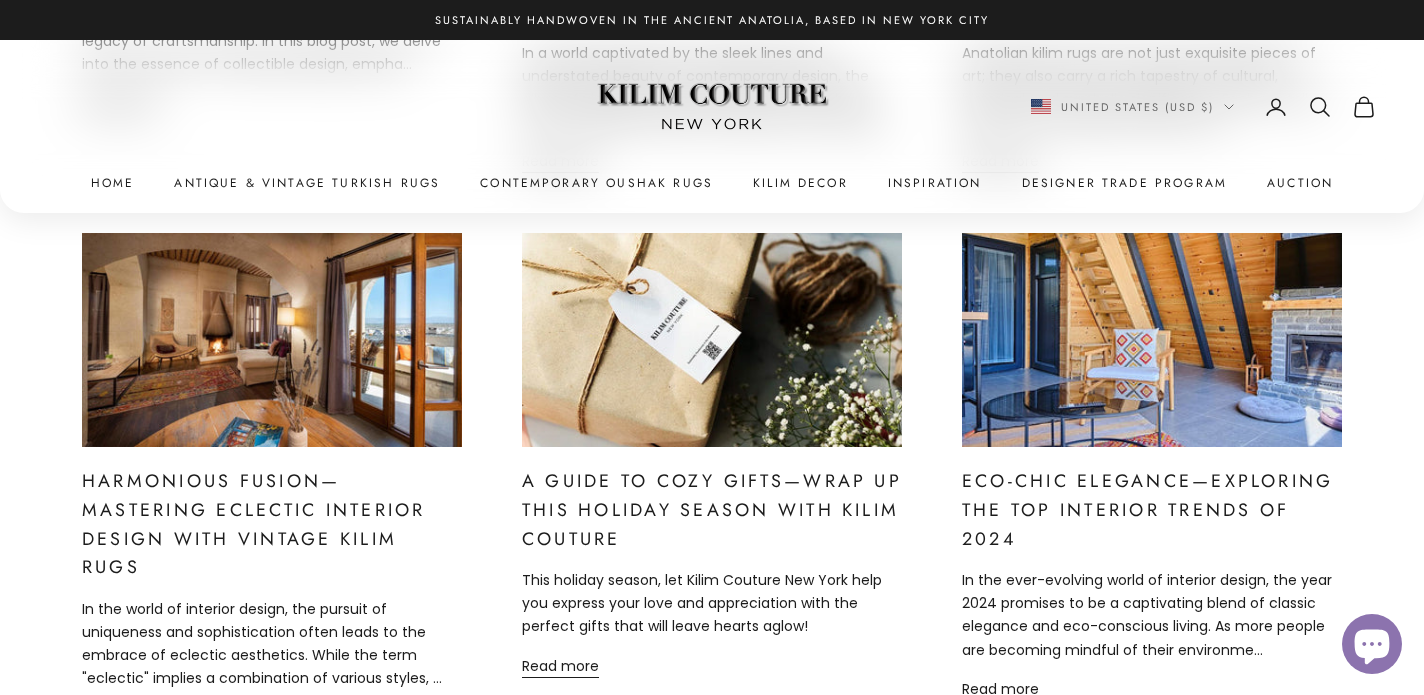 click at bounding box center (1152, 340) 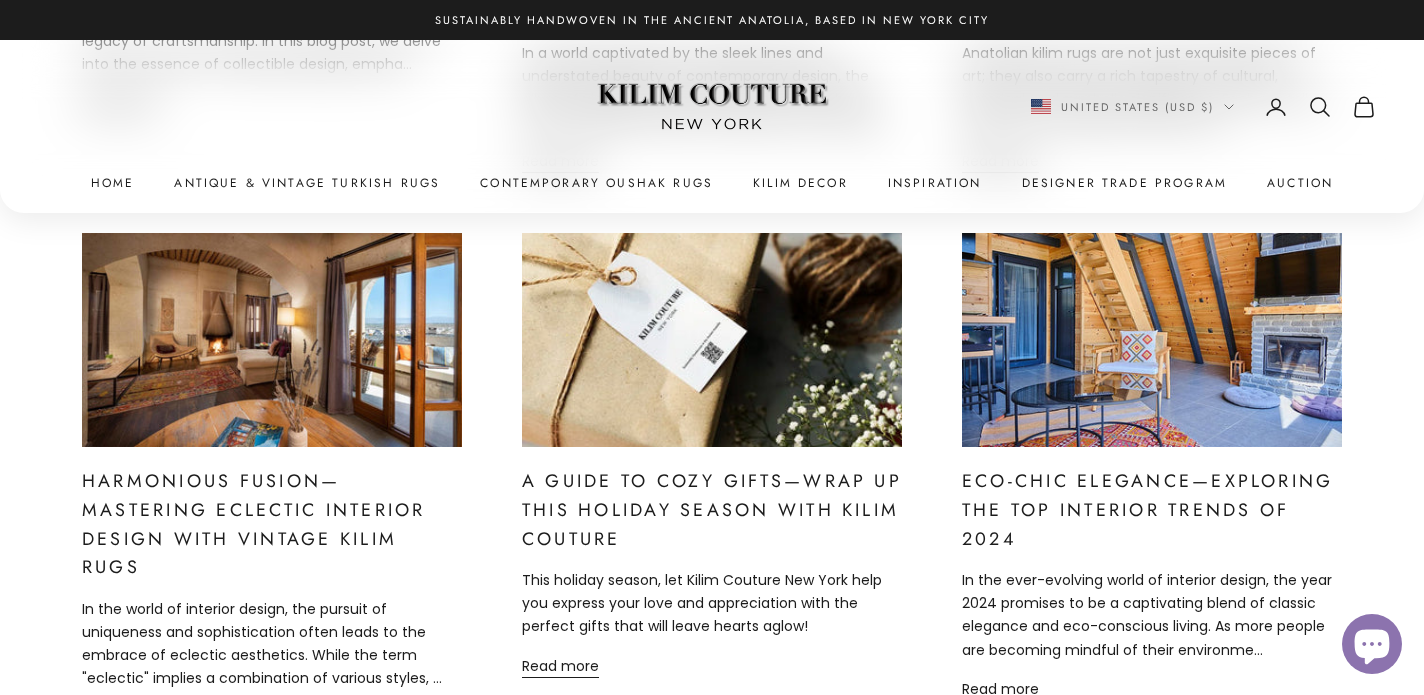 scroll, scrollTop: 1661, scrollLeft: 0, axis: vertical 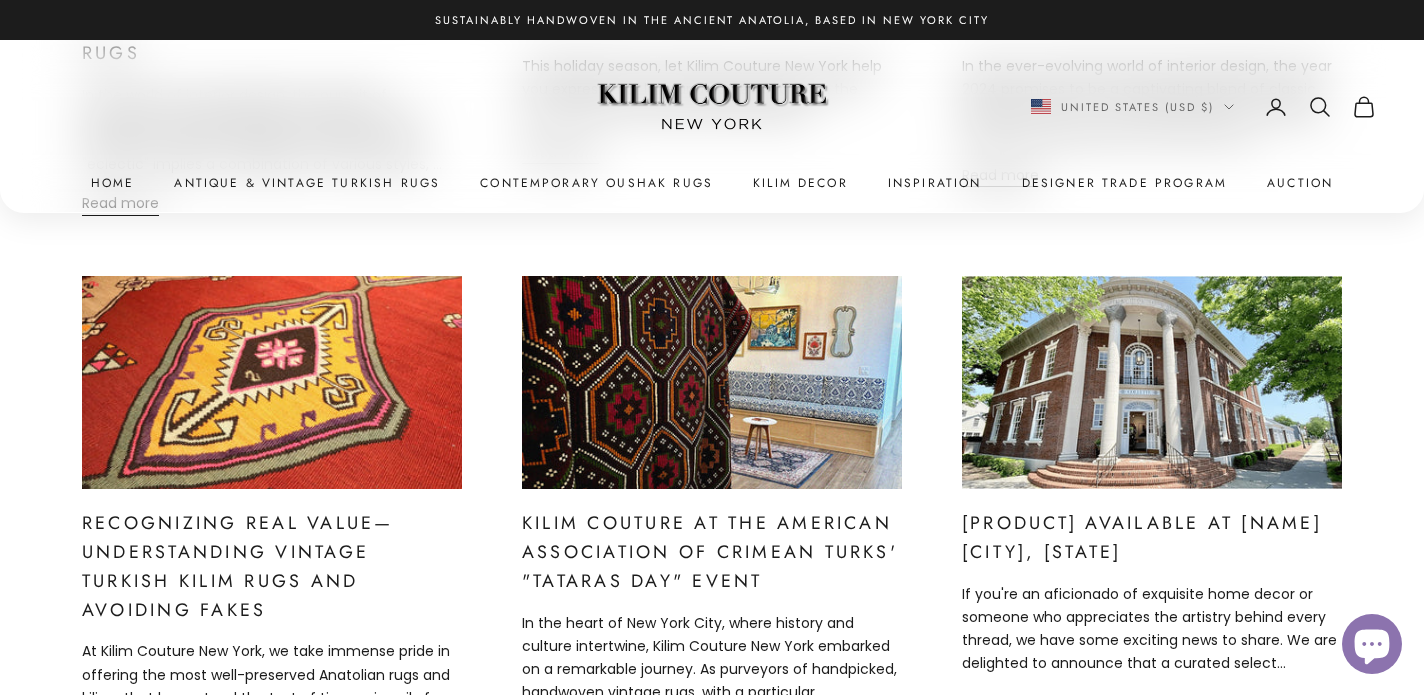 click at bounding box center [272, 383] 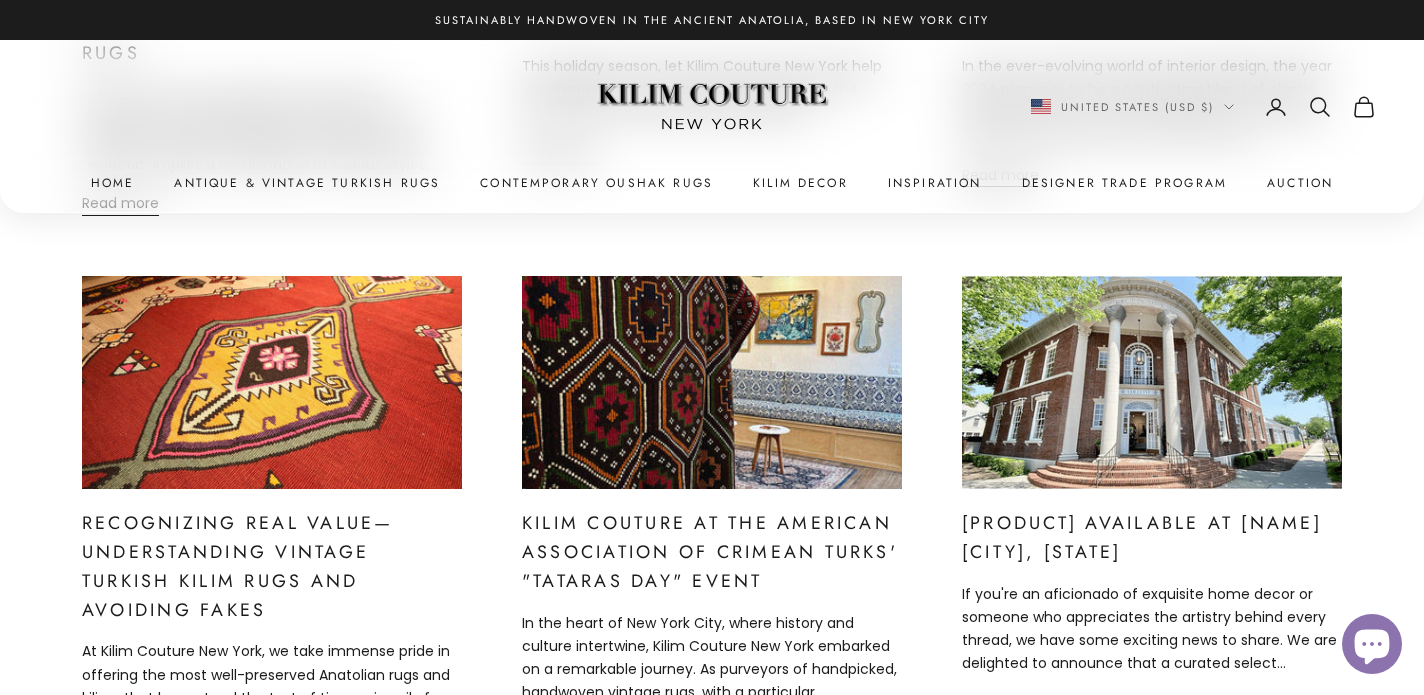 click at bounding box center (712, 383) 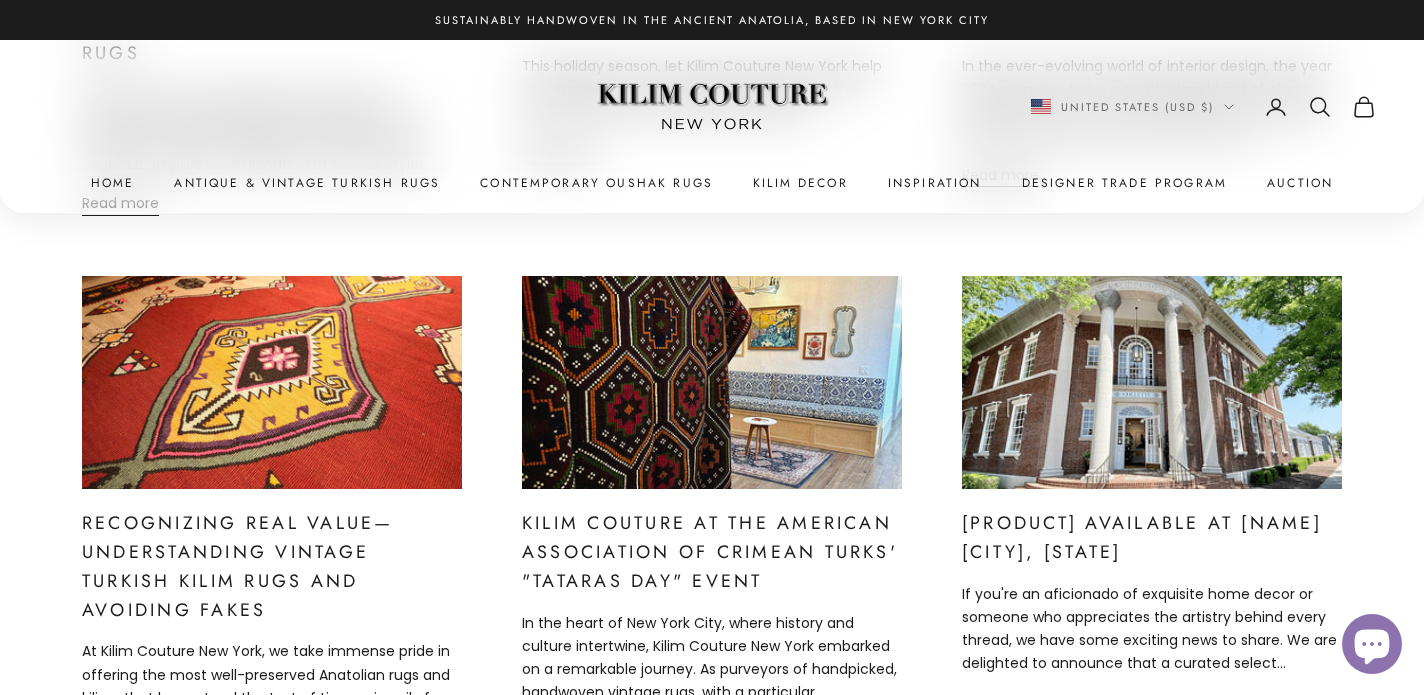 click at bounding box center (1152, 383) 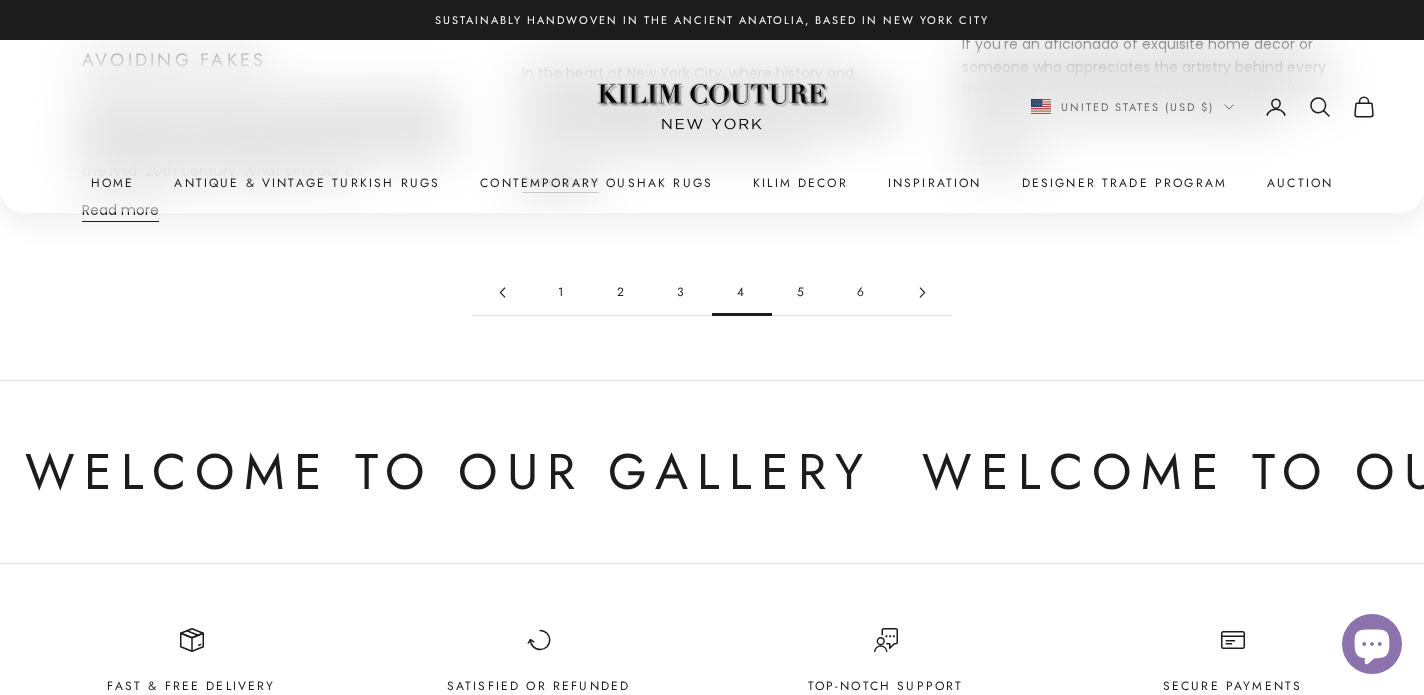 scroll, scrollTop: 2173, scrollLeft: 0, axis: vertical 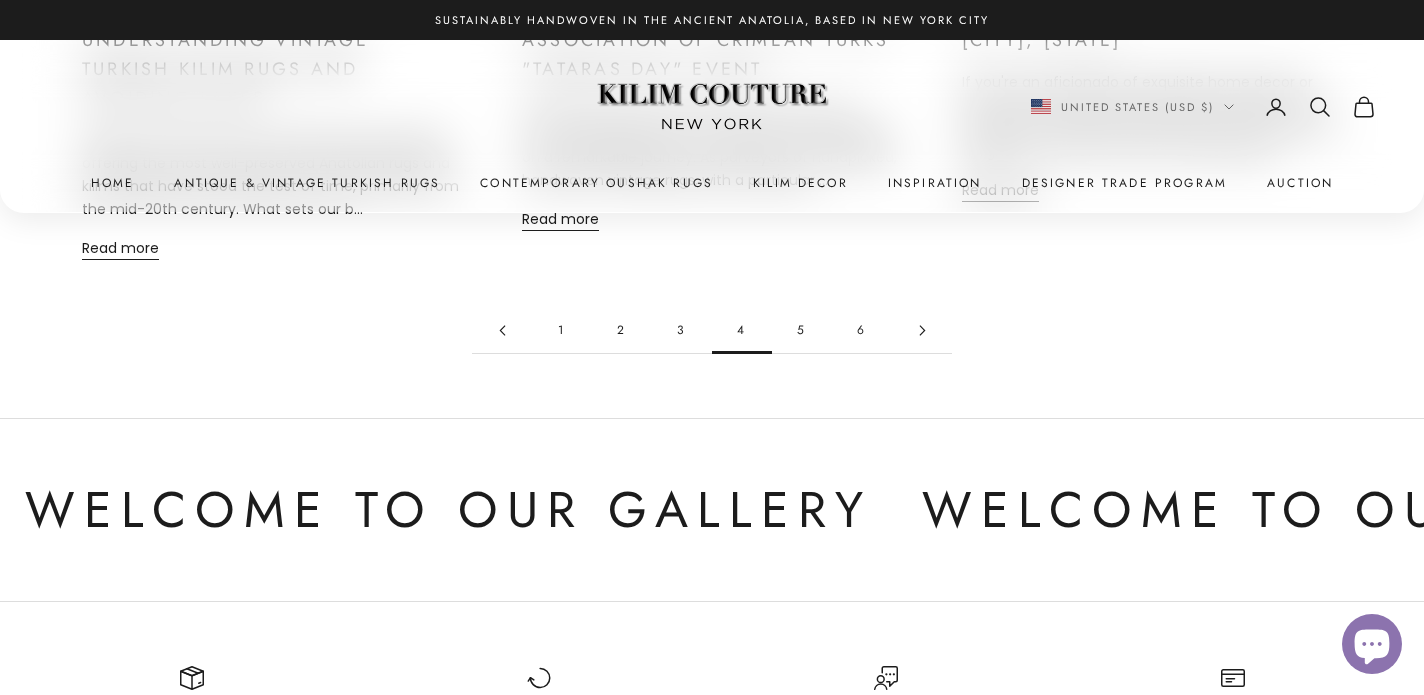 click on "5" at bounding box center (802, 330) 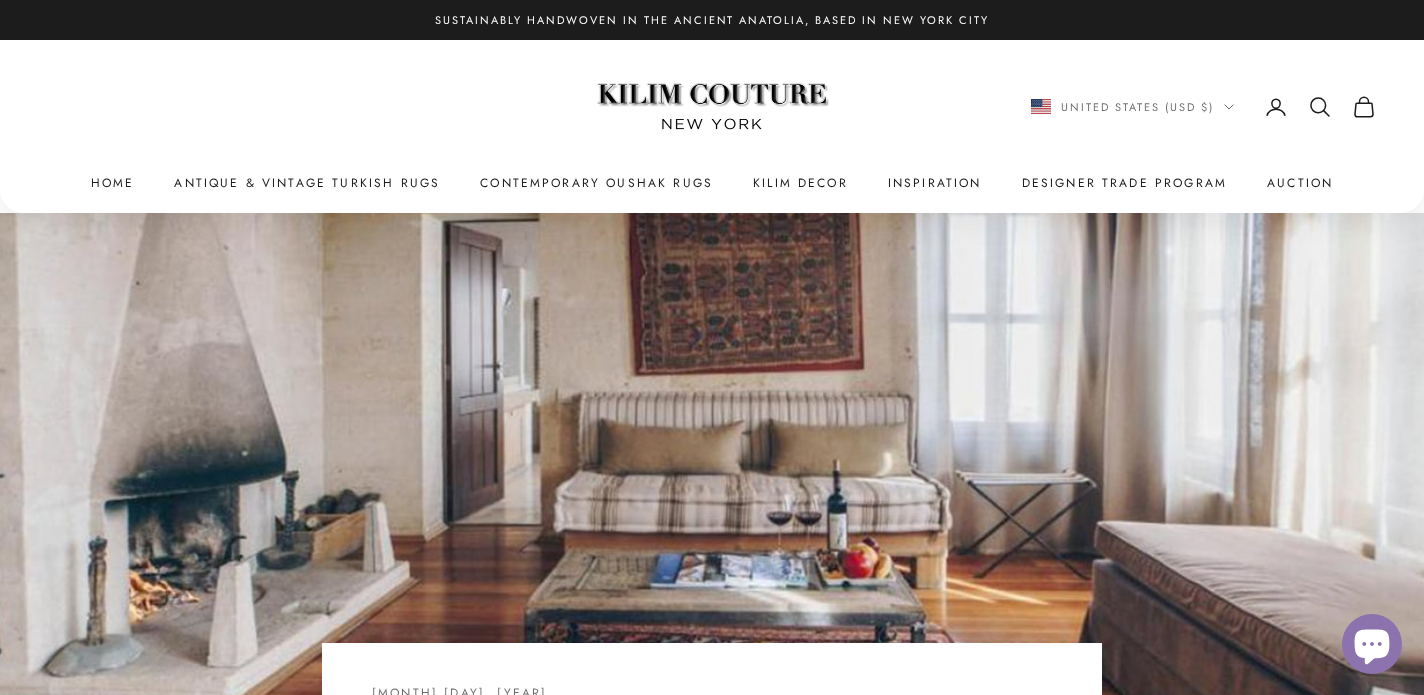 scroll, scrollTop: 0, scrollLeft: 0, axis: both 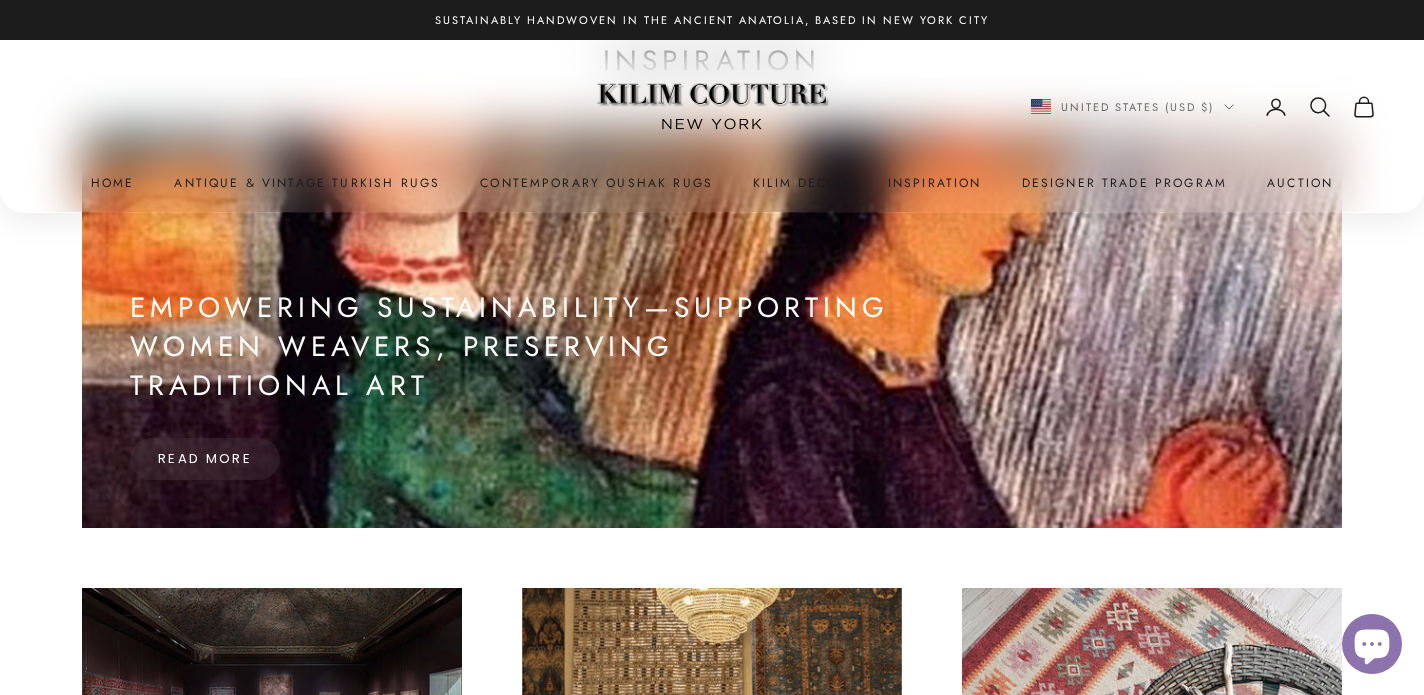click on "Empowering Sustainability—Supporting Women Weavers, Preserving Traditional Art
Read more" at bounding box center [712, 328] 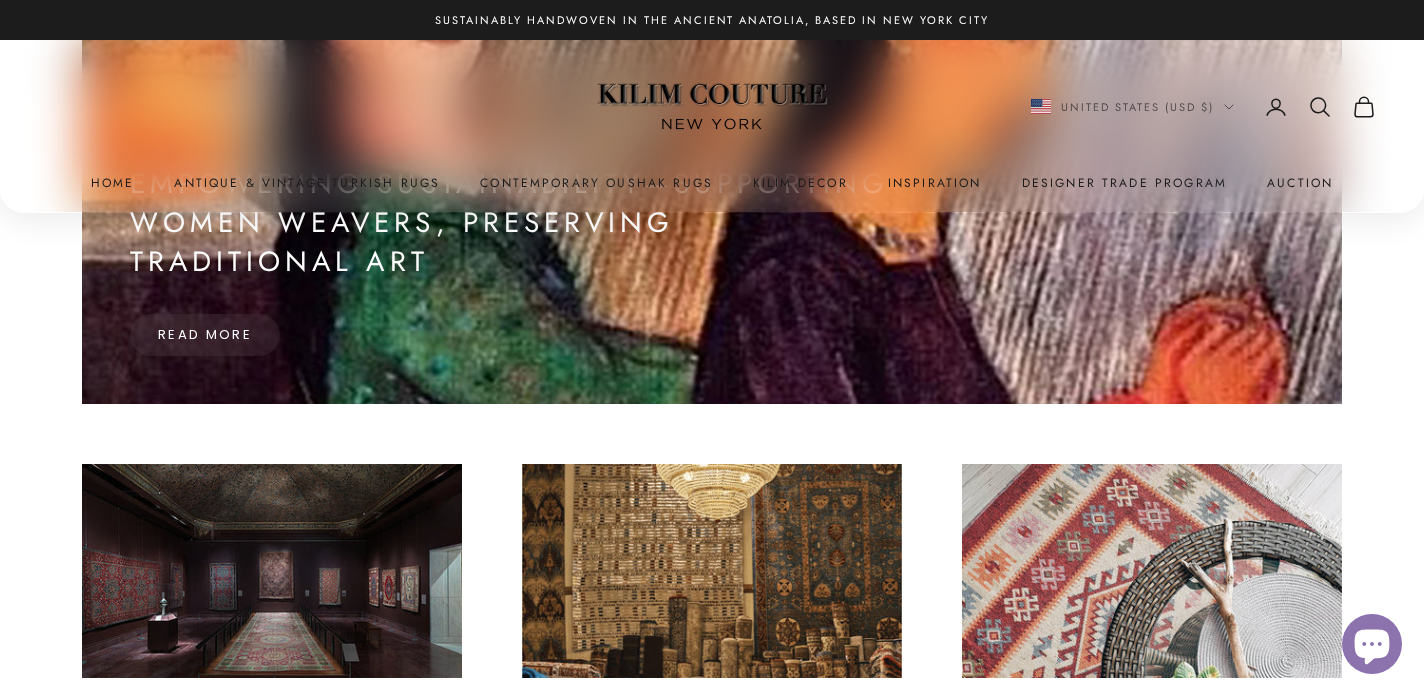 scroll, scrollTop: 564, scrollLeft: 0, axis: vertical 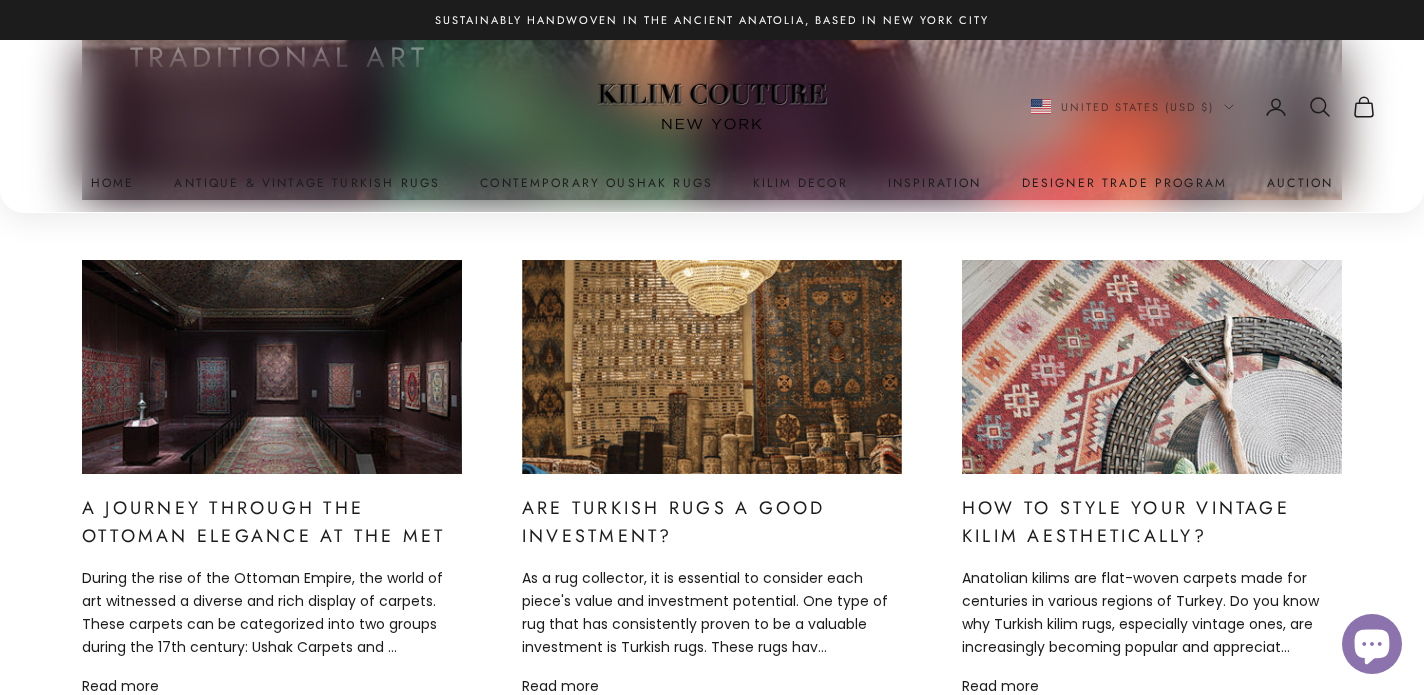 click at bounding box center (272, 367) 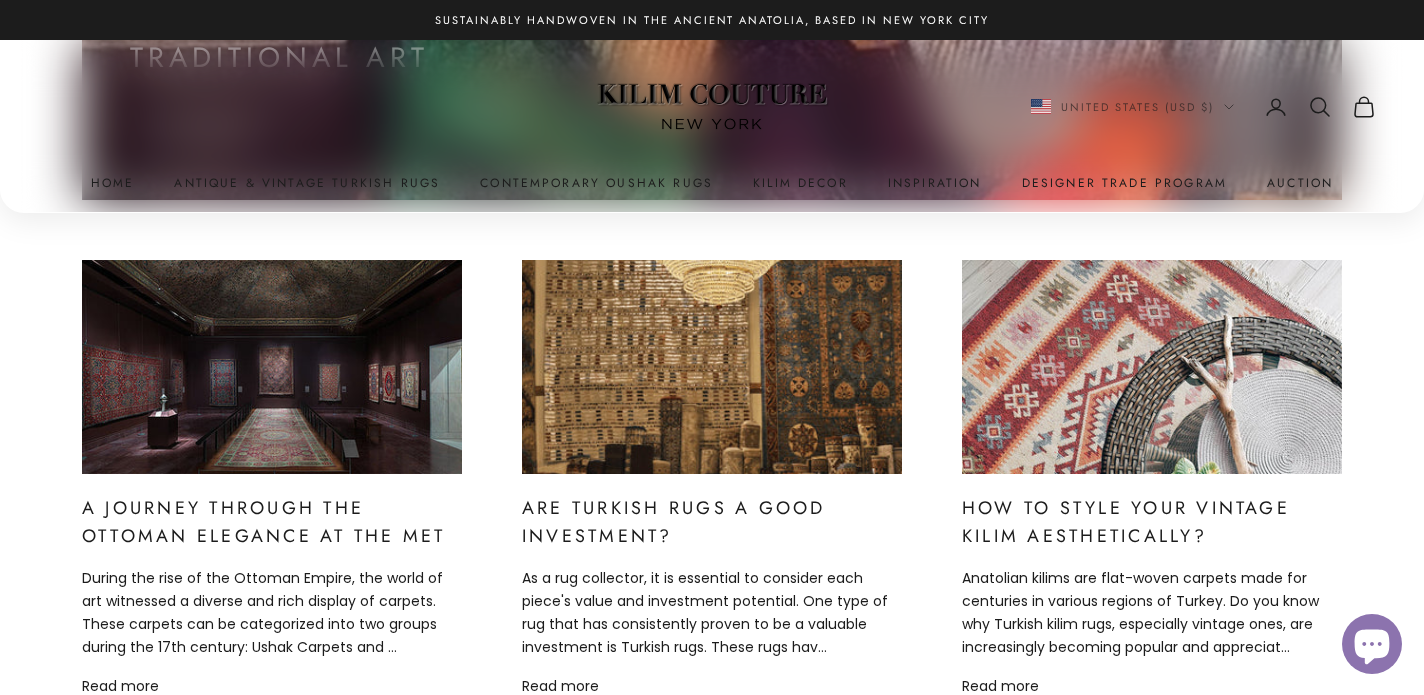 click at bounding box center [712, 367] 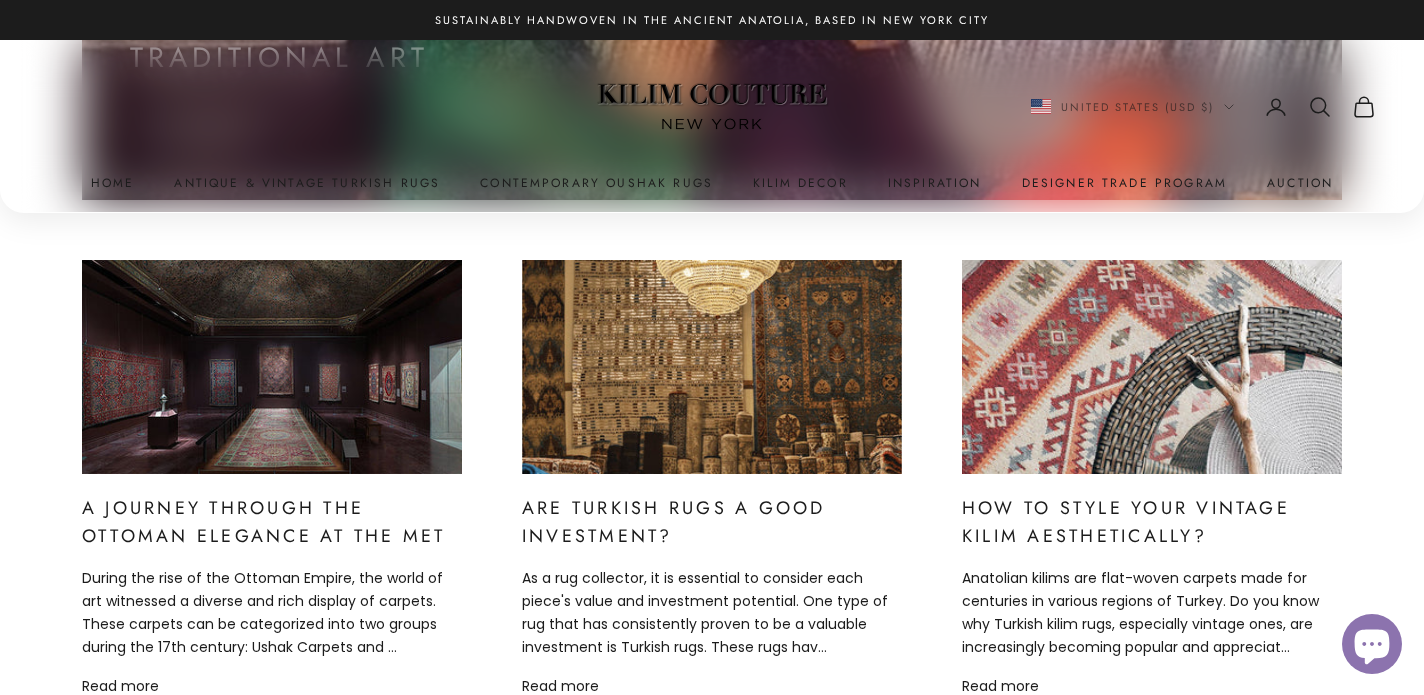 click at bounding box center (1152, 367) 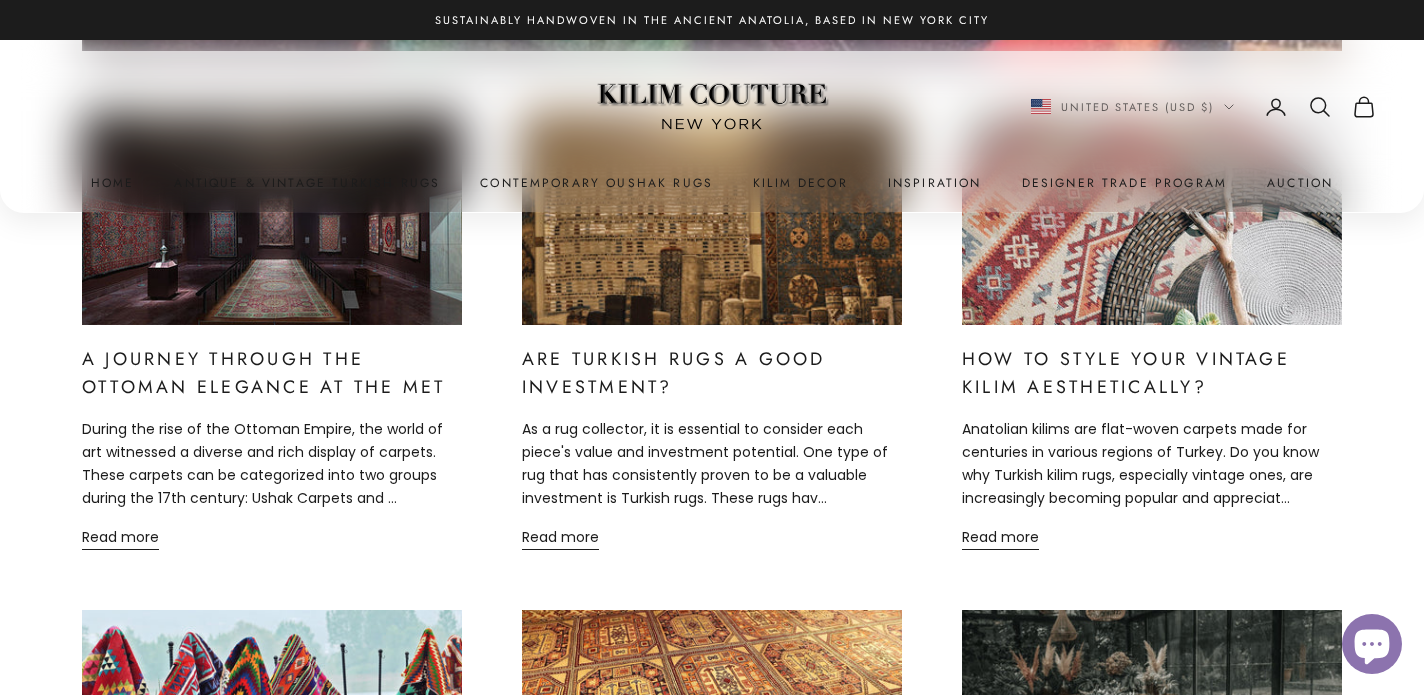 scroll, scrollTop: 1264, scrollLeft: 0, axis: vertical 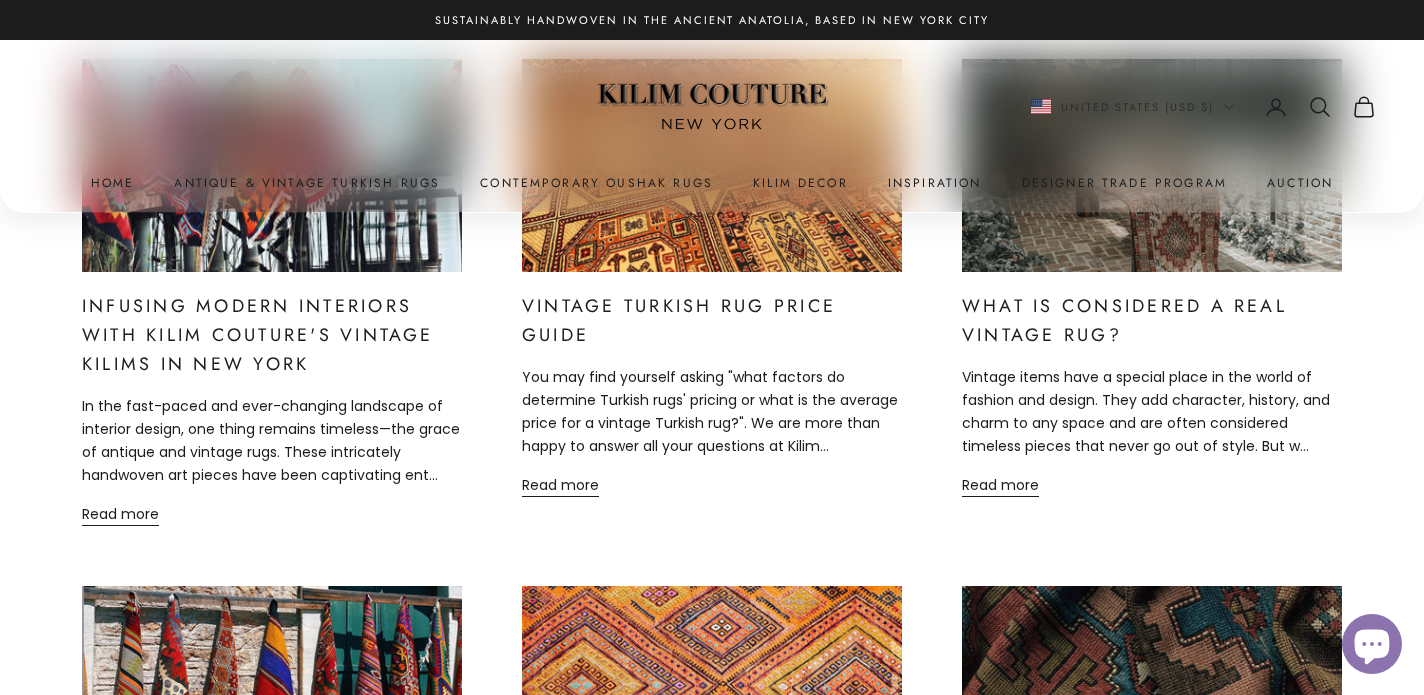click at bounding box center (272, 166) 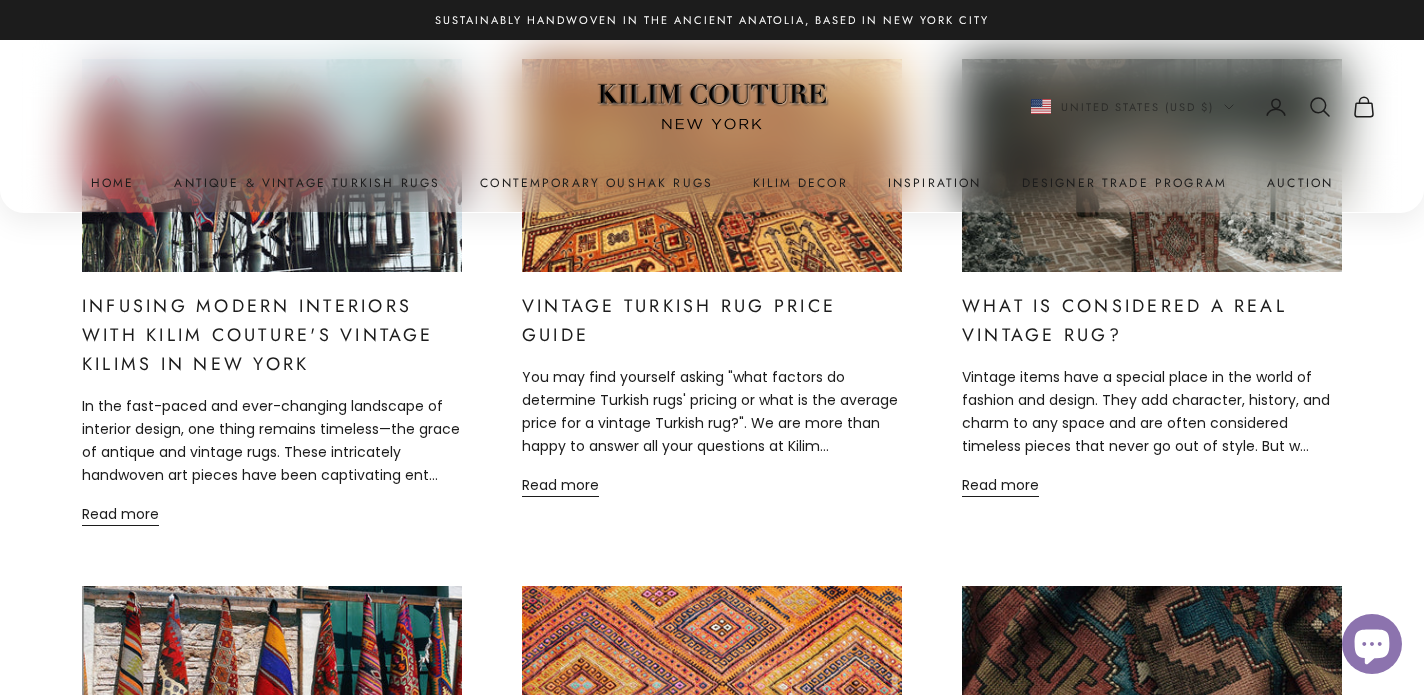 click on "Vintage Turkish Rug Price Guide" at bounding box center [679, 320] 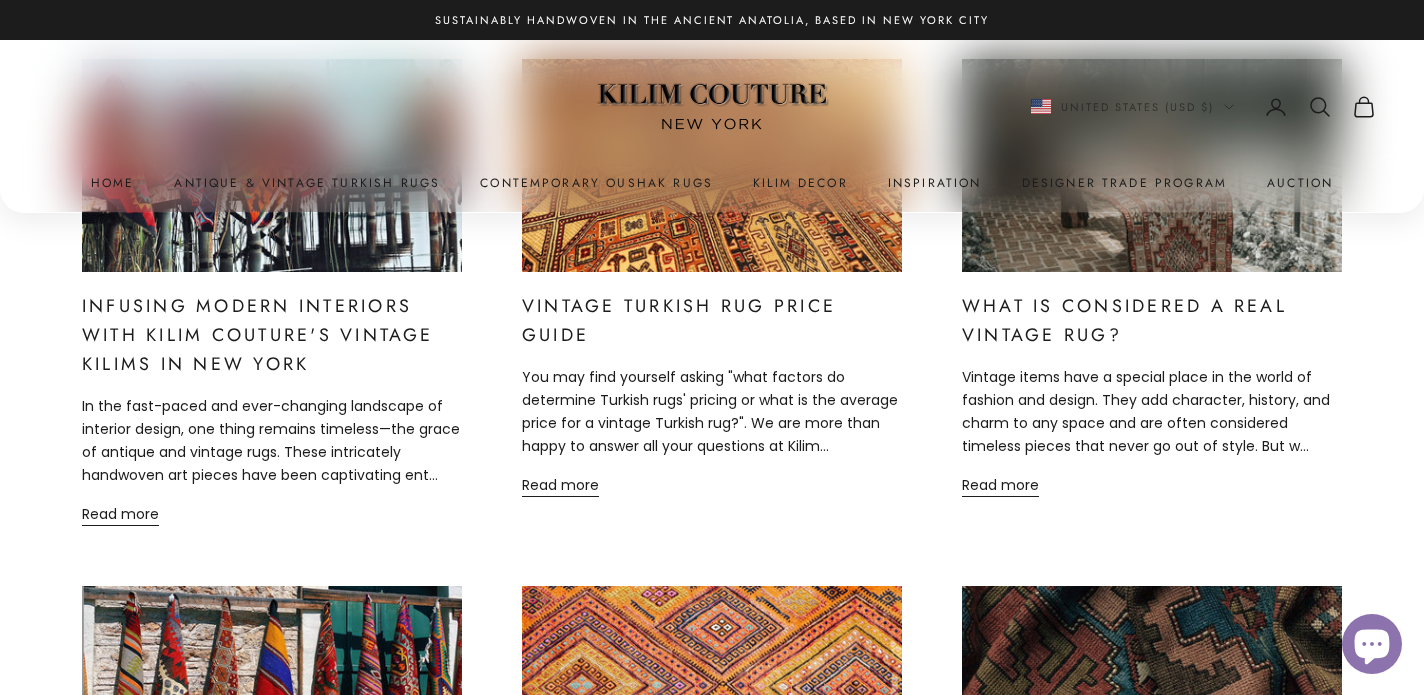 click on "What is Considered a Real Vintage Rug?" at bounding box center [1124, 320] 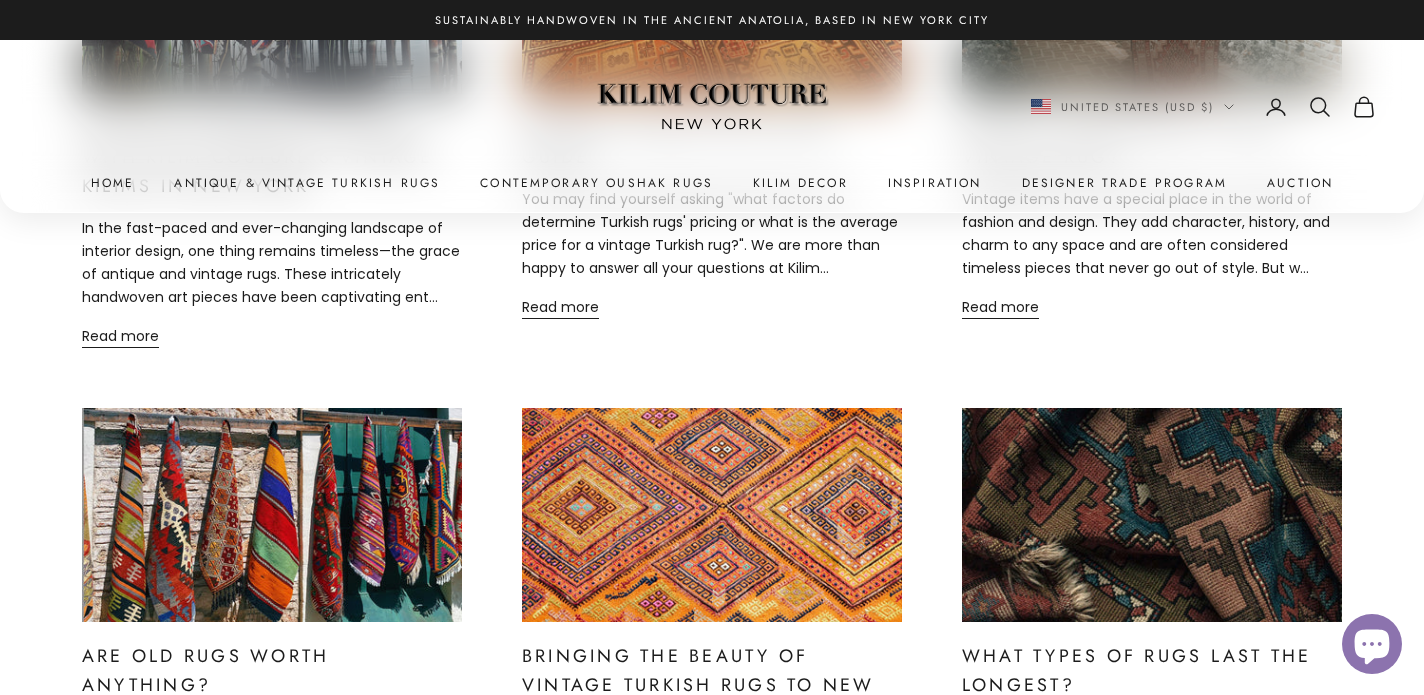 scroll, scrollTop: 1450, scrollLeft: 0, axis: vertical 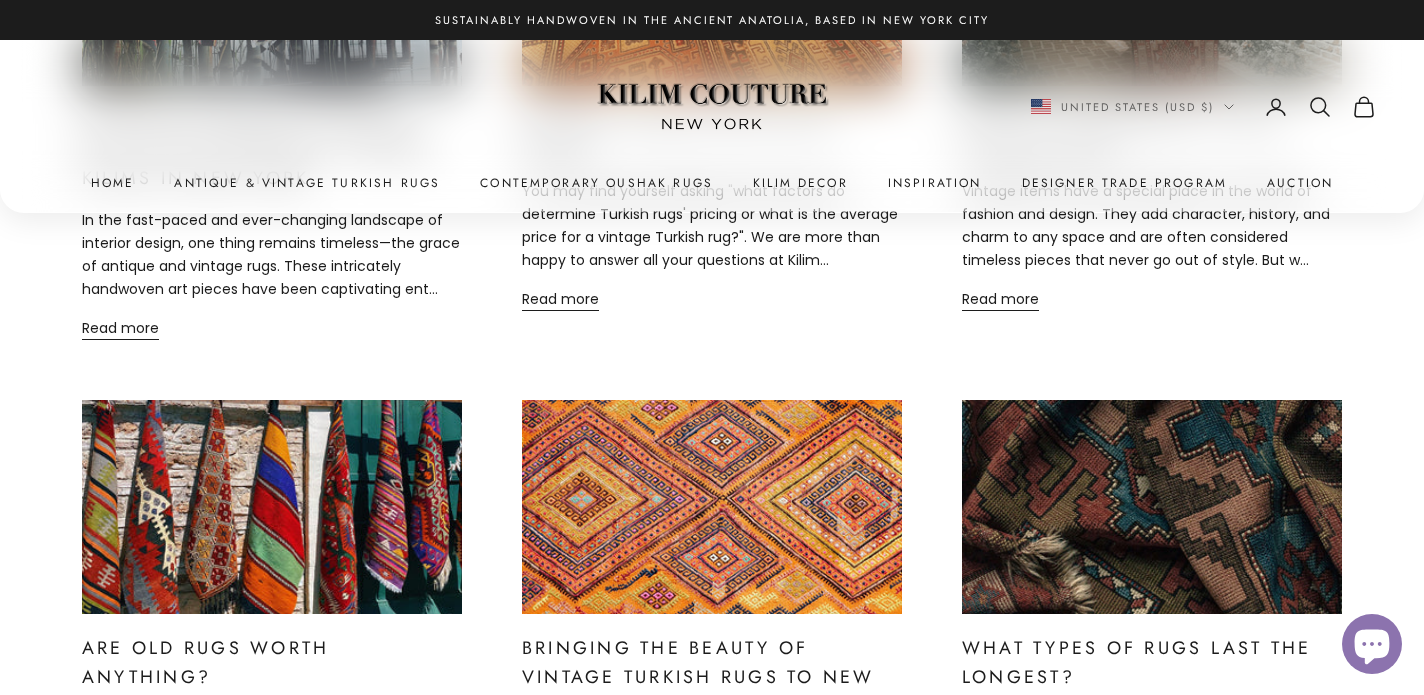 click at bounding box center [272, 507] 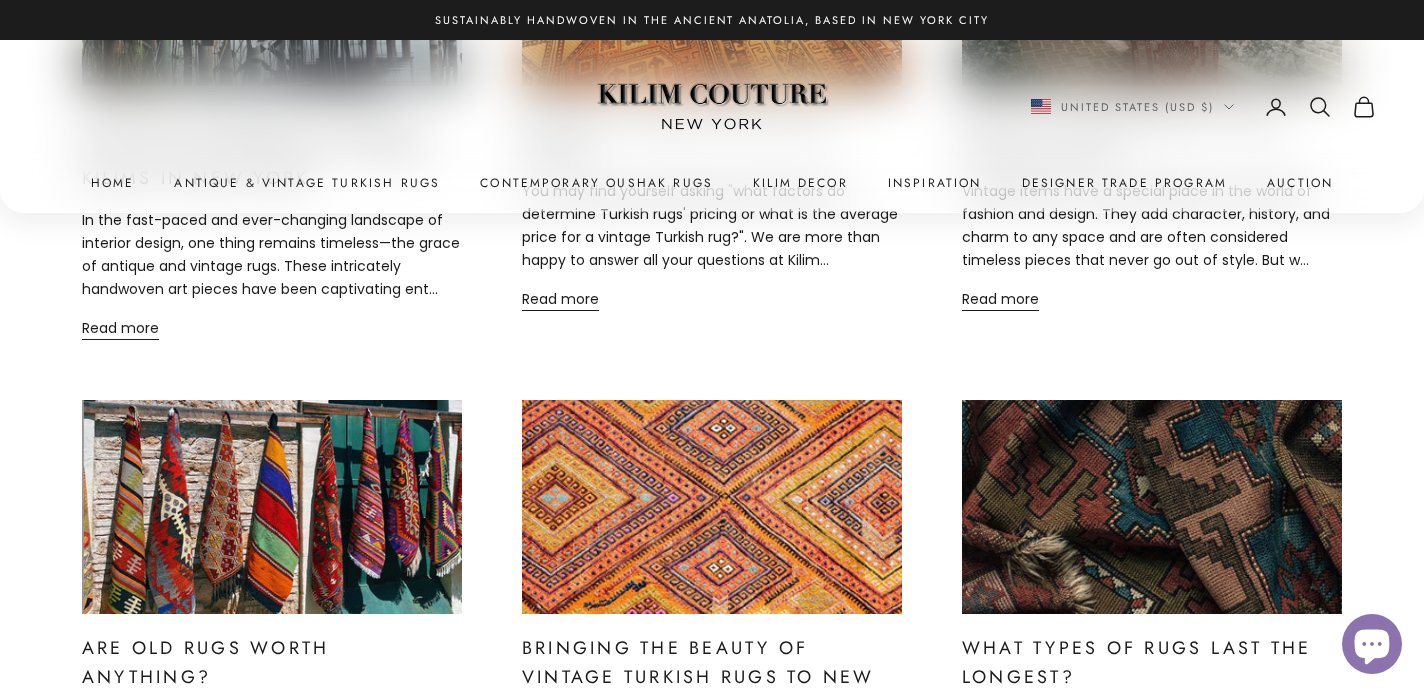 click at bounding box center [712, 507] 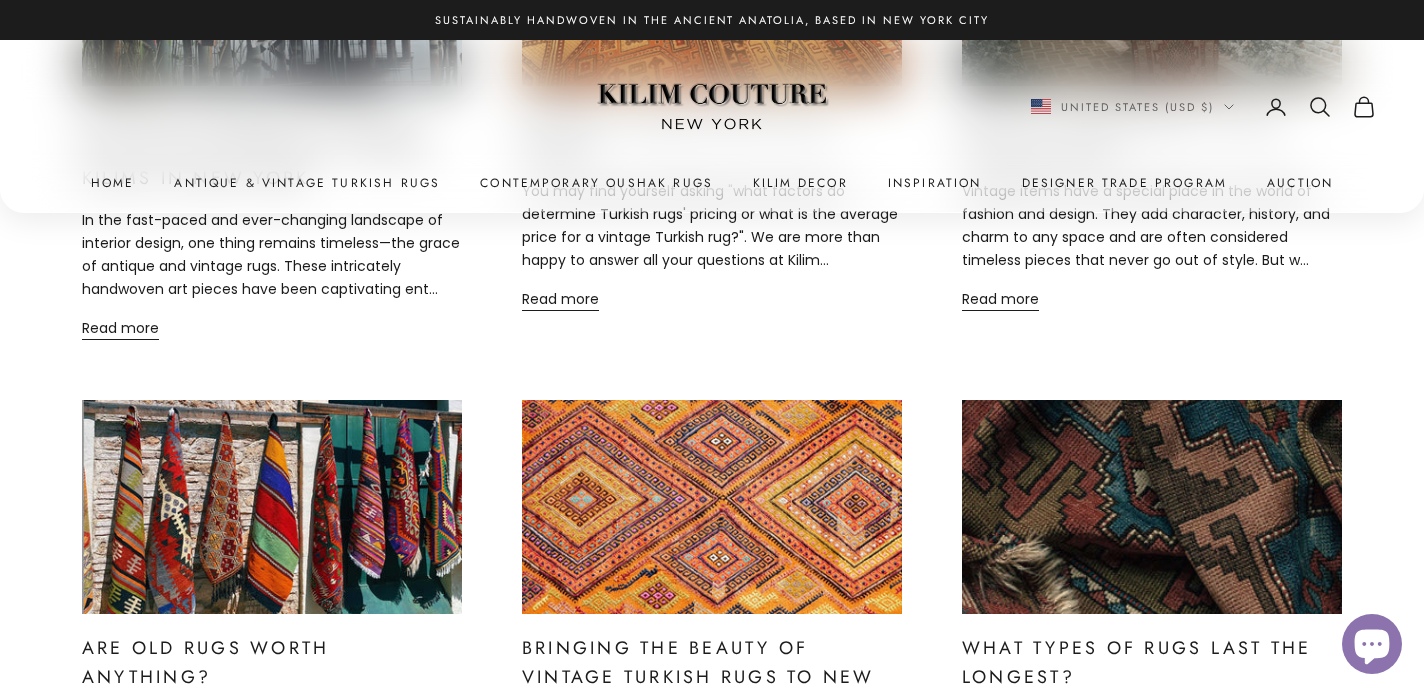 click at bounding box center [1152, 507] 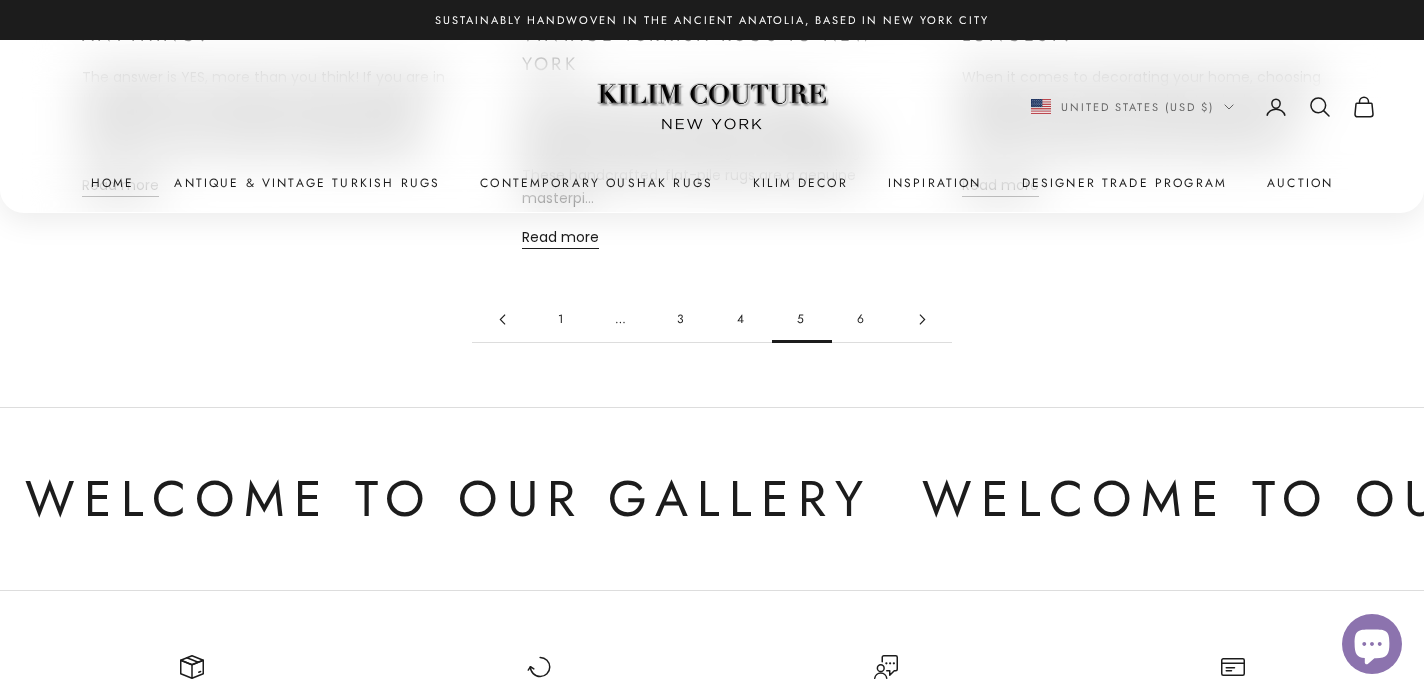 scroll, scrollTop: 2097, scrollLeft: 0, axis: vertical 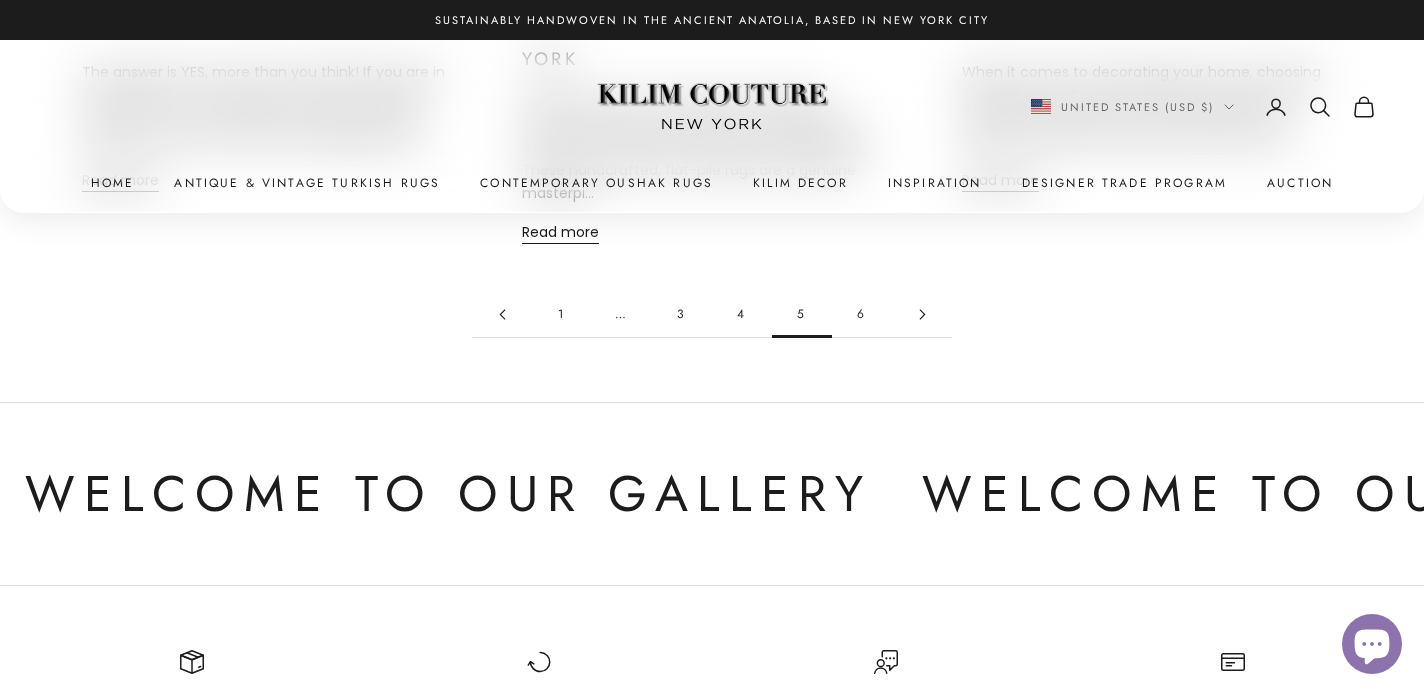 click on "6" at bounding box center (862, 314) 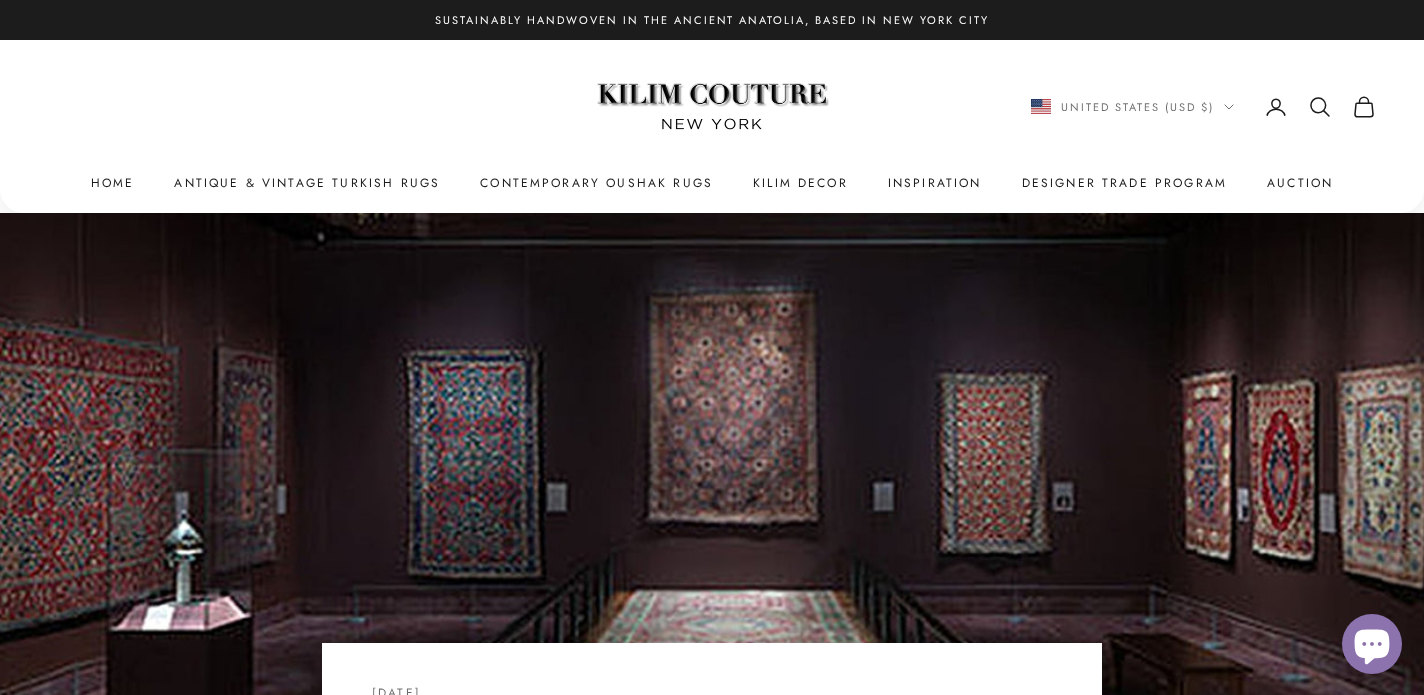 scroll, scrollTop: 0, scrollLeft: 0, axis: both 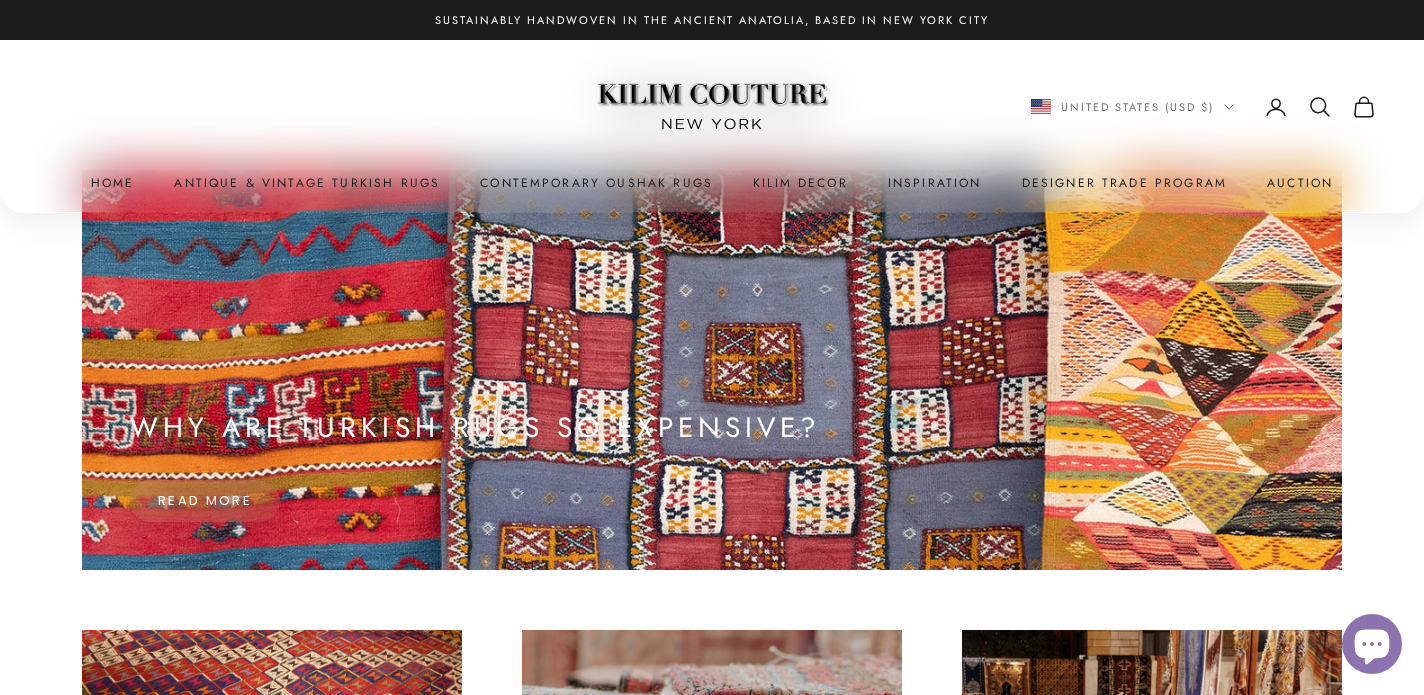 click on "Why are Turkish Rugs so Expensive?
Read more" at bounding box center (712, 370) 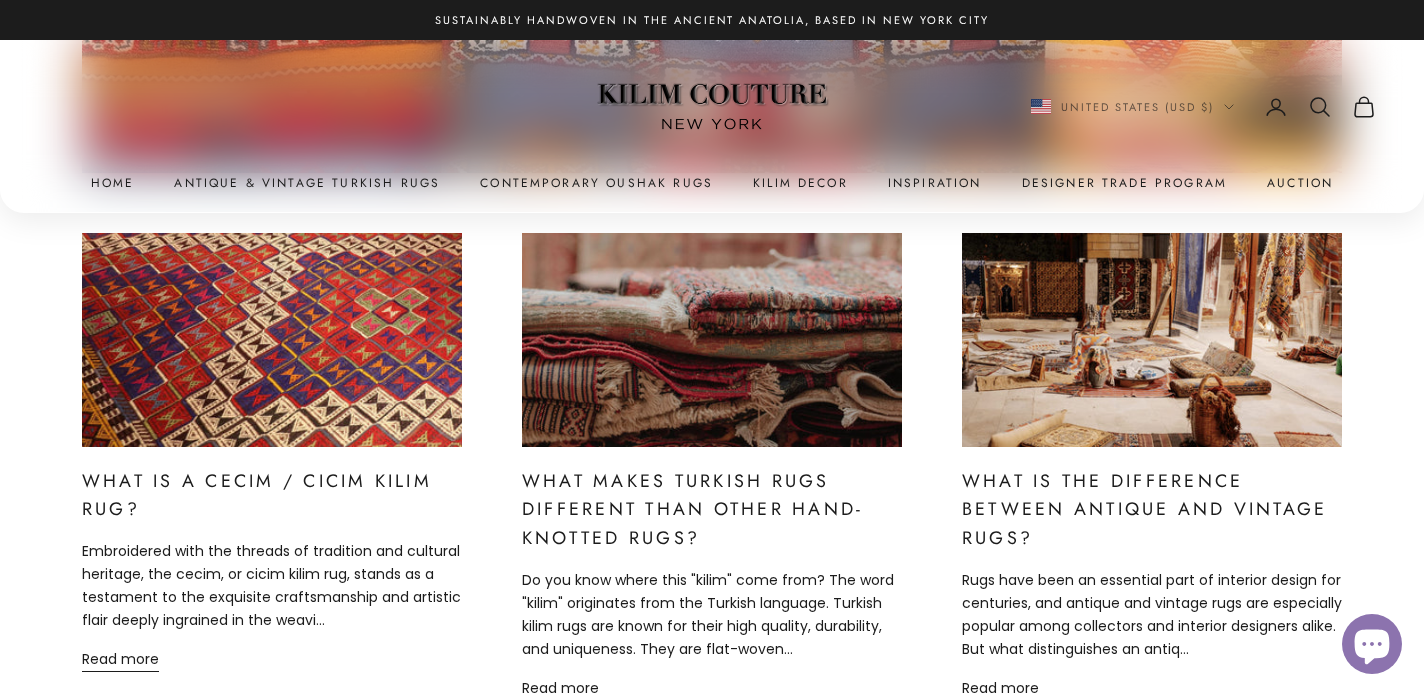scroll, scrollTop: 608, scrollLeft: 0, axis: vertical 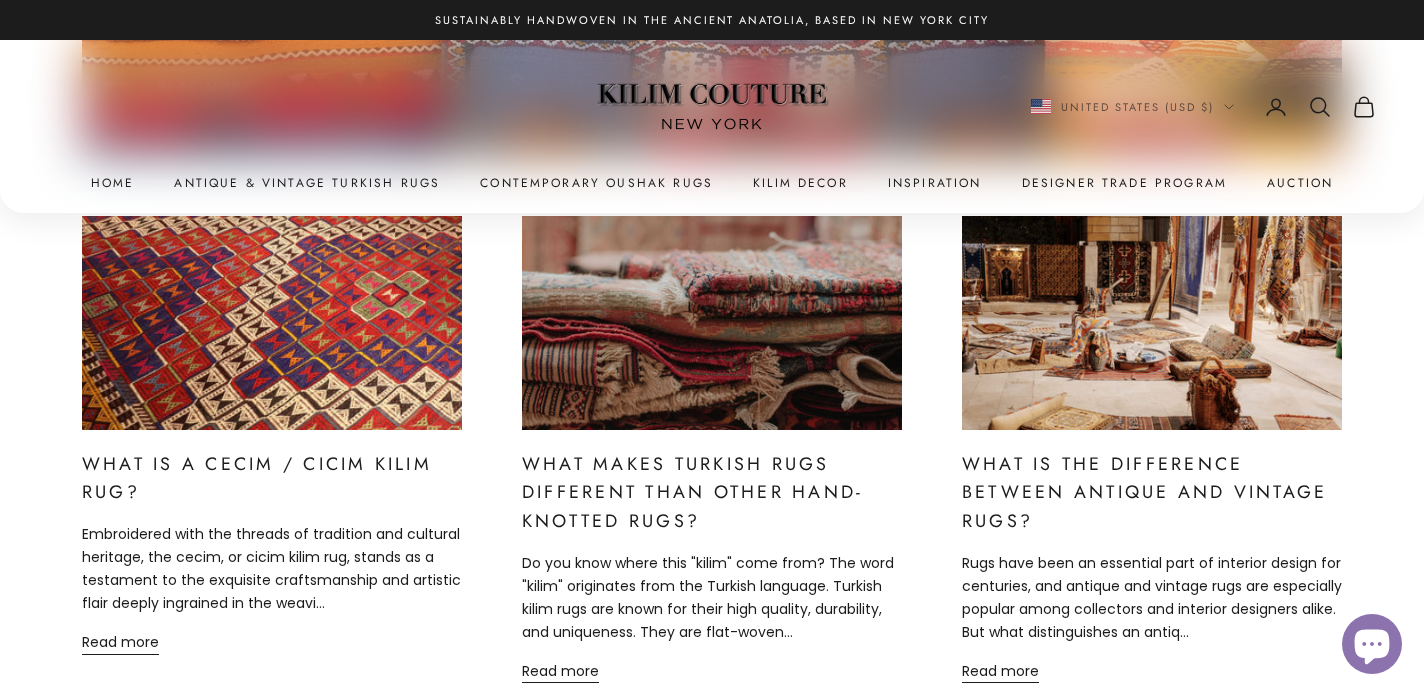 click at bounding box center [272, 323] 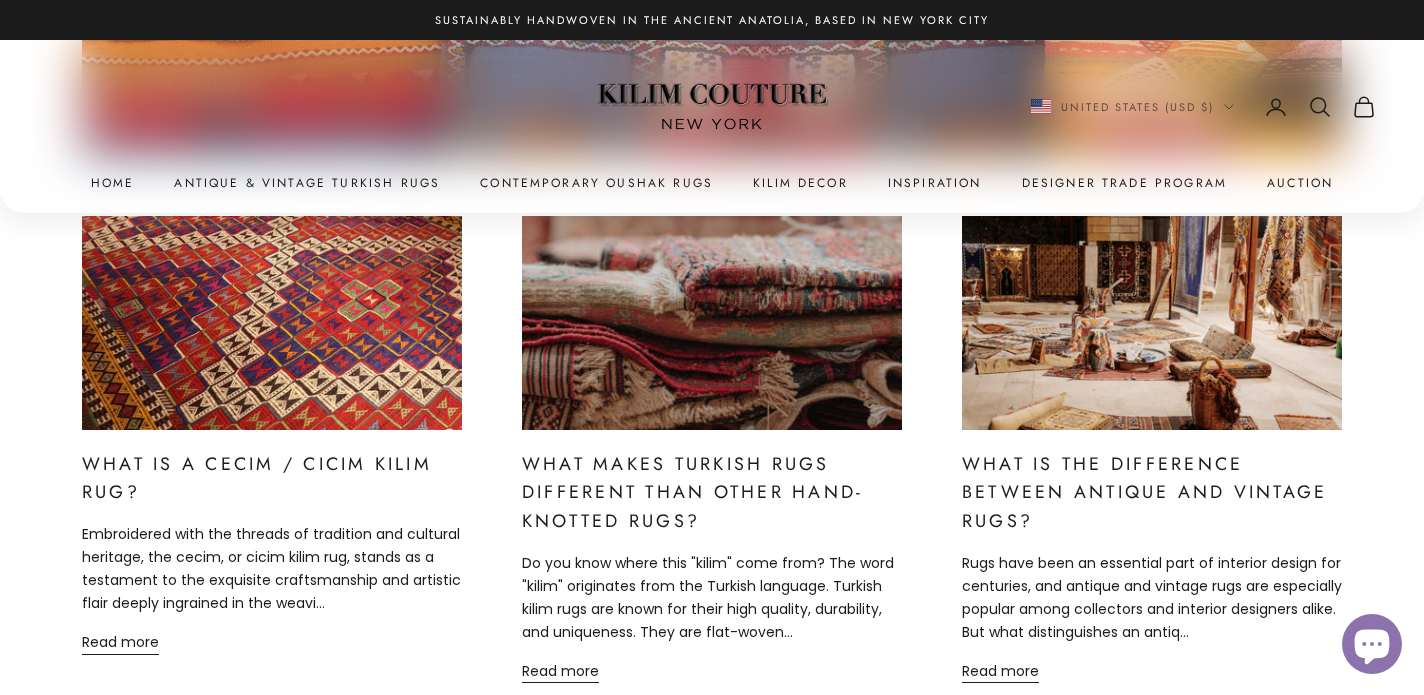 click at bounding box center (712, 323) 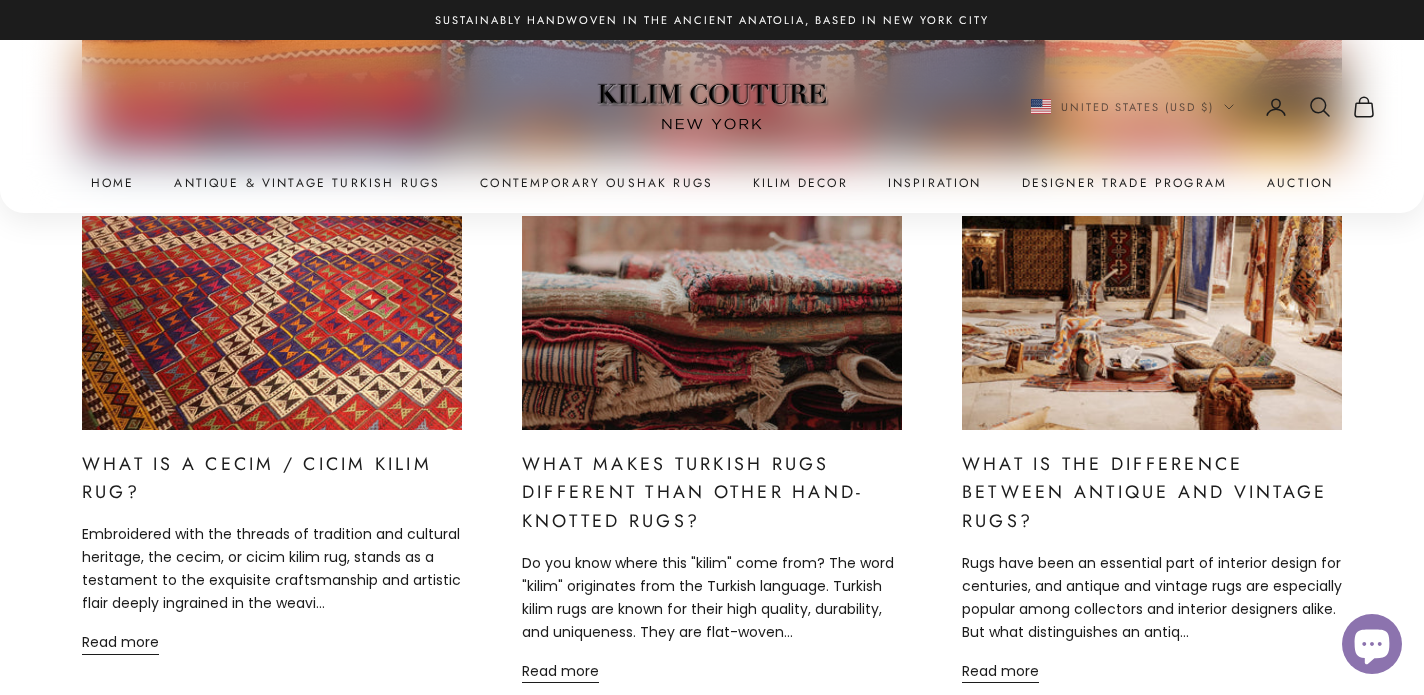 click at bounding box center [1152, 323] 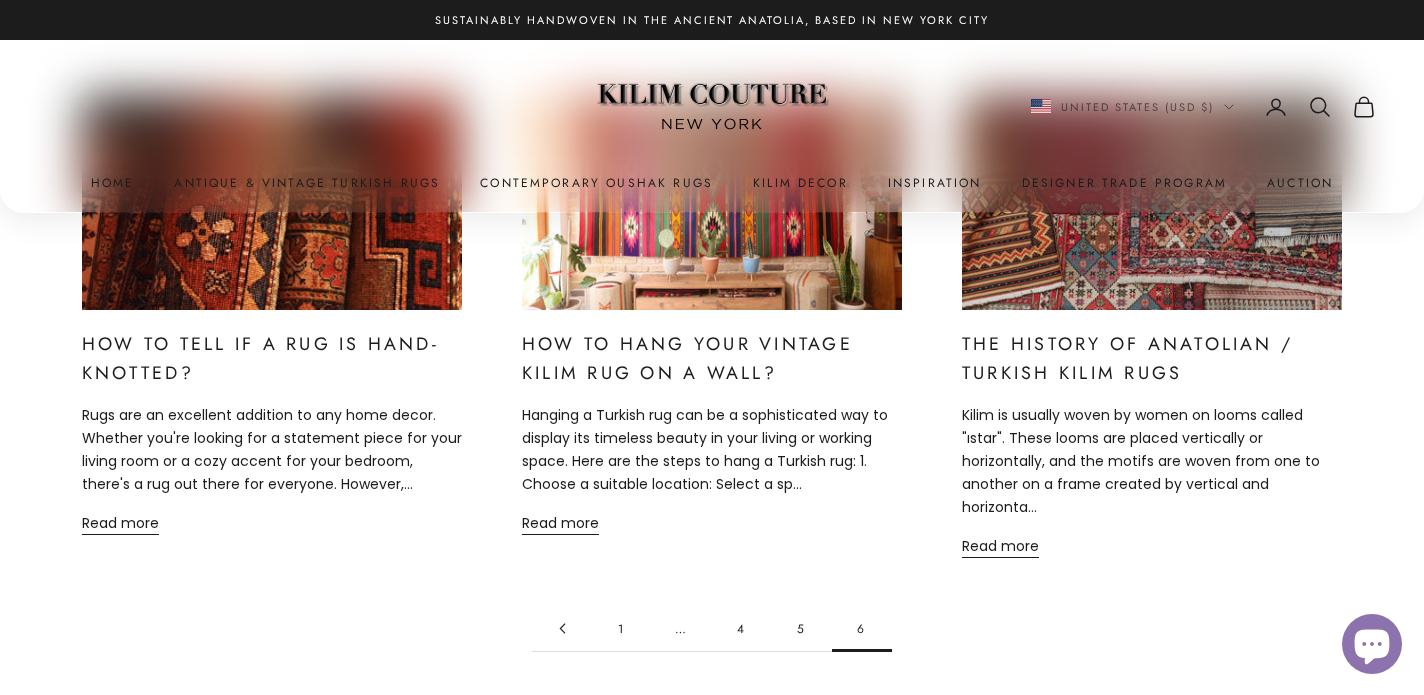 scroll, scrollTop: 1233, scrollLeft: 0, axis: vertical 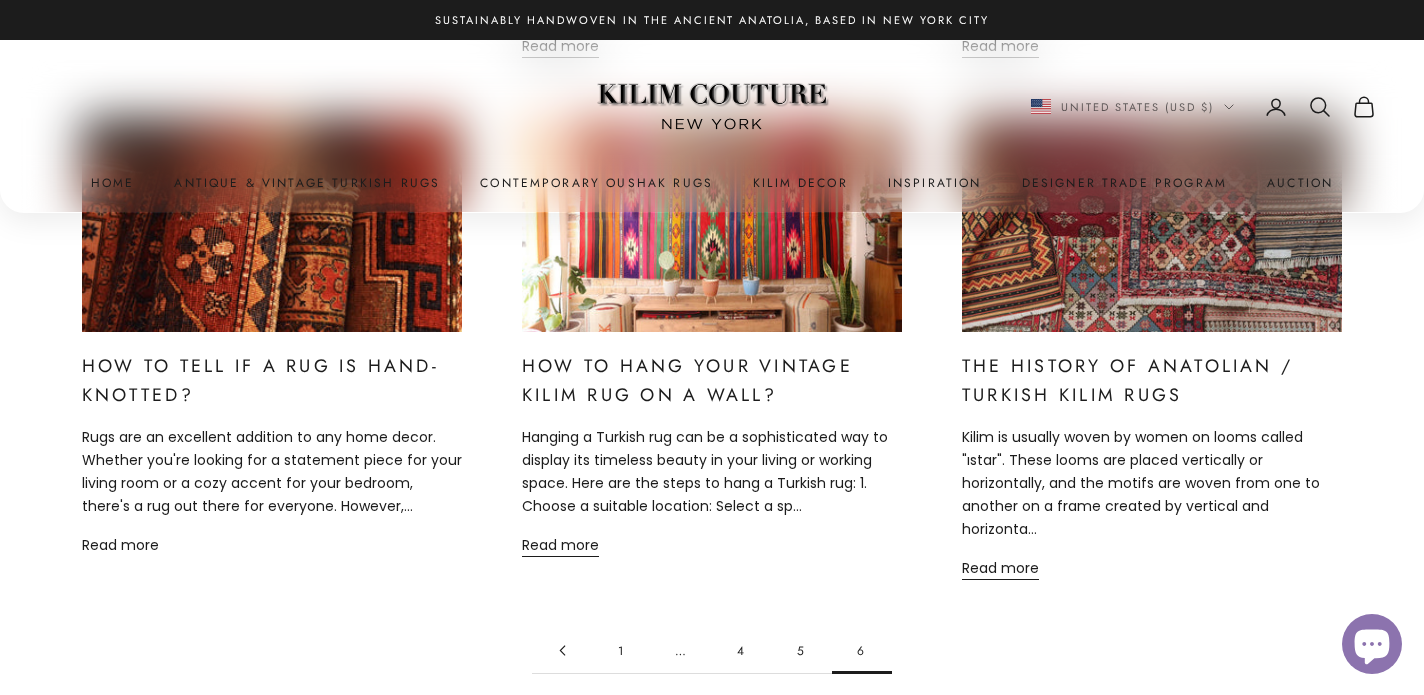 click on "Read more" at bounding box center (120, 545) 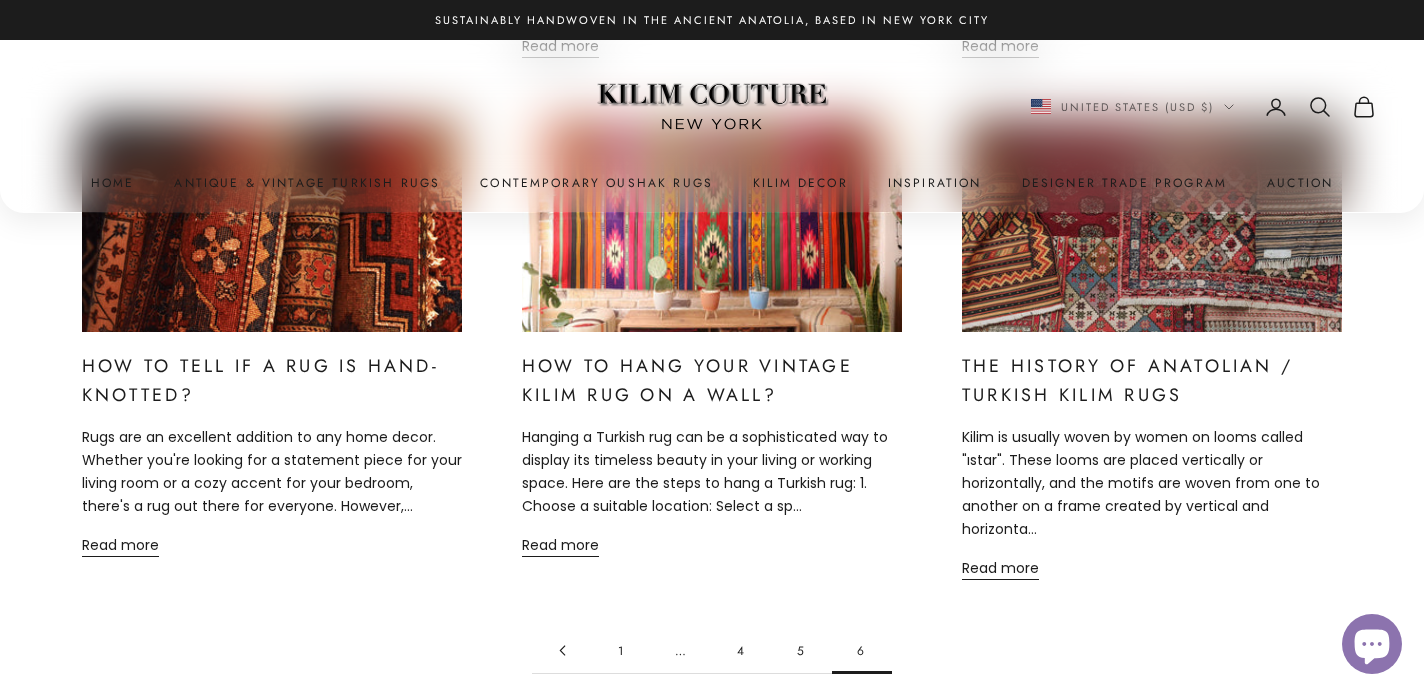 click on "How to Hang Your Vintage Kilim Rug on a Wall?" at bounding box center (687, 380) 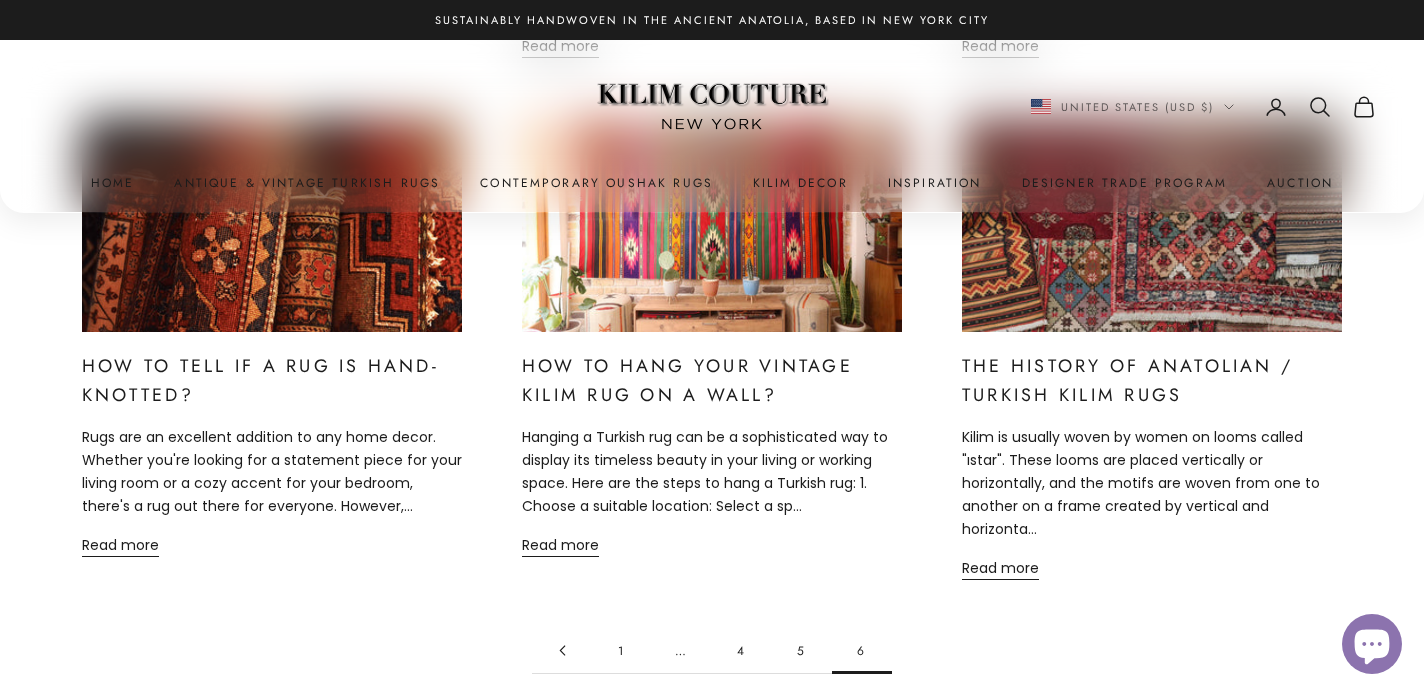 click on "The History of Anatolian / Turkish Kilim Rugs" at bounding box center (1127, 380) 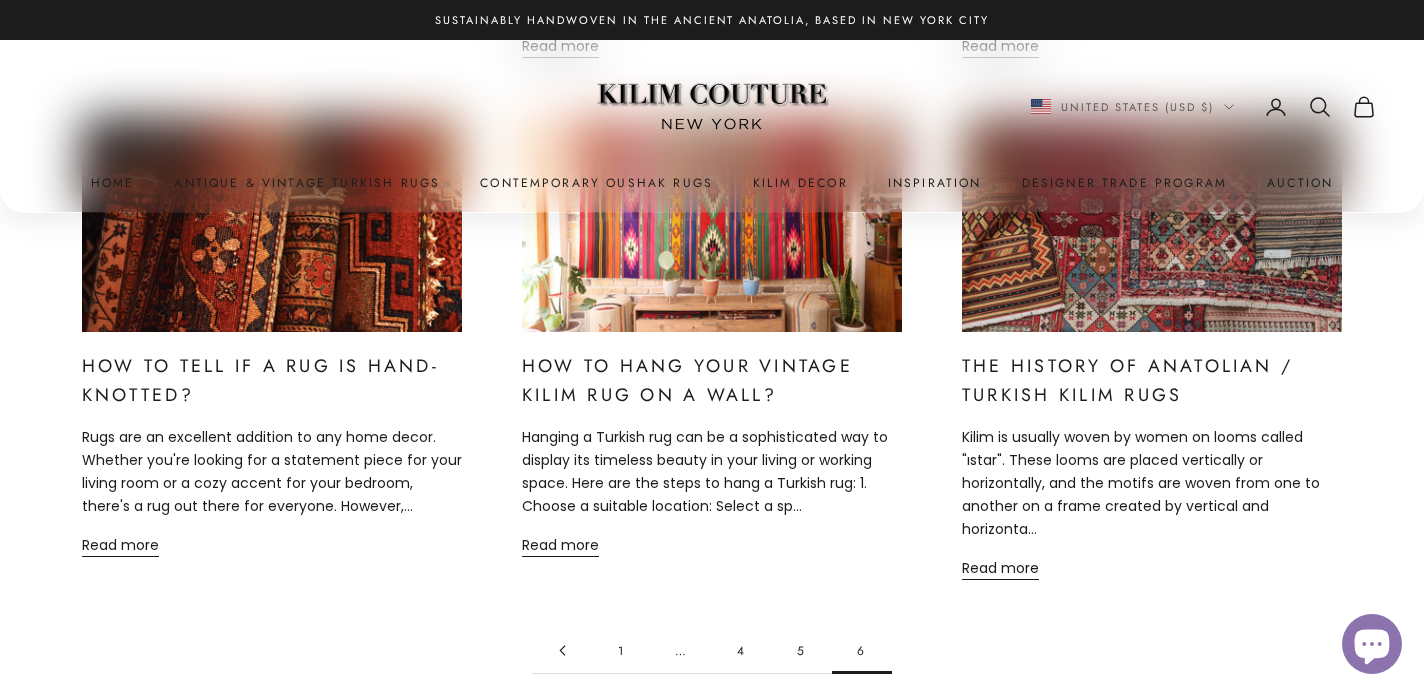 click on "1" at bounding box center (622, 650) 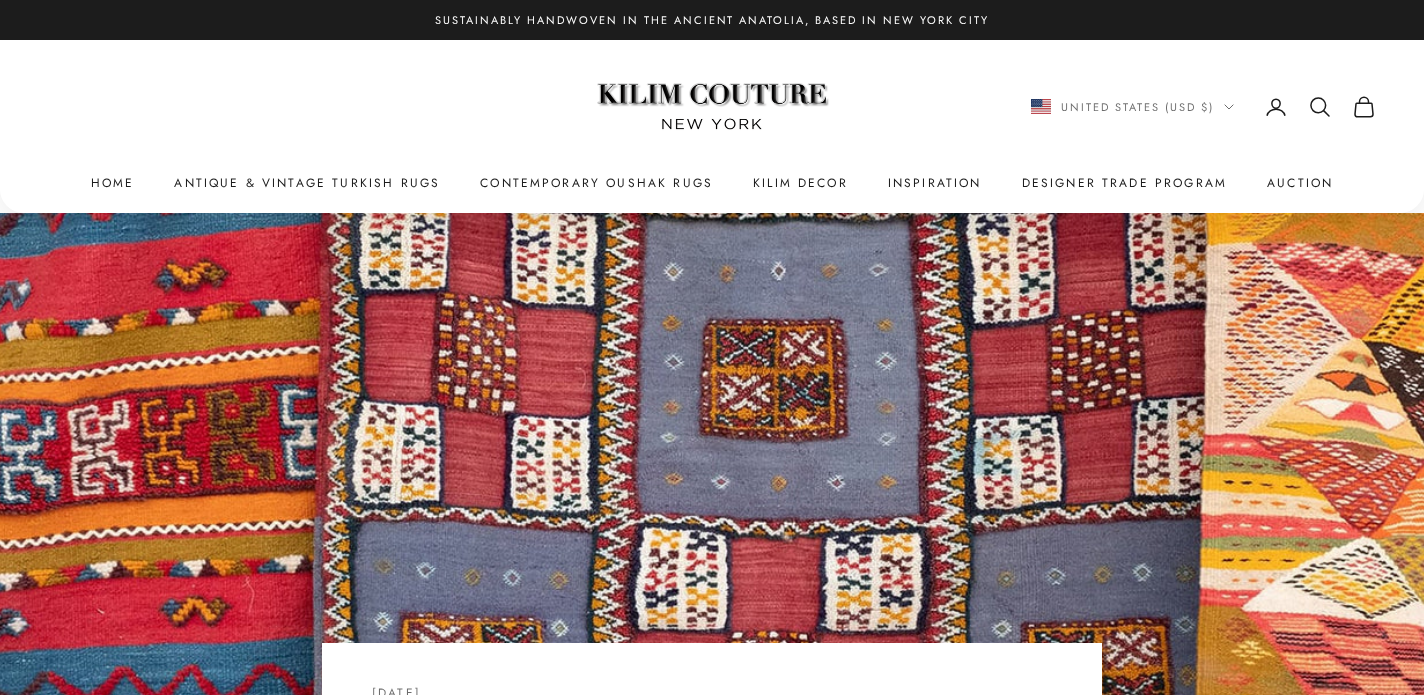 scroll, scrollTop: 0, scrollLeft: 0, axis: both 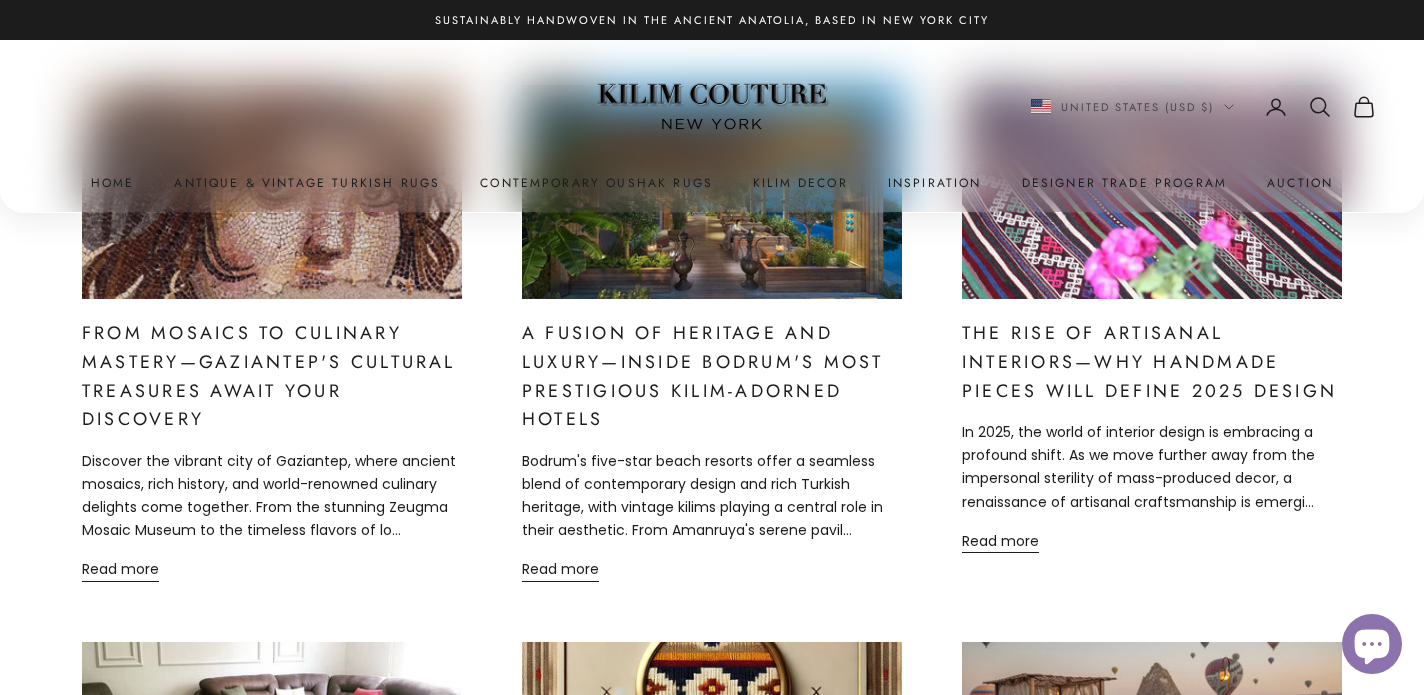 click on "From Mosaics to Culinary Mastery—Gaziantep's Cultural Treasures Await Your Discovery" at bounding box center (269, 376) 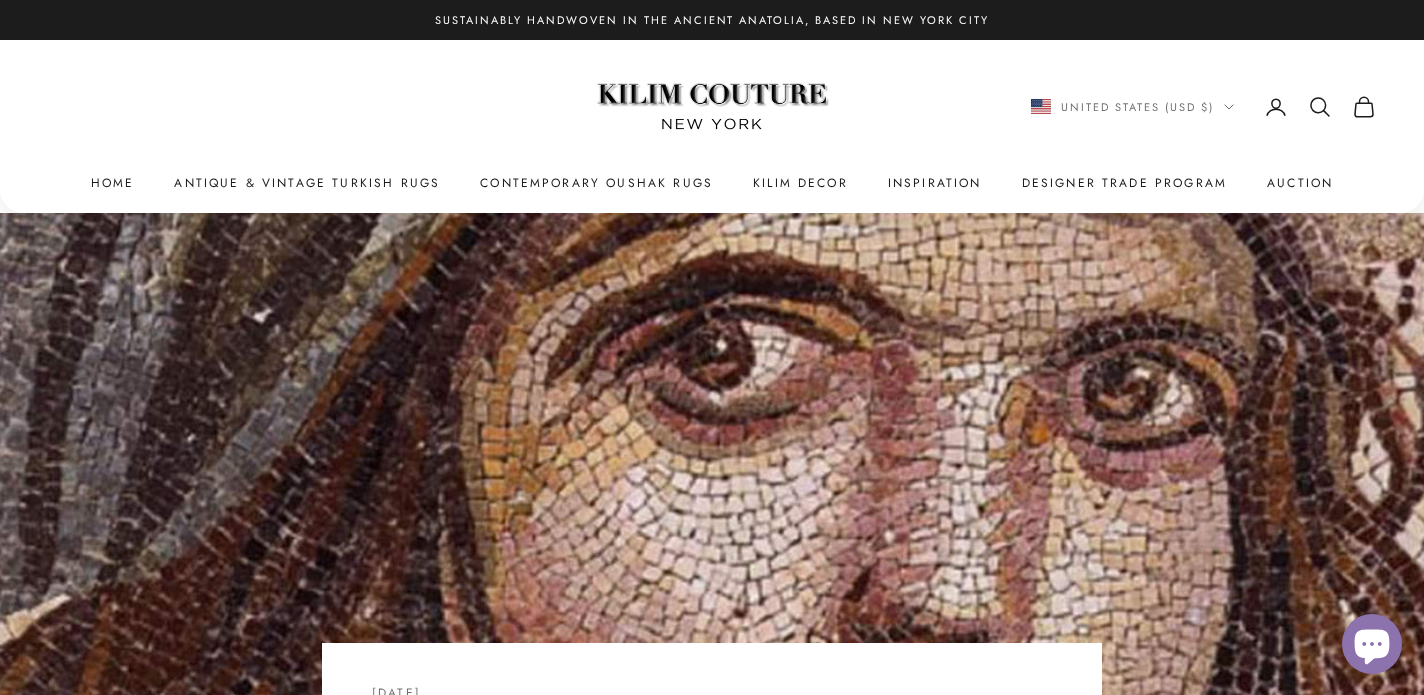 scroll, scrollTop: 31, scrollLeft: 0, axis: vertical 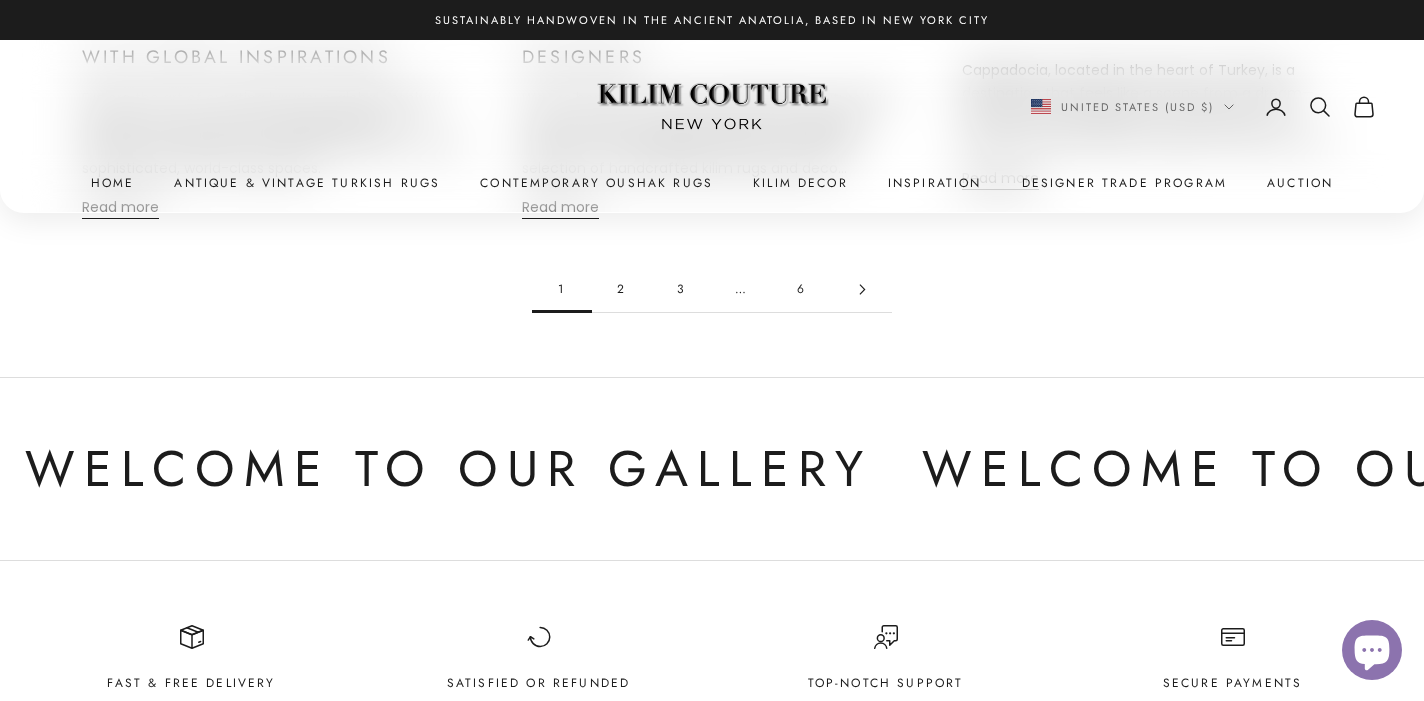 click on "2" at bounding box center [622, 289] 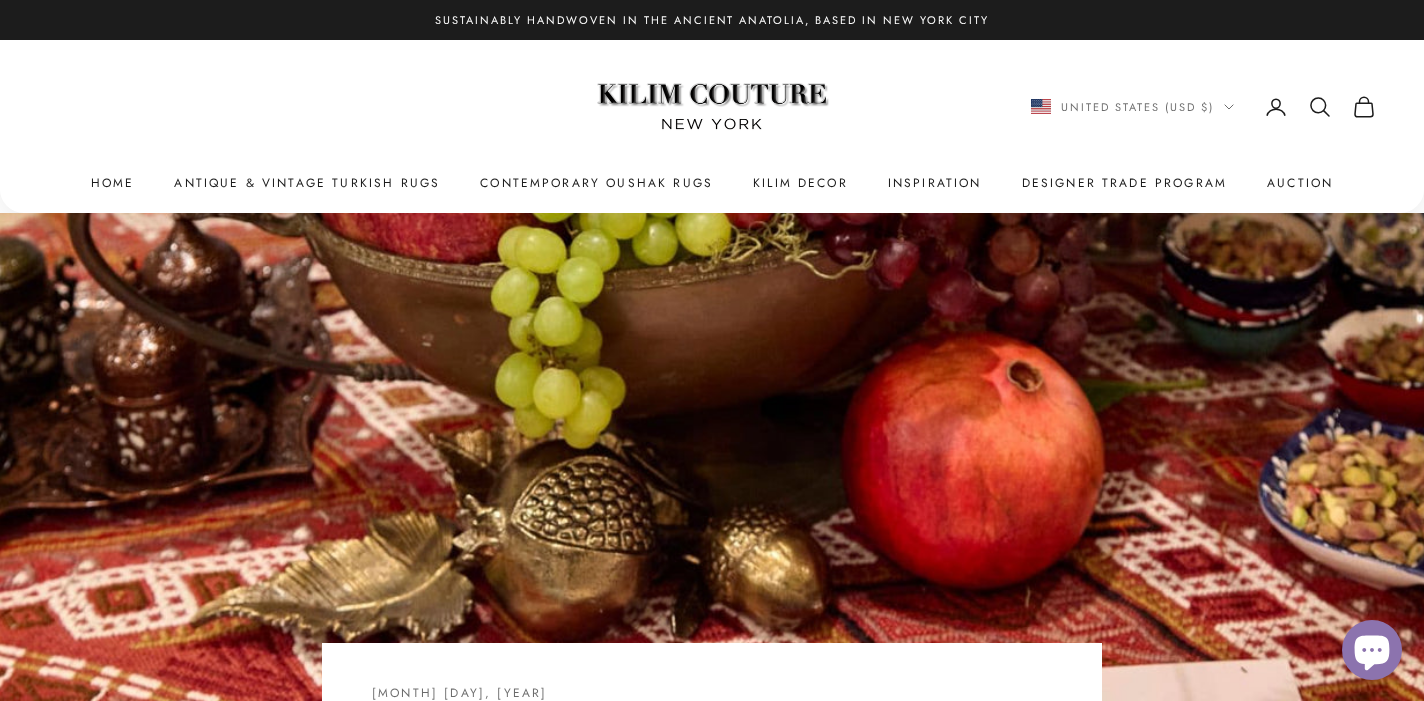 scroll, scrollTop: 0, scrollLeft: 0, axis: both 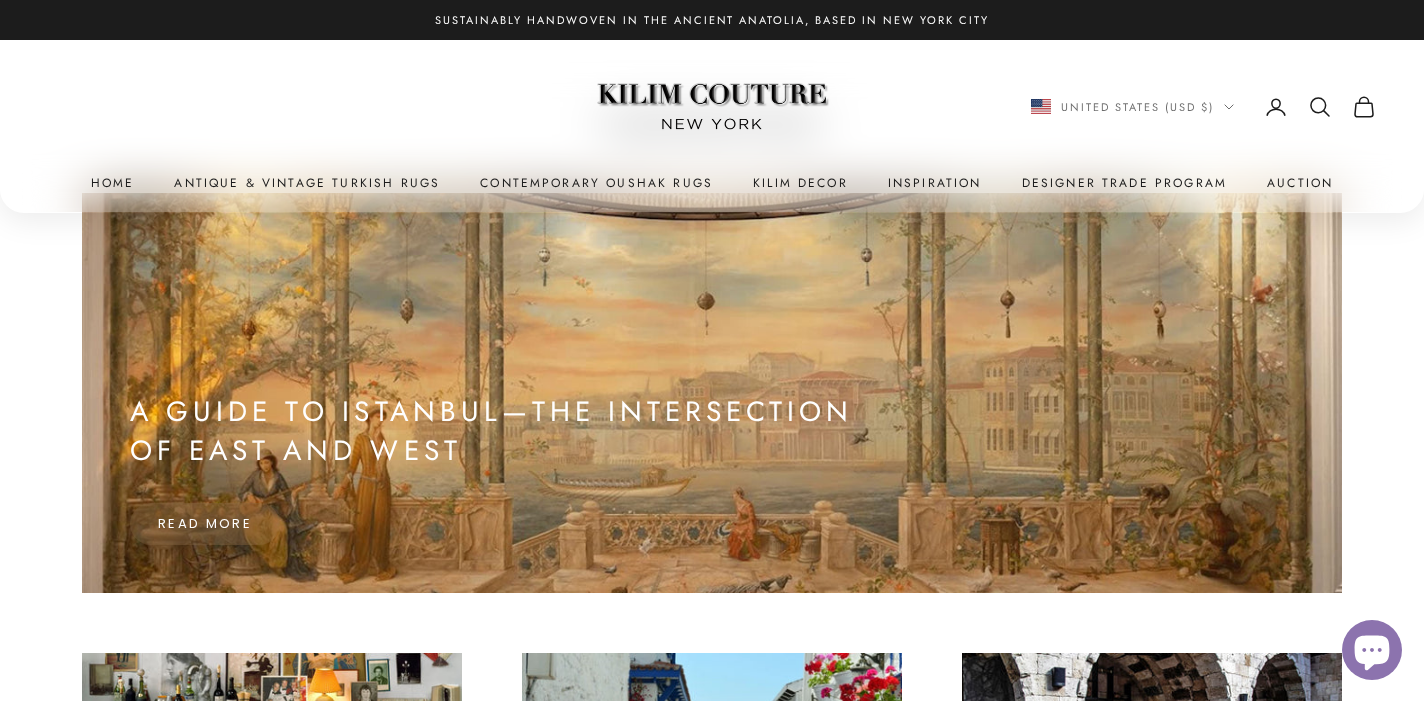 click on "A Guide to Istanbul—The Intersection of East and West" at bounding box center (514, 431) 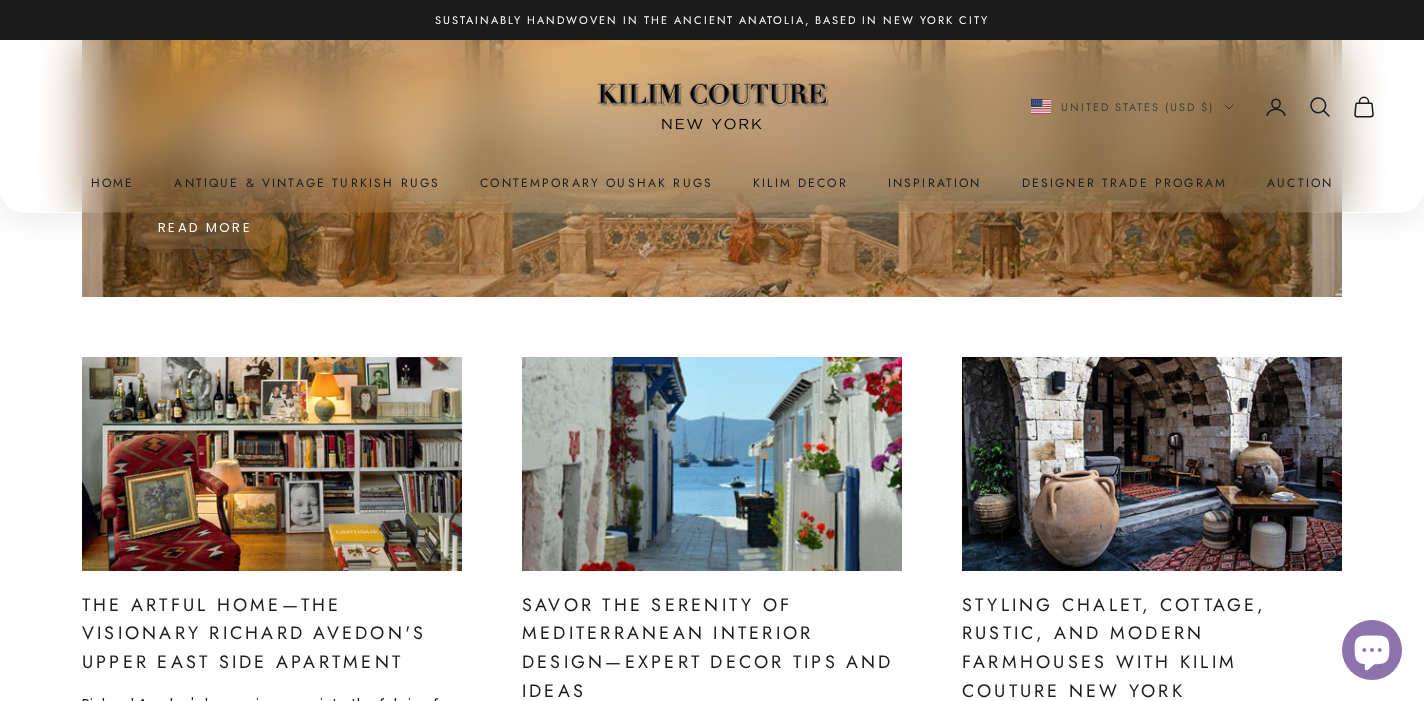 scroll, scrollTop: 434, scrollLeft: 0, axis: vertical 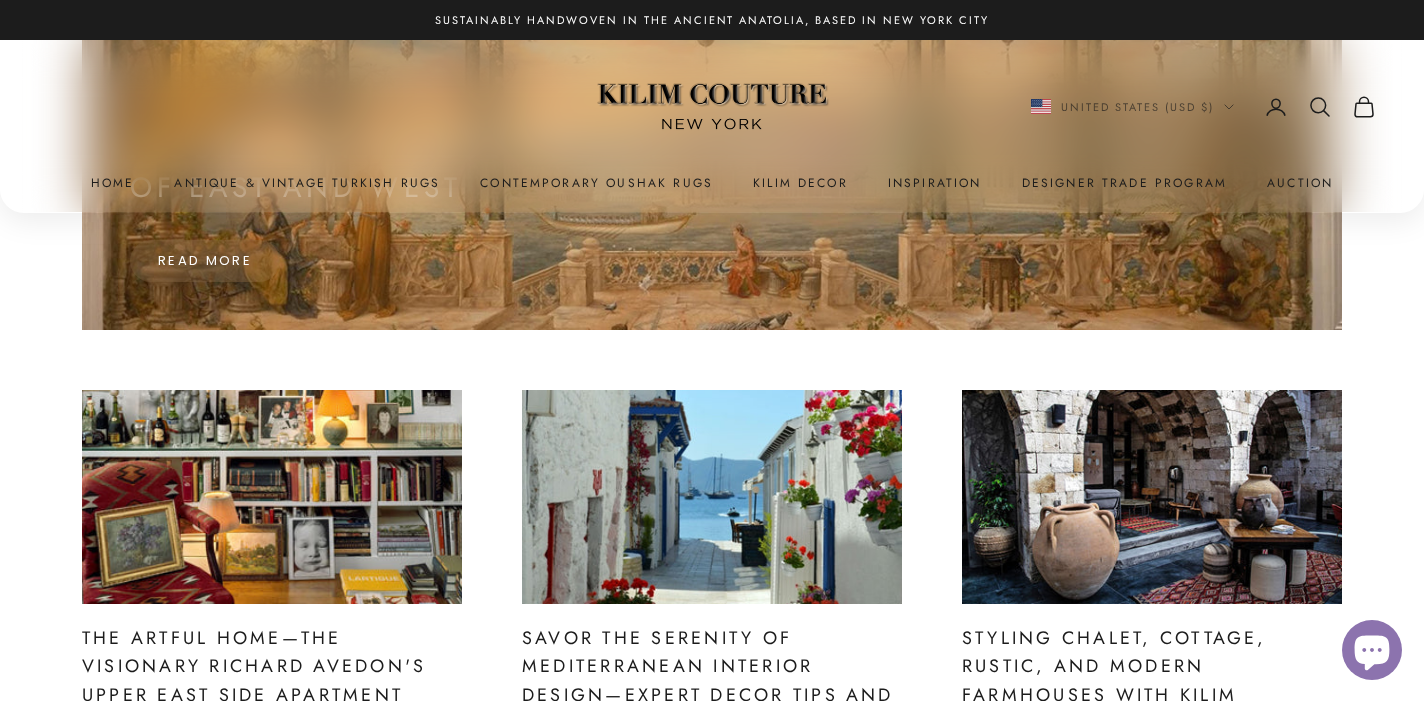 click at bounding box center [272, 497] 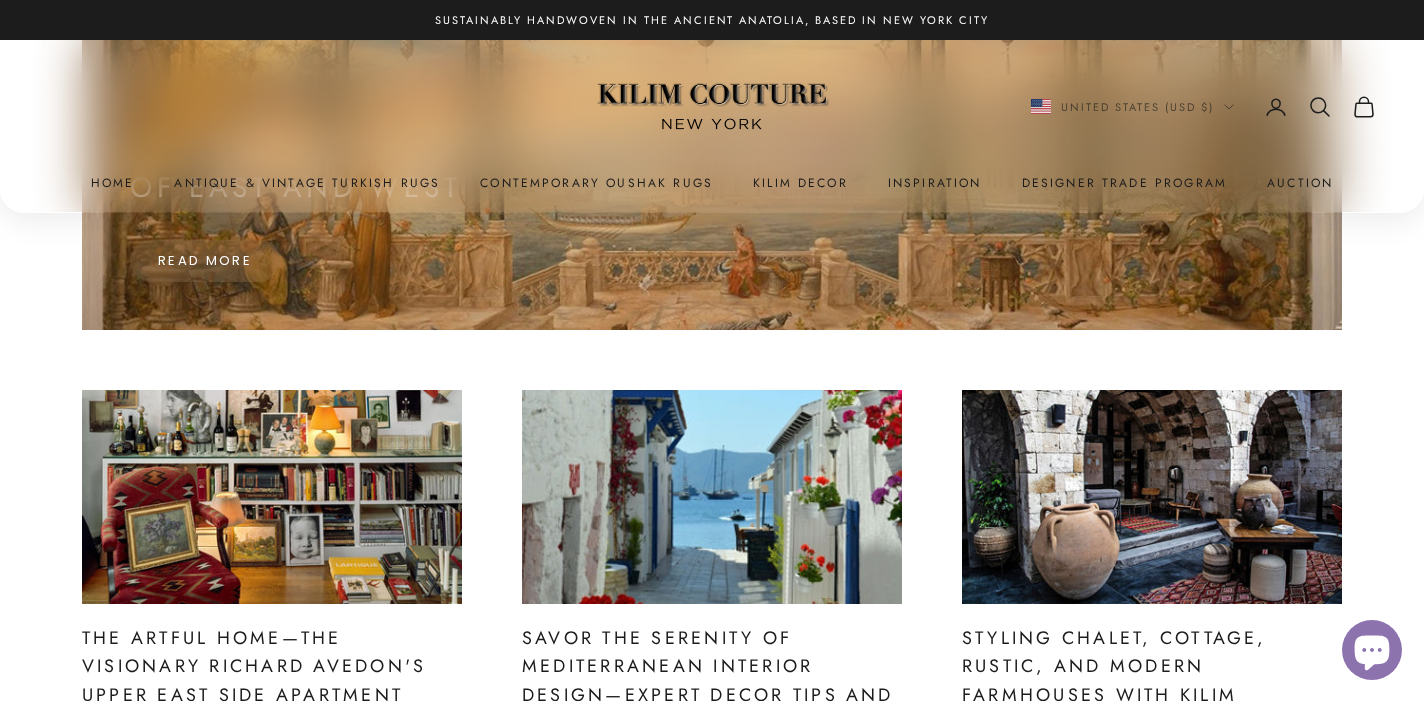 click at bounding box center [712, 497] 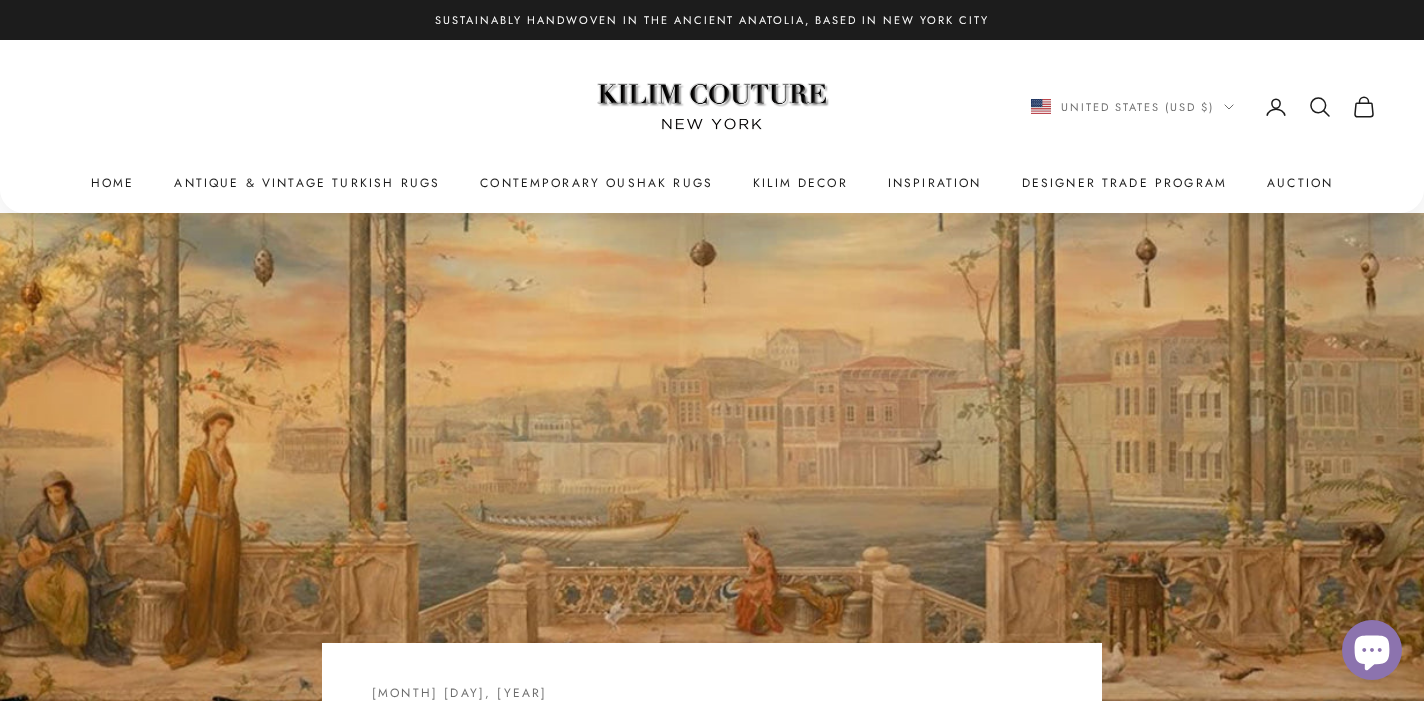 scroll, scrollTop: 0, scrollLeft: 0, axis: both 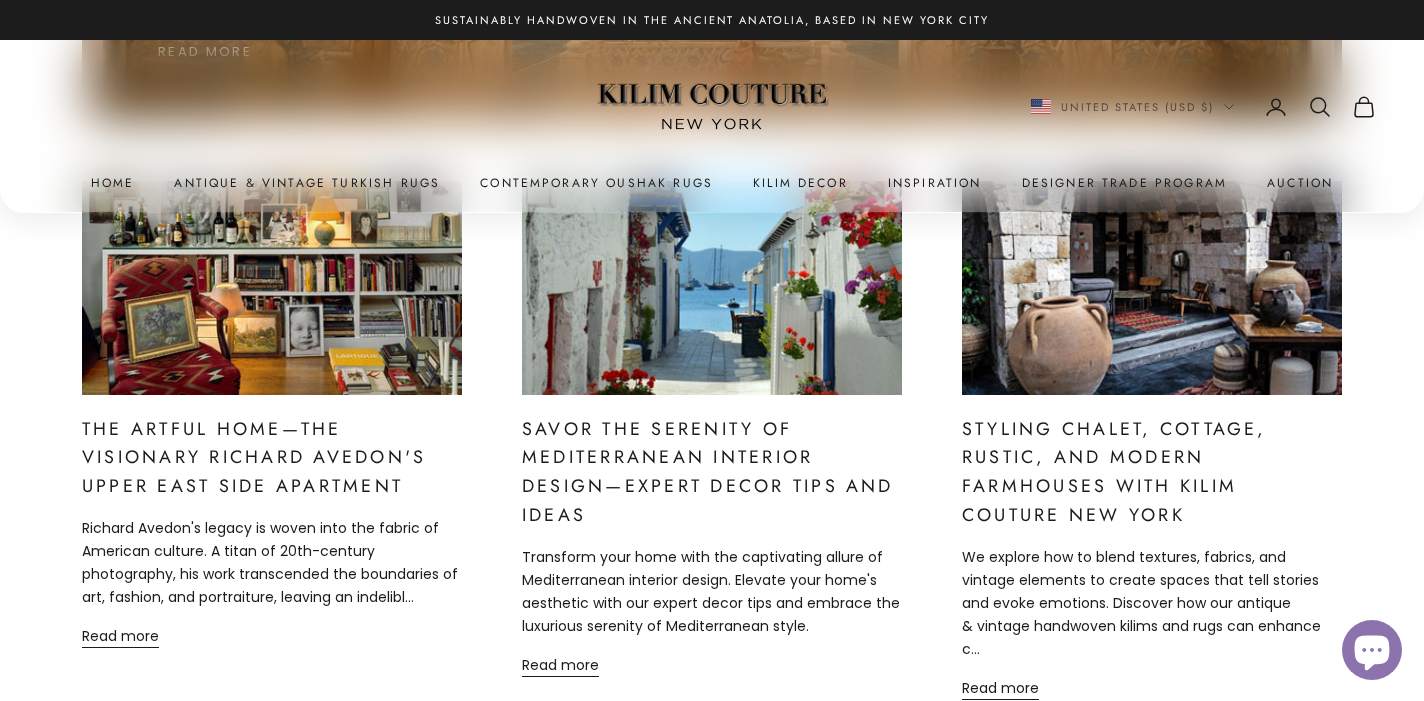 click at bounding box center (1152, 288) 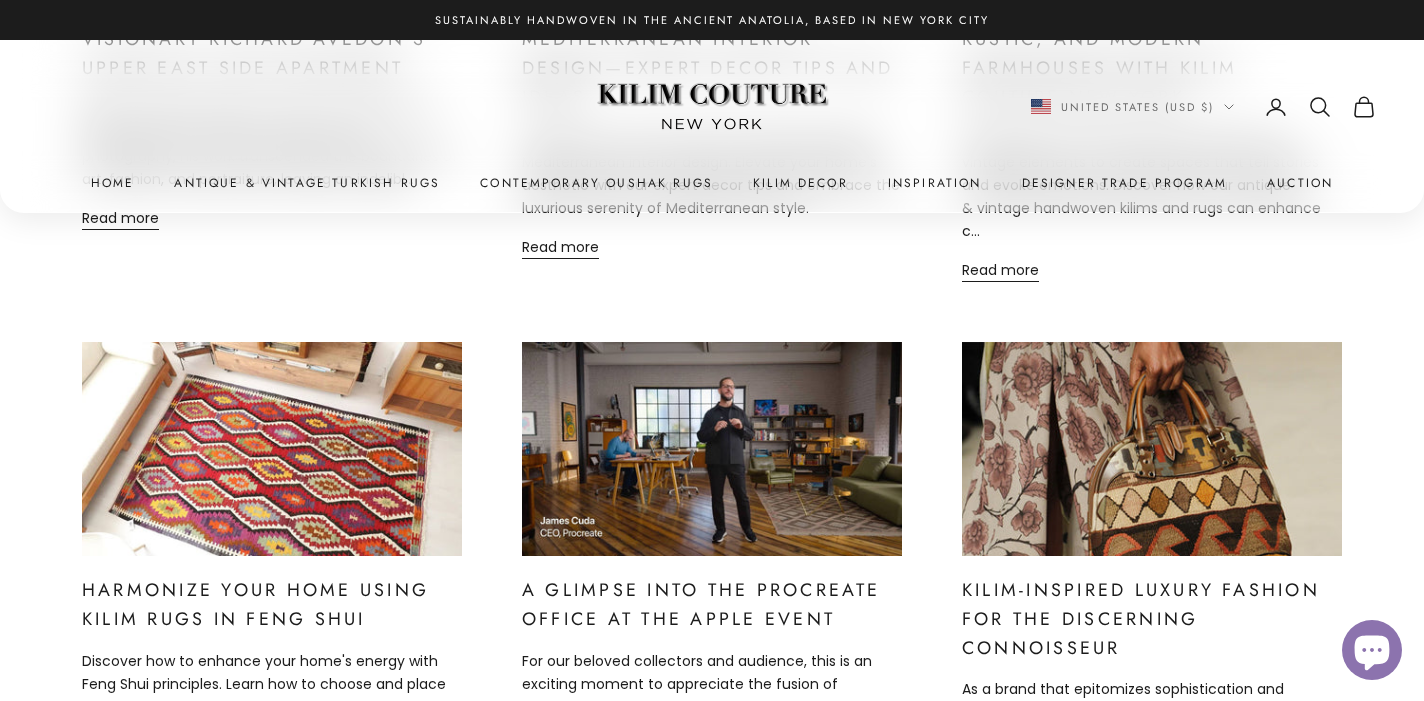 scroll, scrollTop: 1100, scrollLeft: 0, axis: vertical 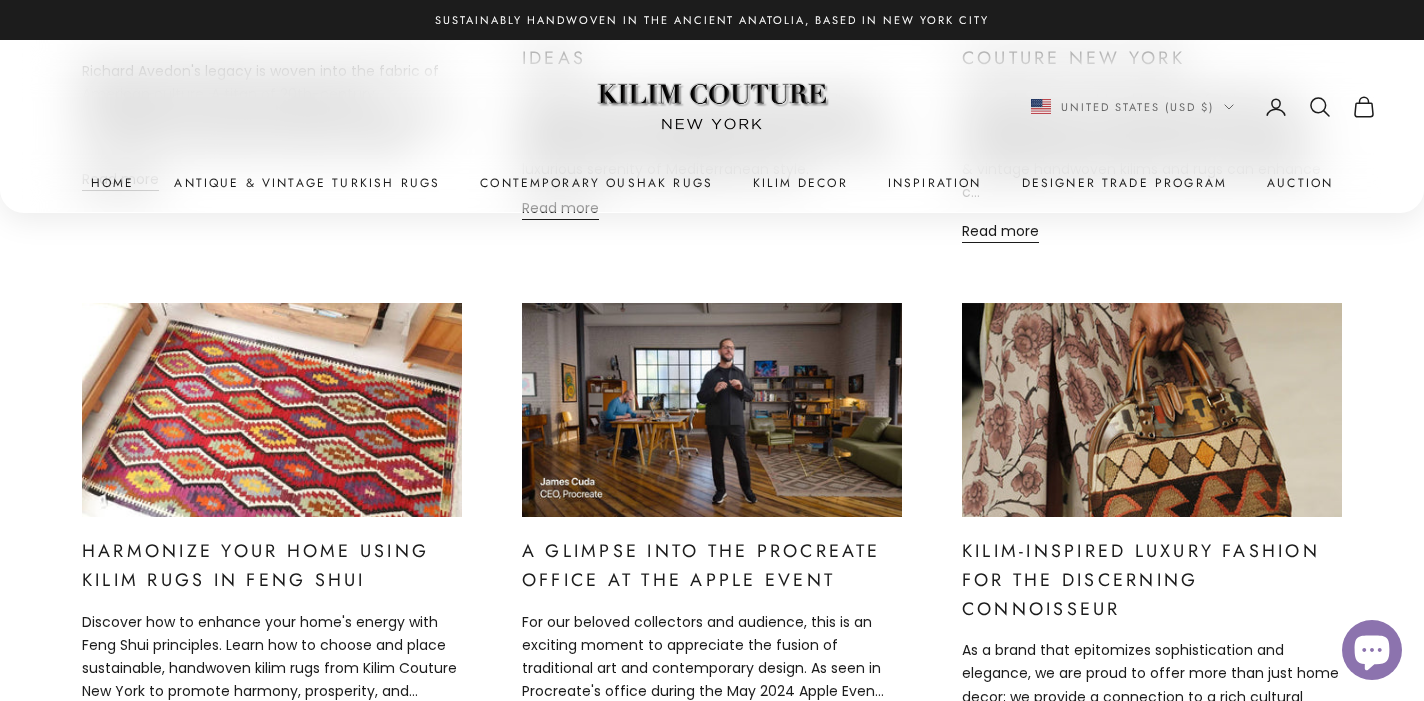 click at bounding box center (272, 410) 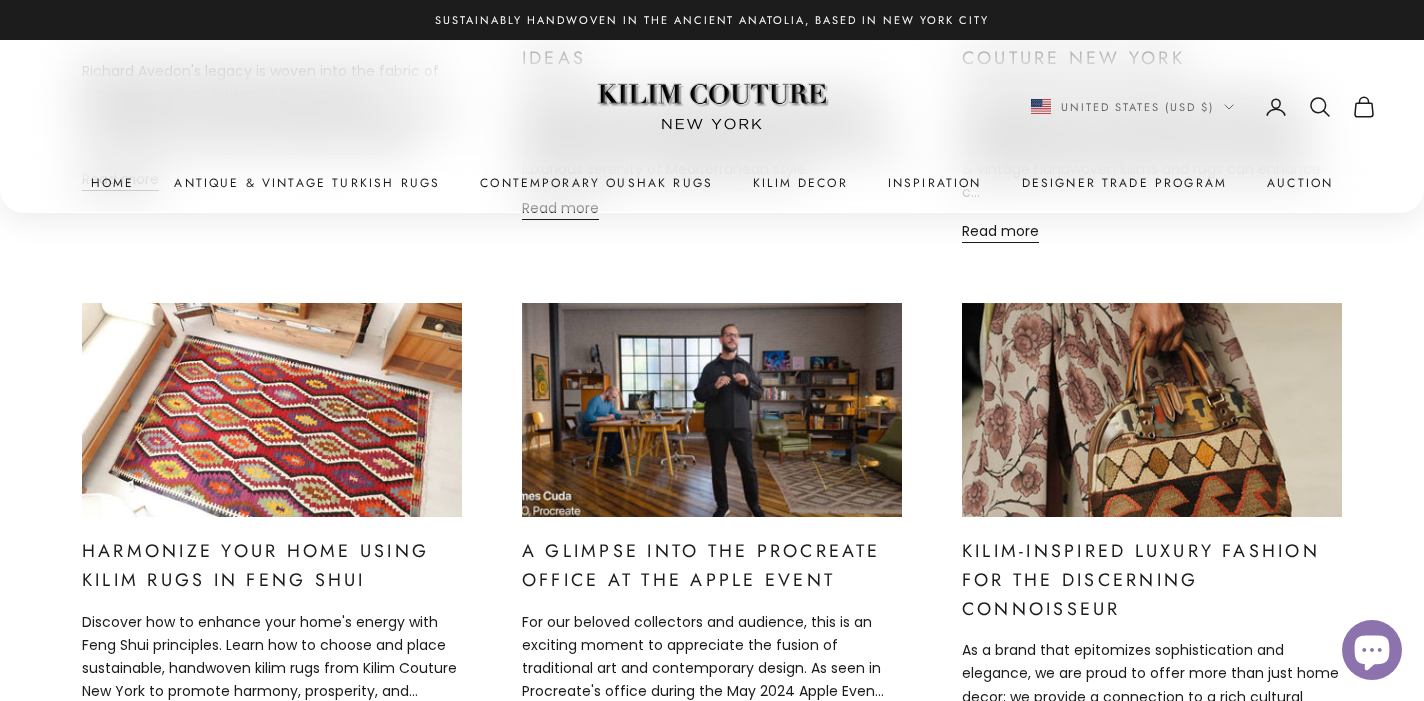 click at bounding box center (712, 410) 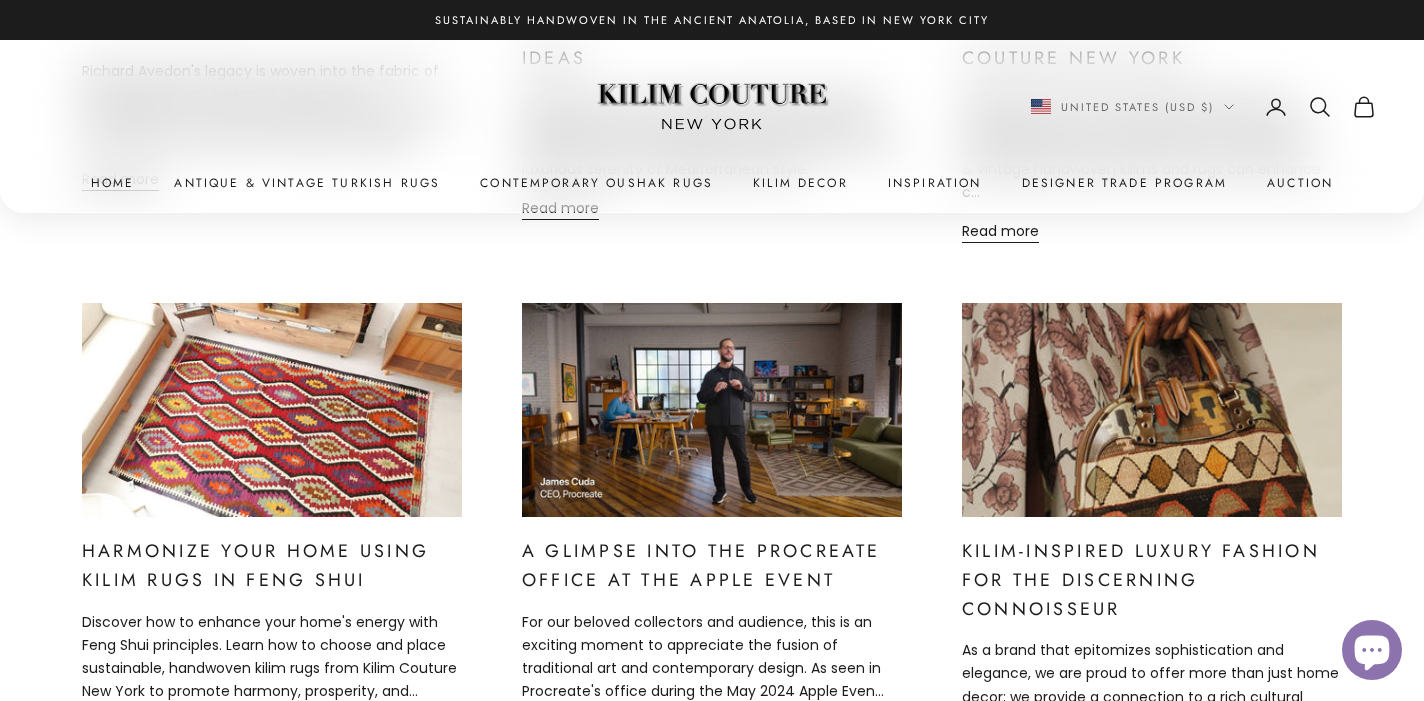 click at bounding box center [1152, 410] 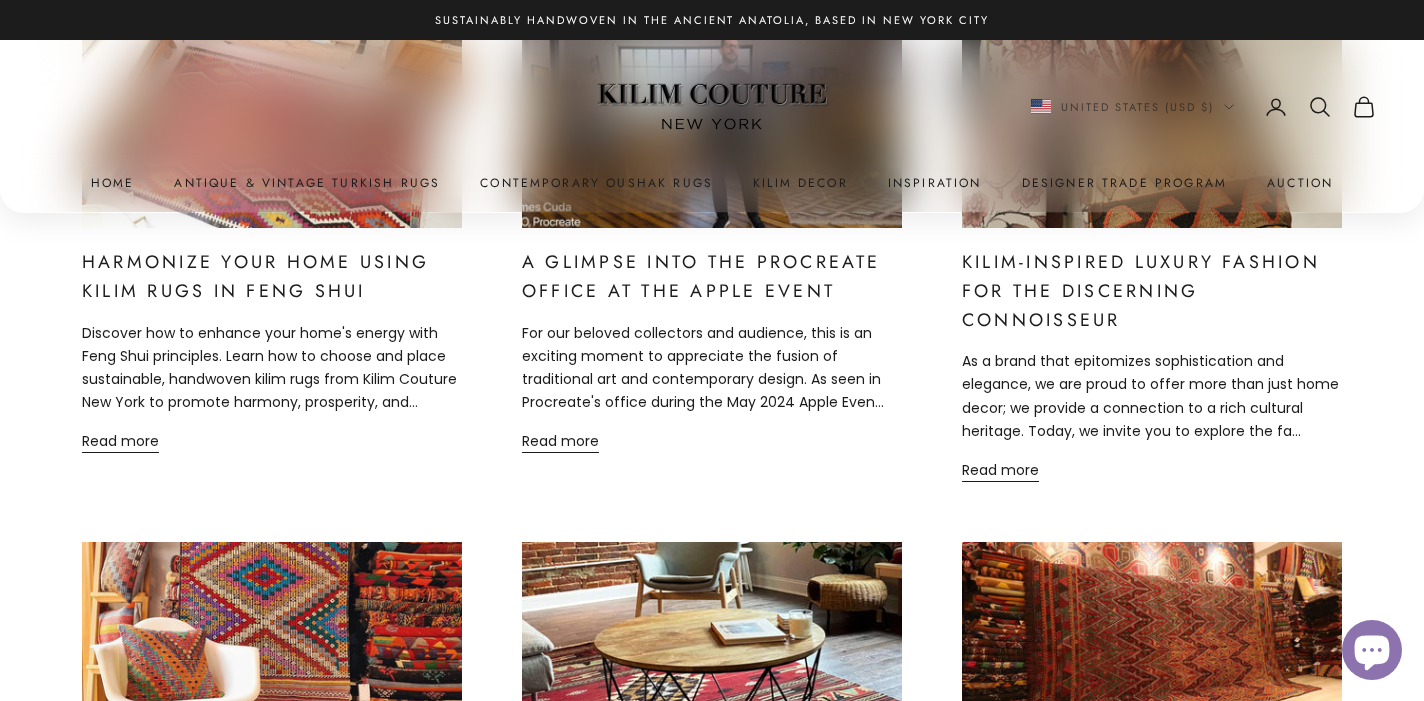 scroll, scrollTop: 1754, scrollLeft: 0, axis: vertical 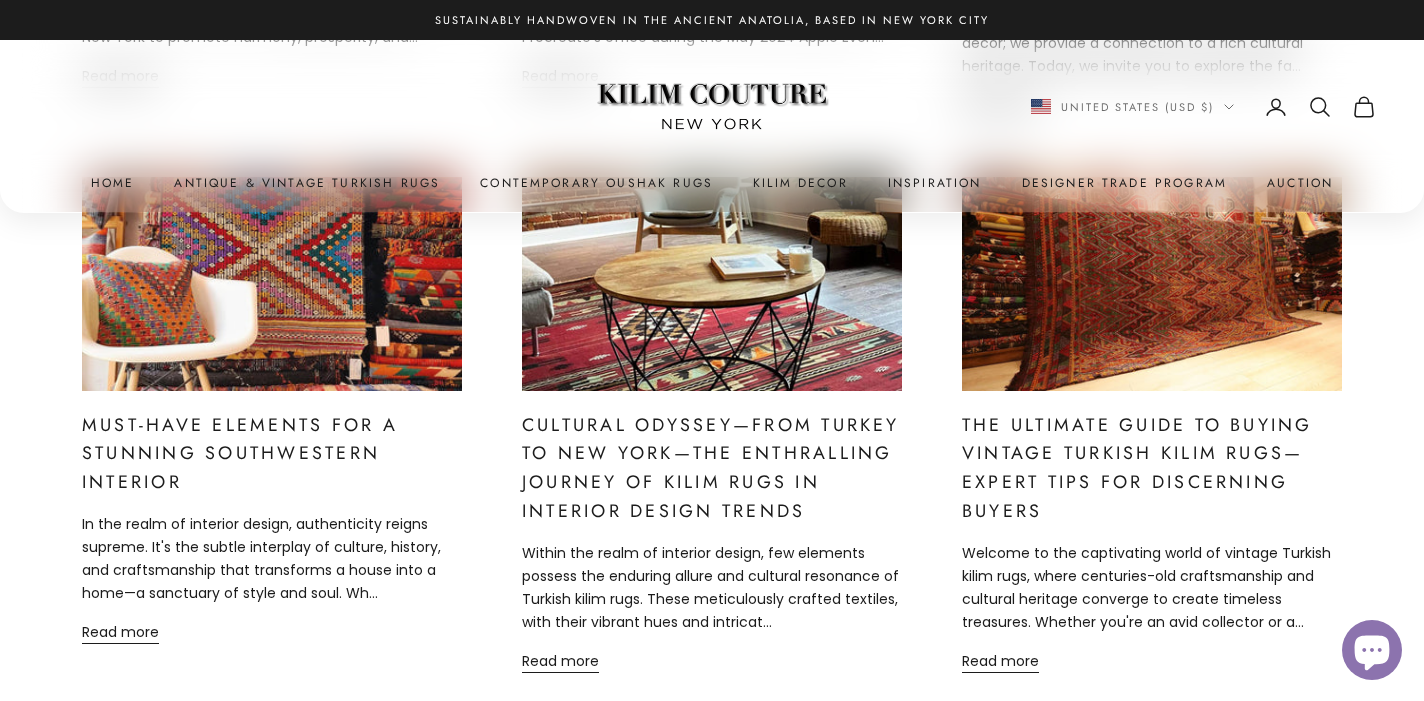 click on "Must-Have Elements for a Stunning Southwestern Interior" at bounding box center [240, 454] 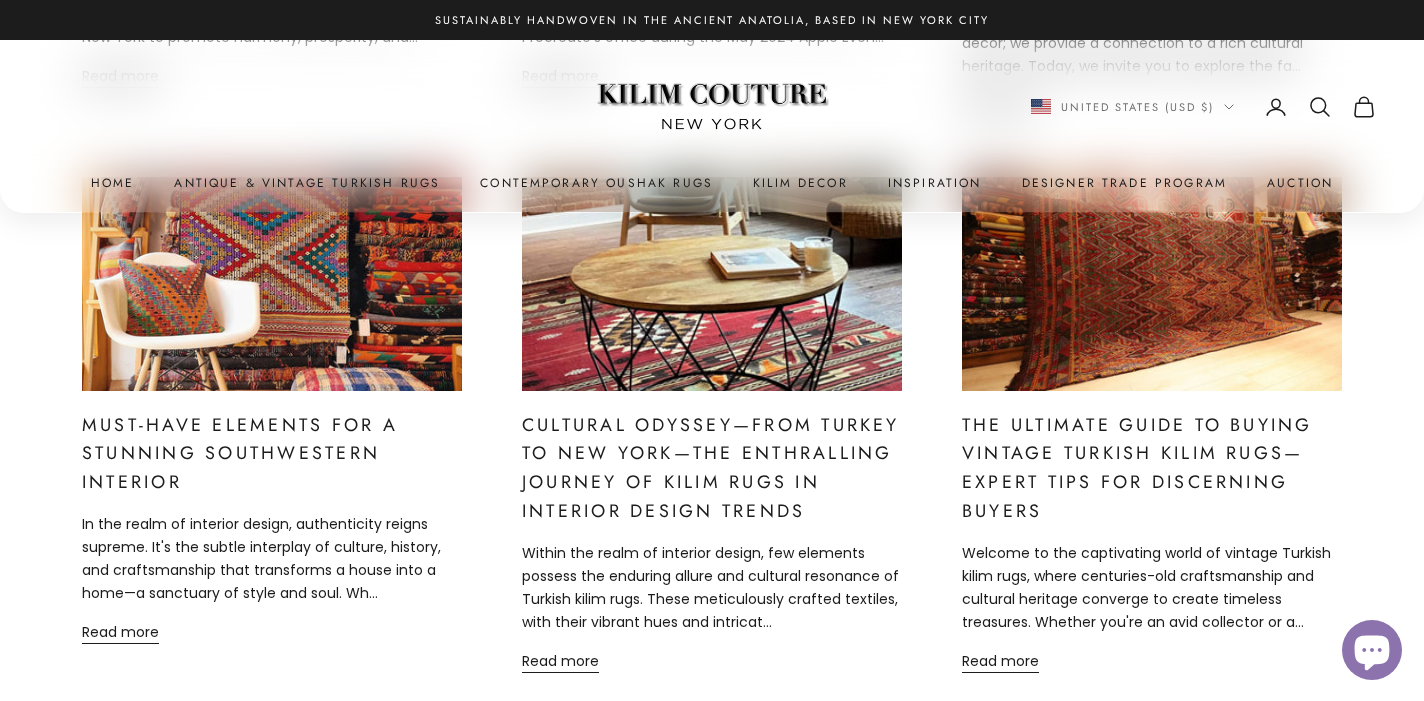 click on "Cultural Odyssey—From Turkey to New York—The Enthralling Journey of Kilim Rugs in Interior Design Trends" at bounding box center [711, 468] 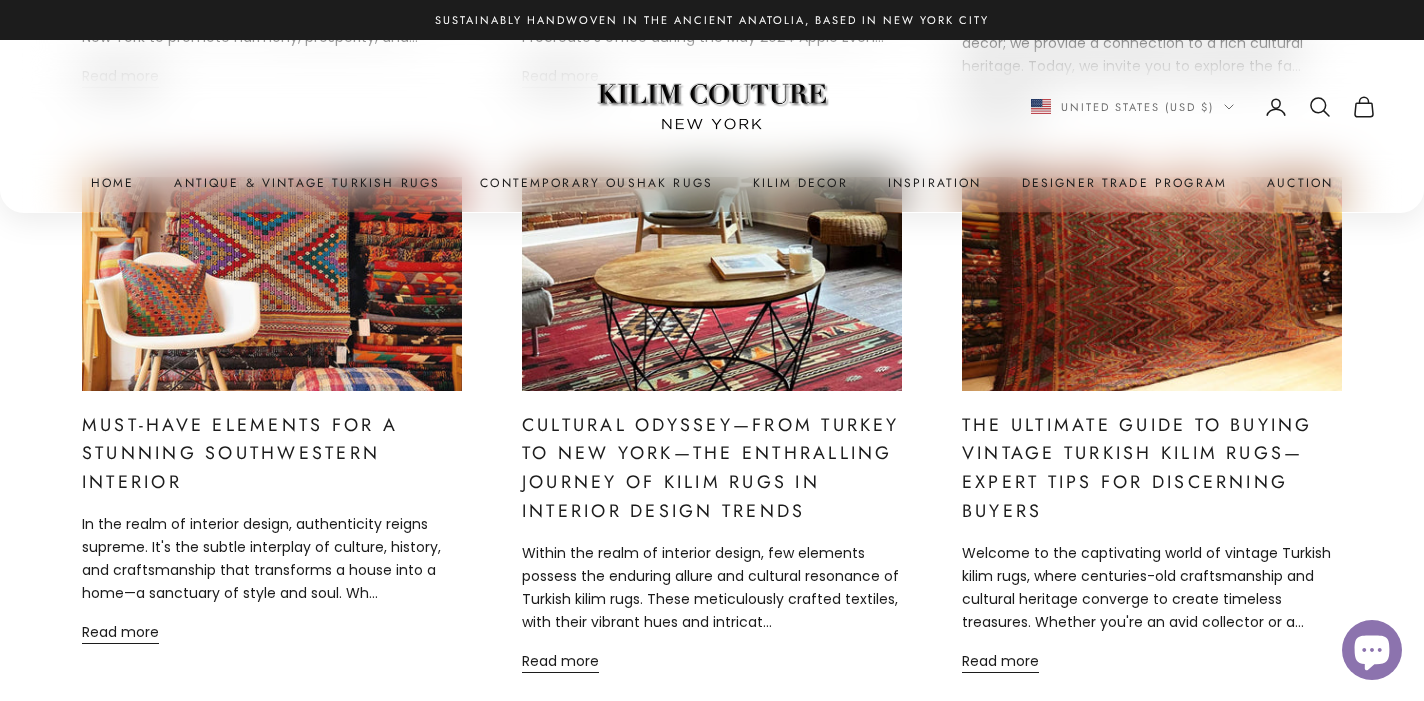 click on "The Ultimate Guide to Buying Vintage Turkish Kilim Rugs—Expert Tips for Discerning Buyers" at bounding box center (1137, 468) 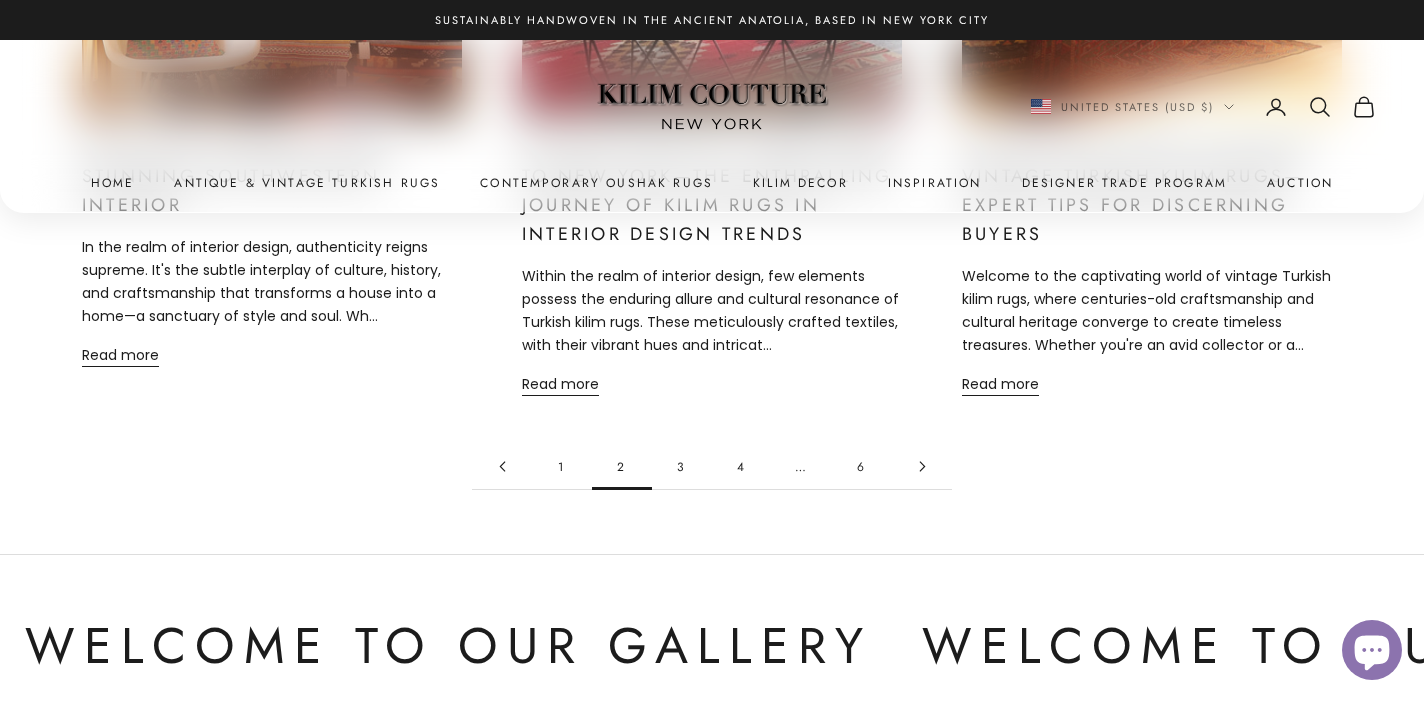 scroll, scrollTop: 2097, scrollLeft: 0, axis: vertical 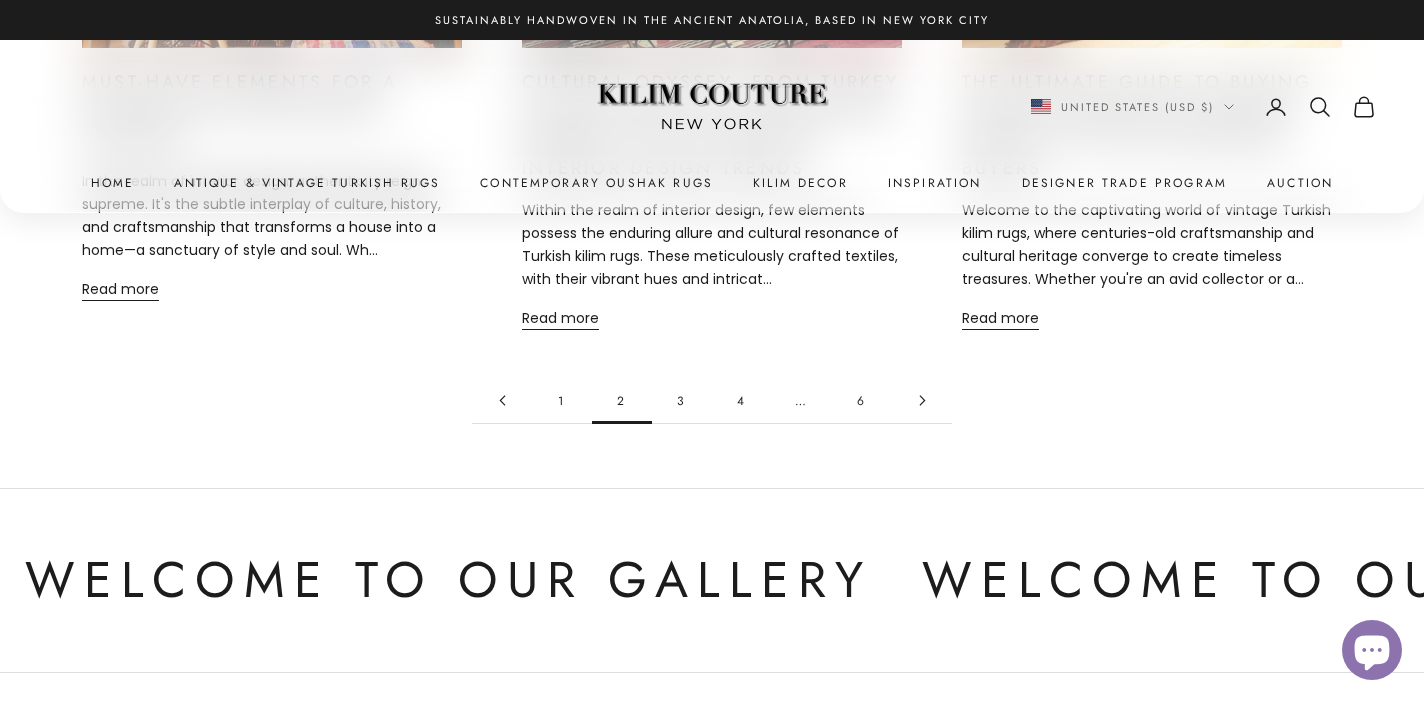 click on "3" at bounding box center [682, 400] 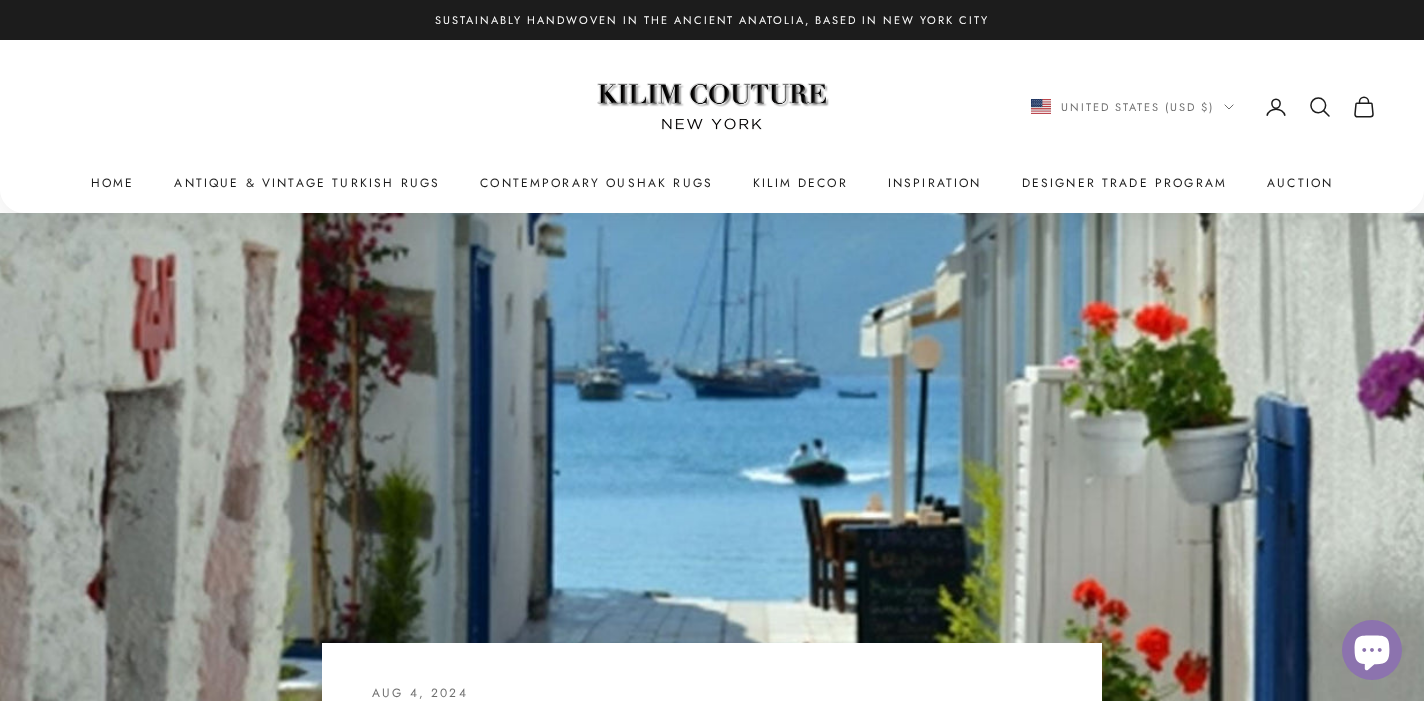 scroll, scrollTop: 0, scrollLeft: 0, axis: both 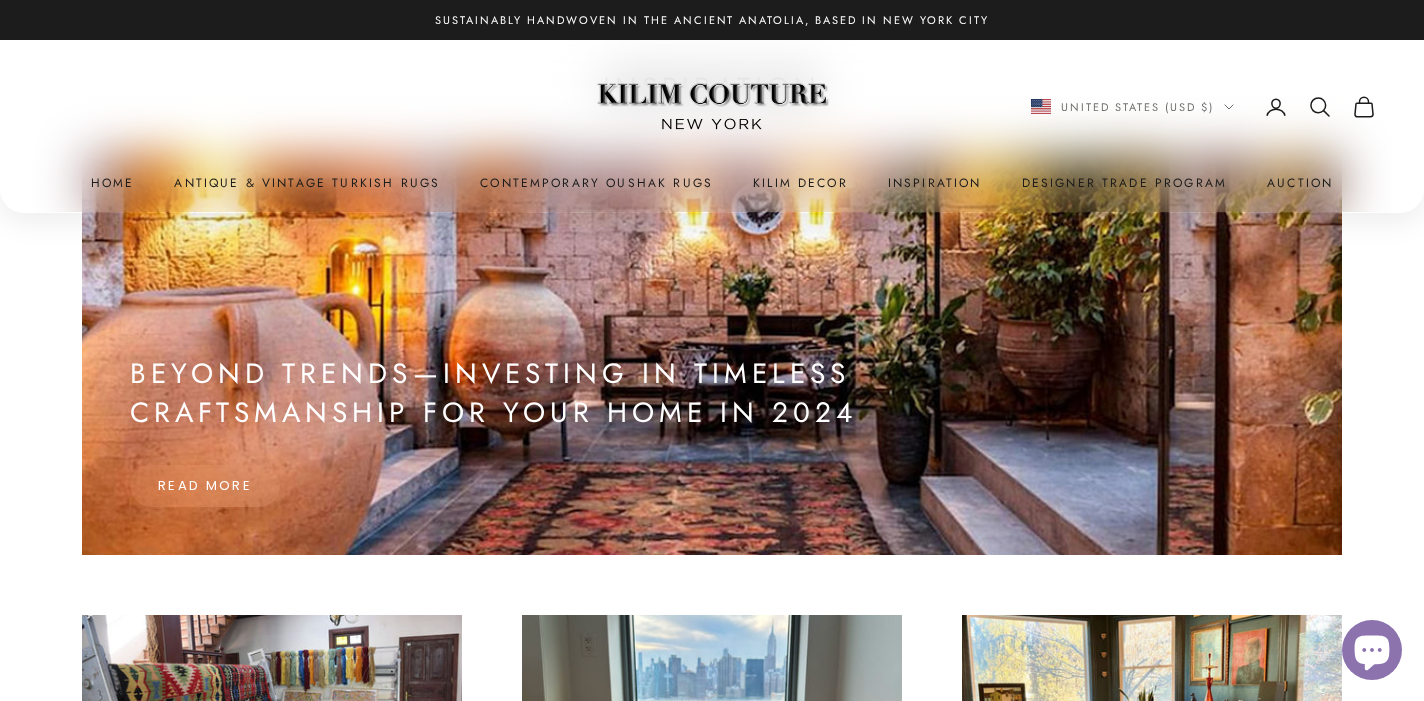 click on "Beyond Trends—Investing in Timeless Craftsmanship for Your Home in 2024" at bounding box center [514, 393] 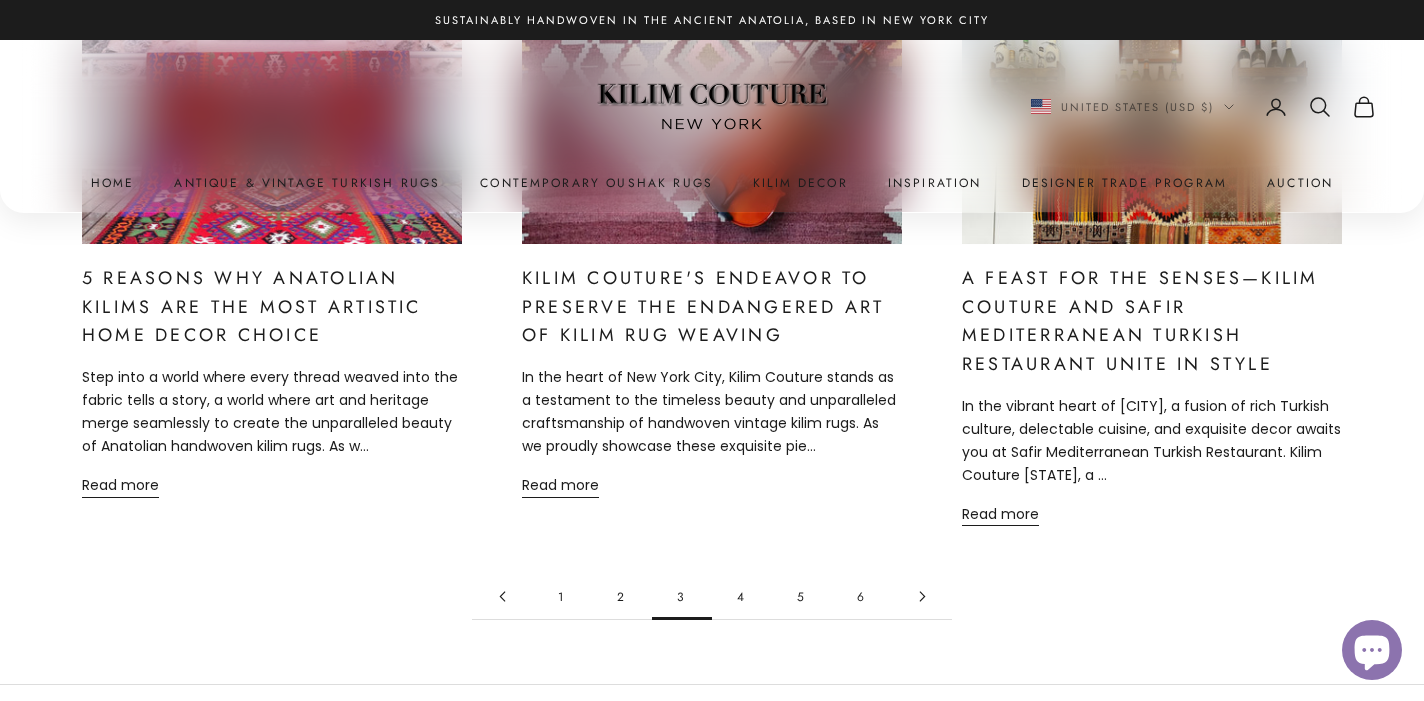 scroll, scrollTop: 1879, scrollLeft: 0, axis: vertical 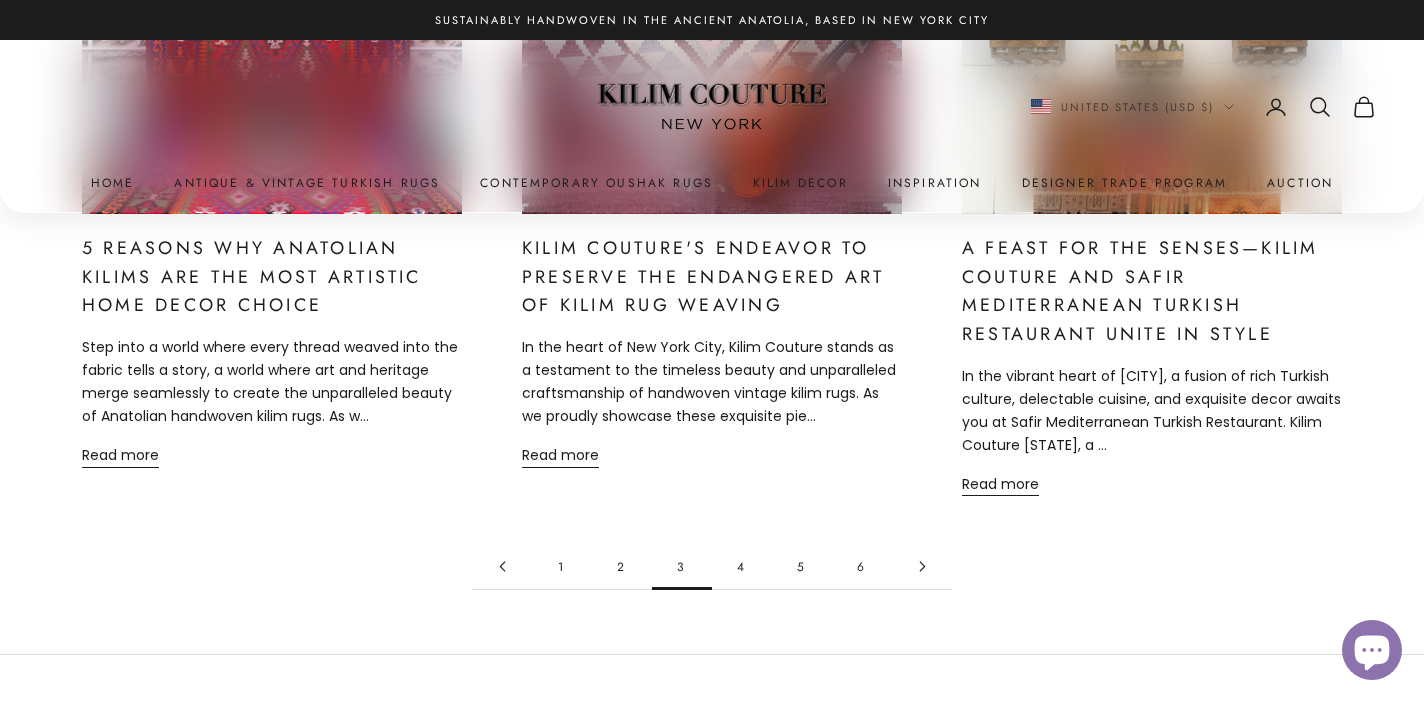click on "4" at bounding box center (742, 566) 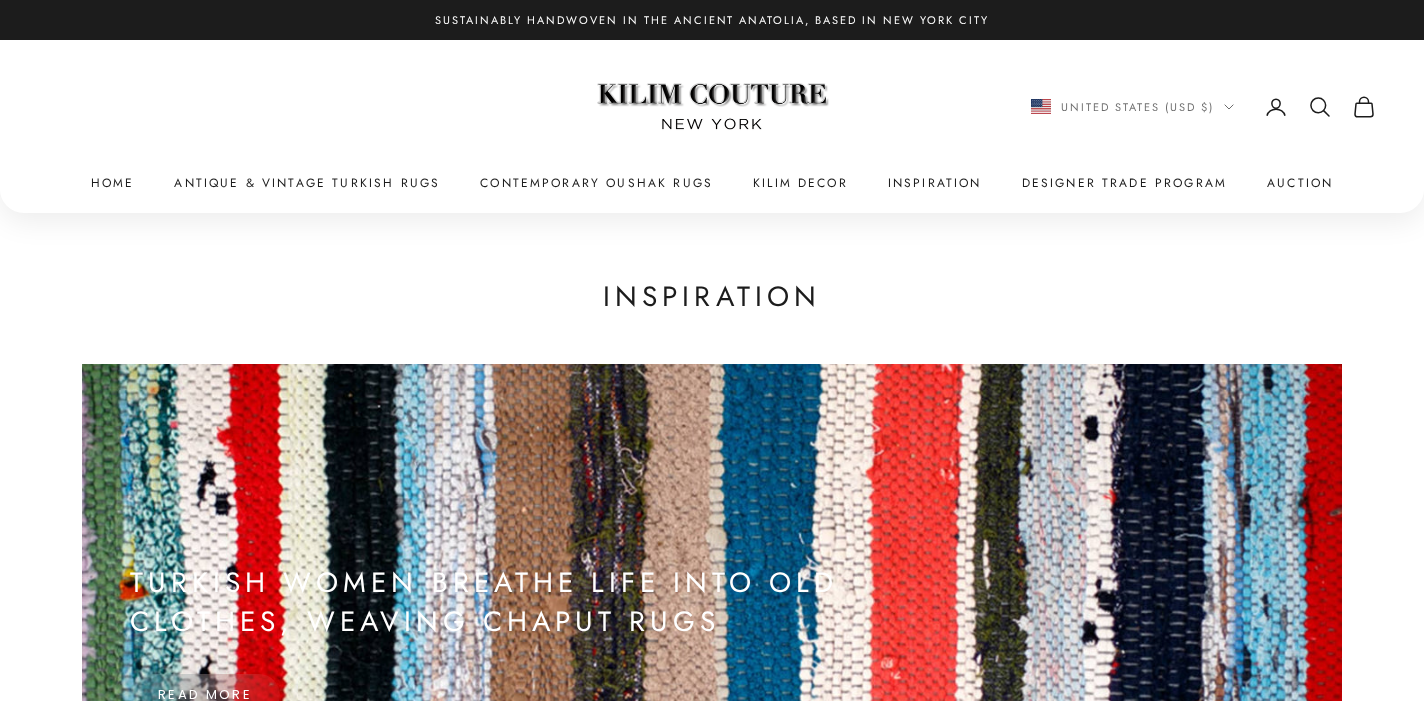 scroll, scrollTop: 0, scrollLeft: 0, axis: both 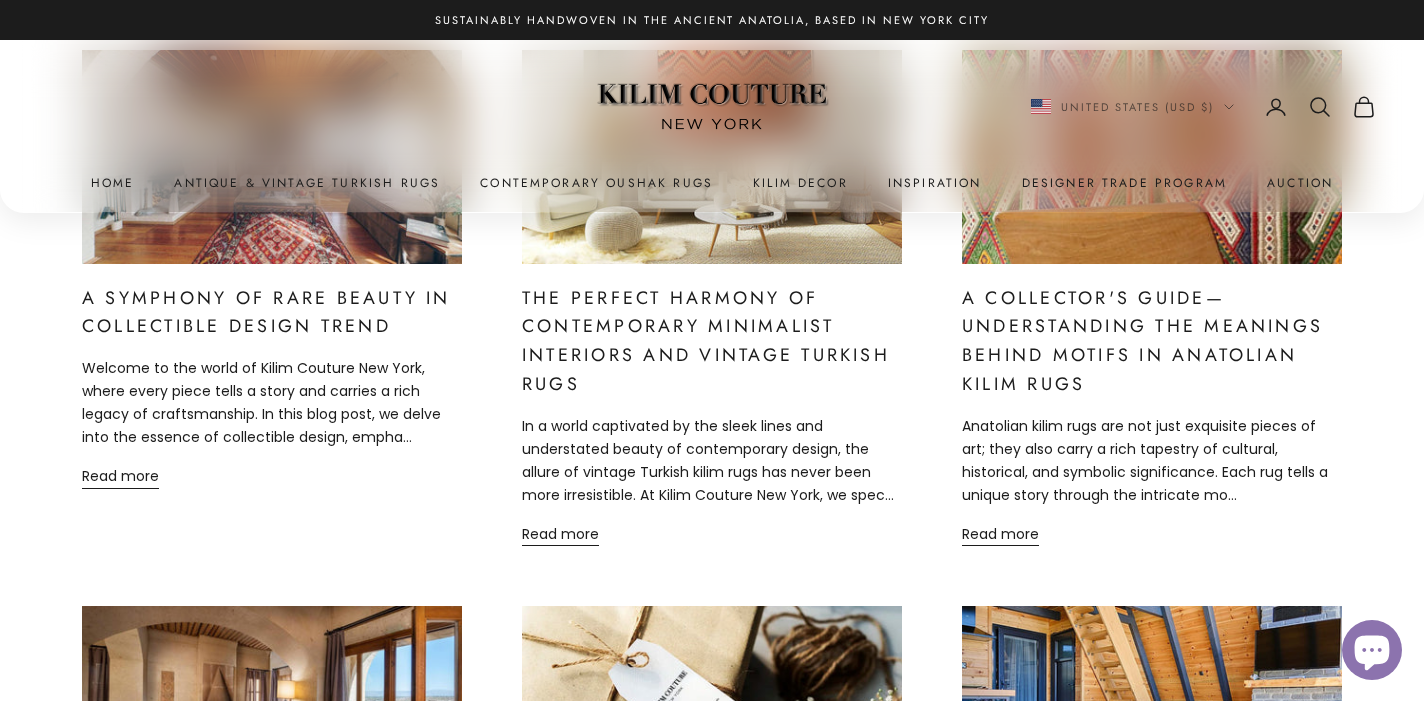 click on "A Collector's Guide—Understanding the Meanings Behind Motifs in Anatolian Kilim Rugs" at bounding box center [1142, 341] 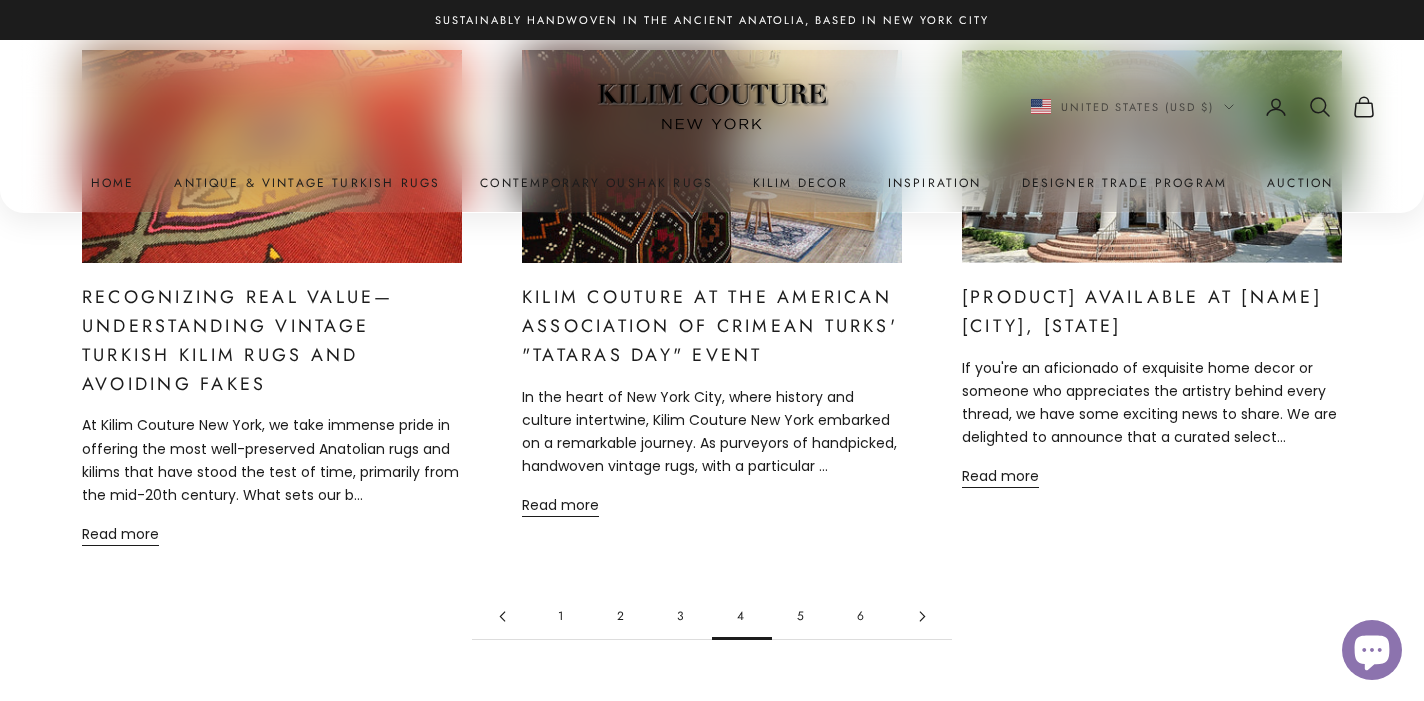 scroll, scrollTop: 2196, scrollLeft: 0, axis: vertical 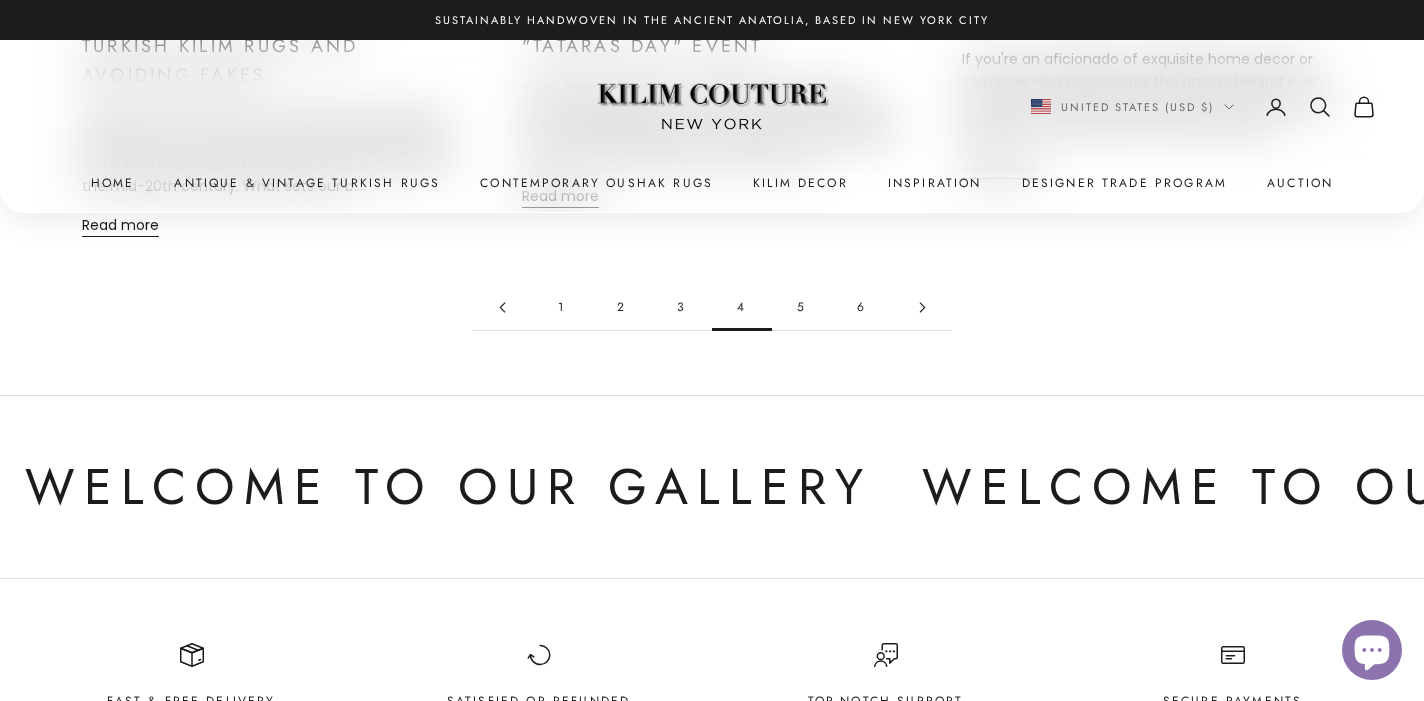 click on "3" at bounding box center [682, 307] 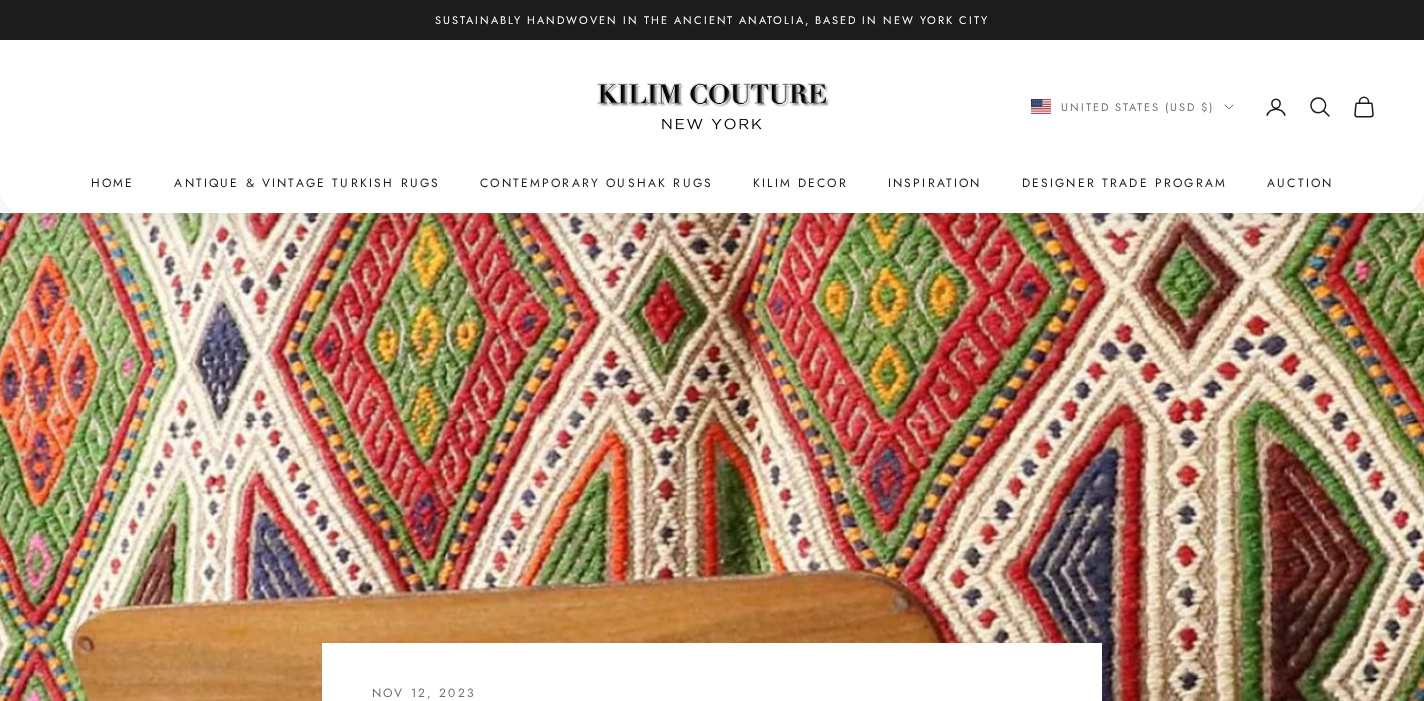 scroll, scrollTop: 0, scrollLeft: 0, axis: both 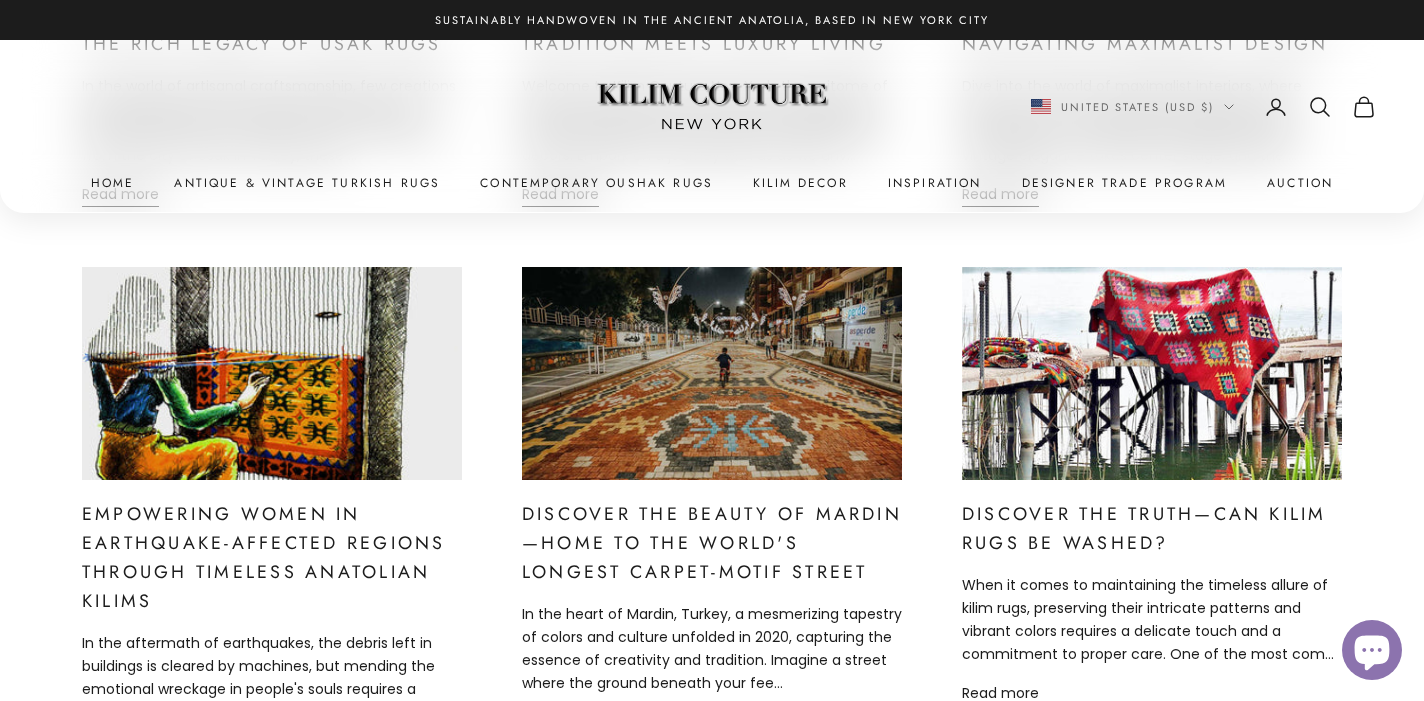 click at bounding box center (272, 374) 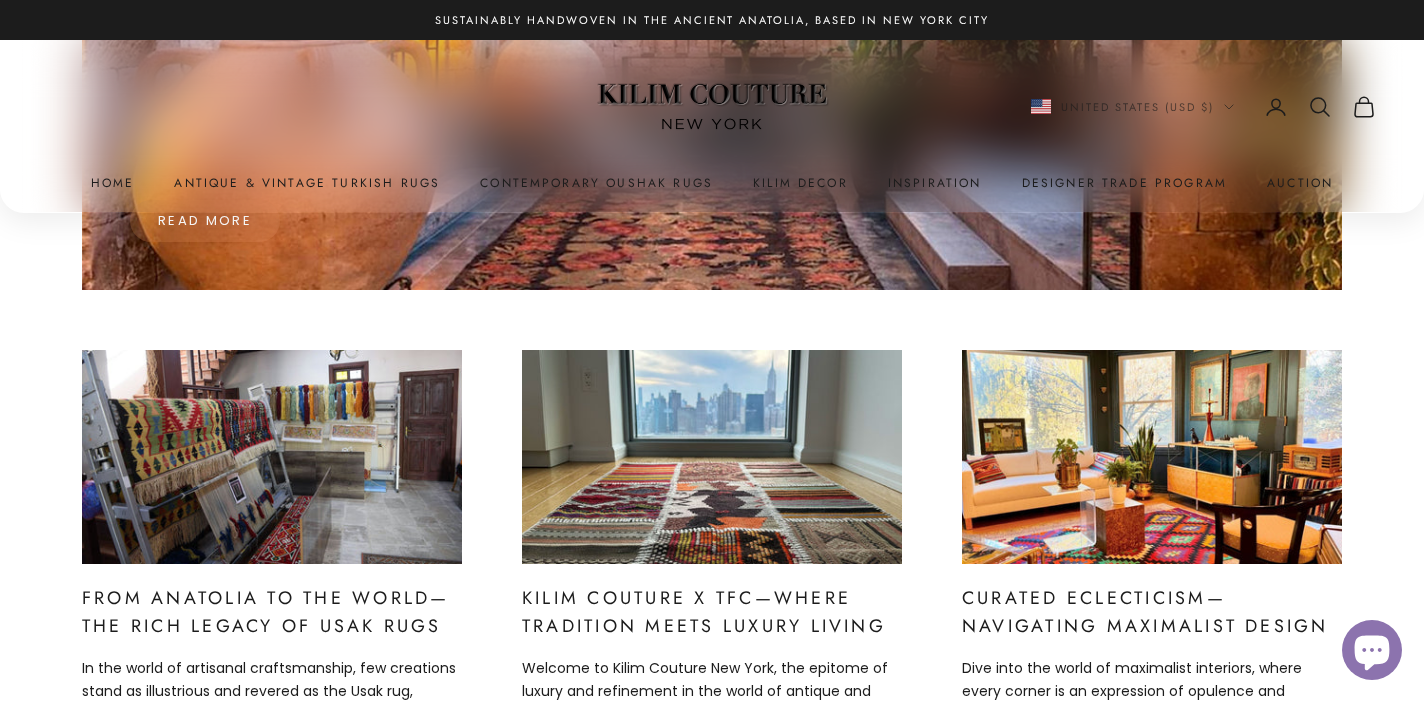 scroll, scrollTop: 347, scrollLeft: 0, axis: vertical 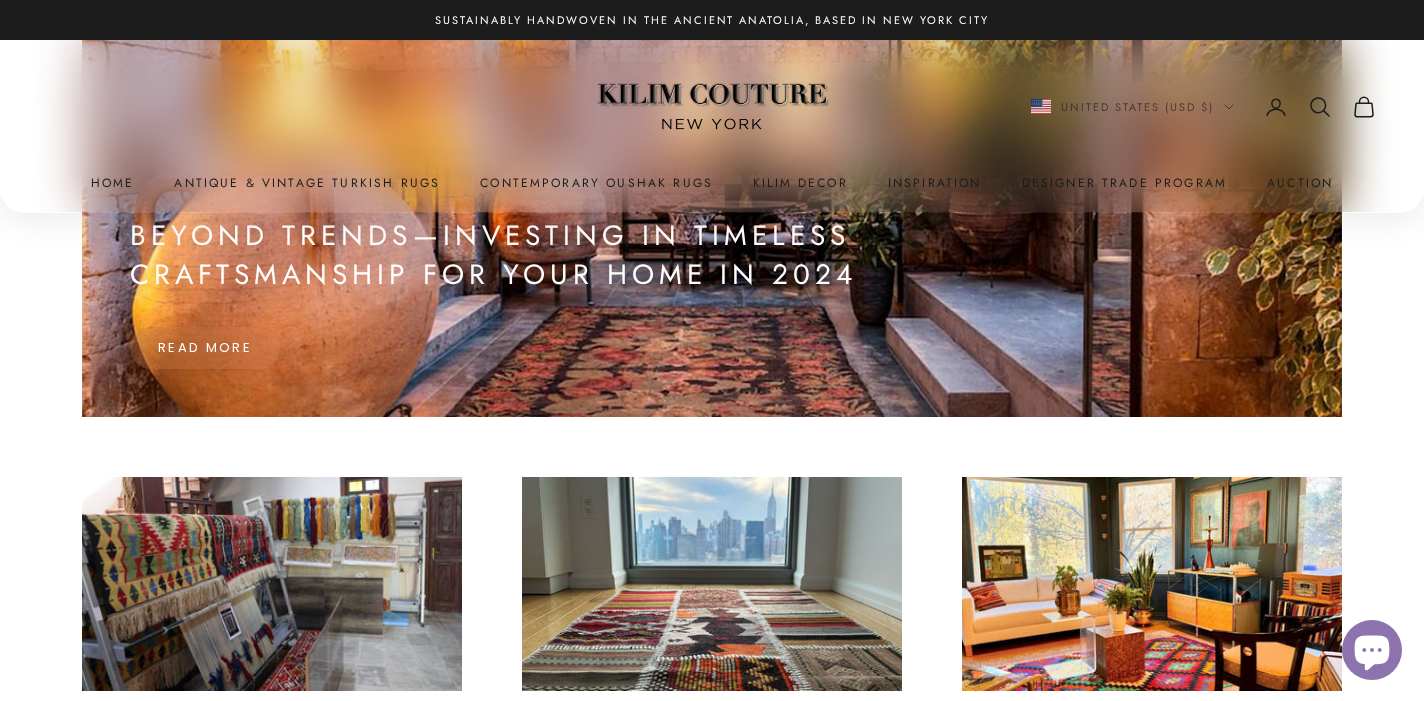 click at bounding box center [272, 584] 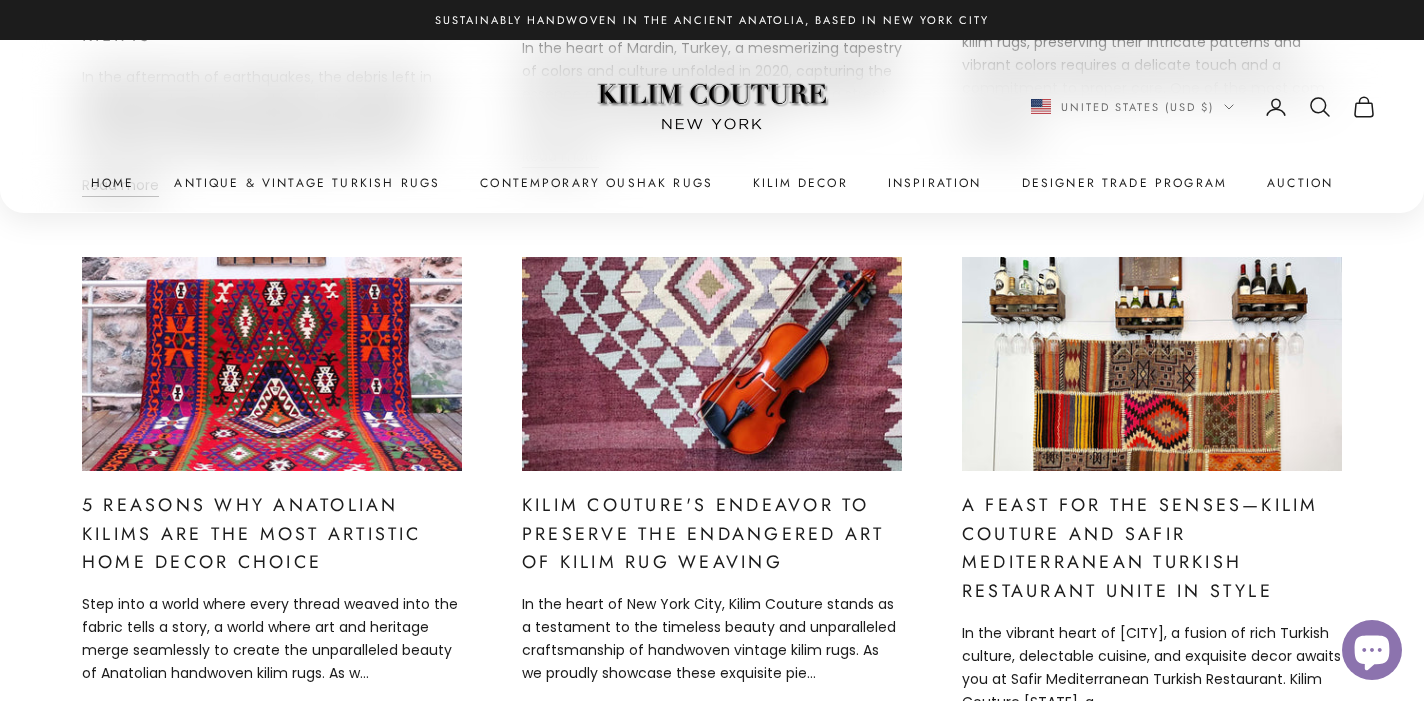 scroll, scrollTop: 1853, scrollLeft: 0, axis: vertical 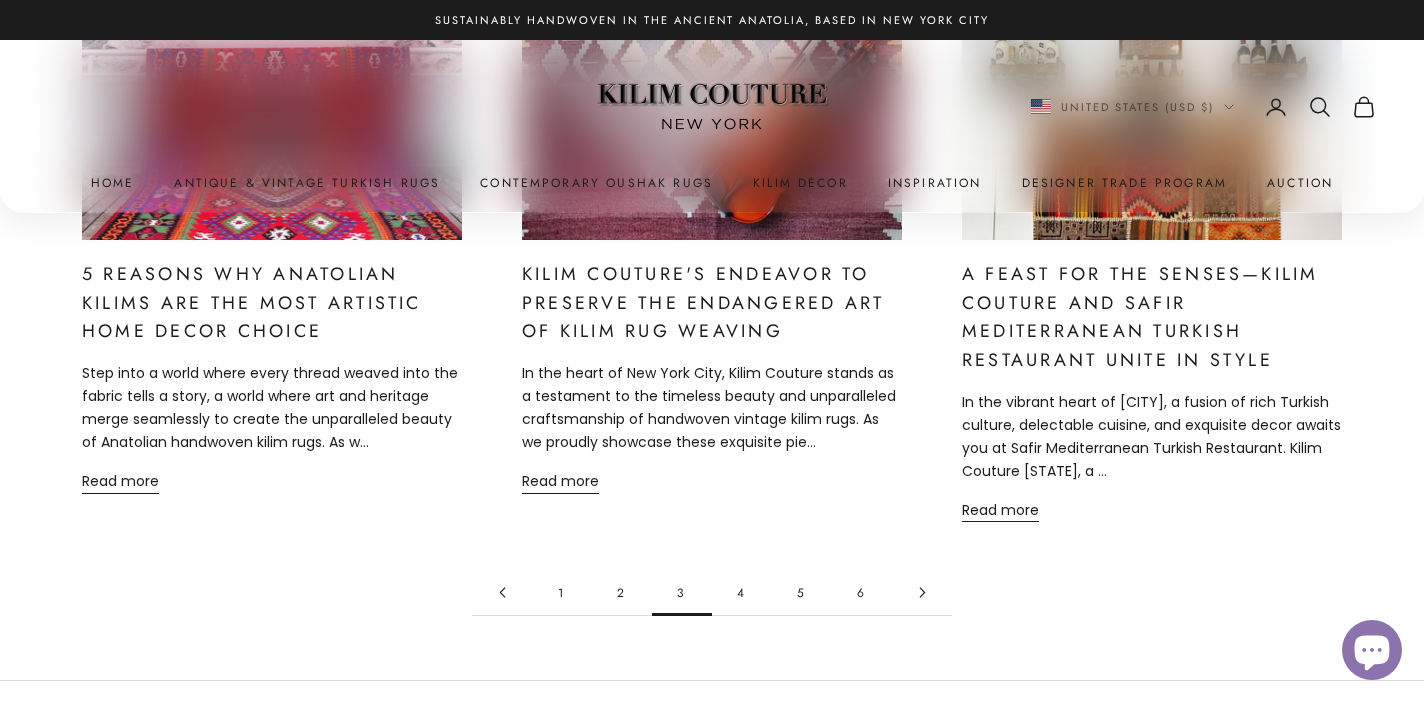 click on "4" at bounding box center [742, 592] 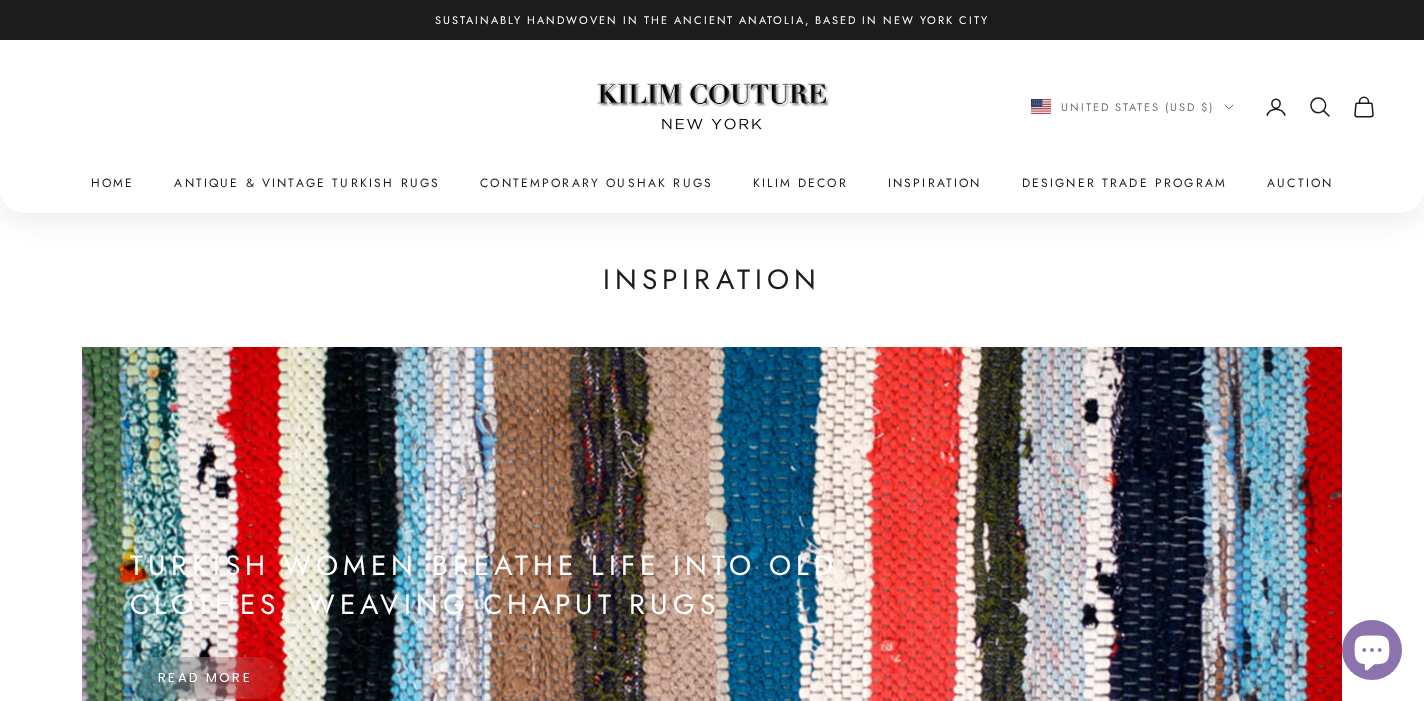 scroll, scrollTop: 558, scrollLeft: 0, axis: vertical 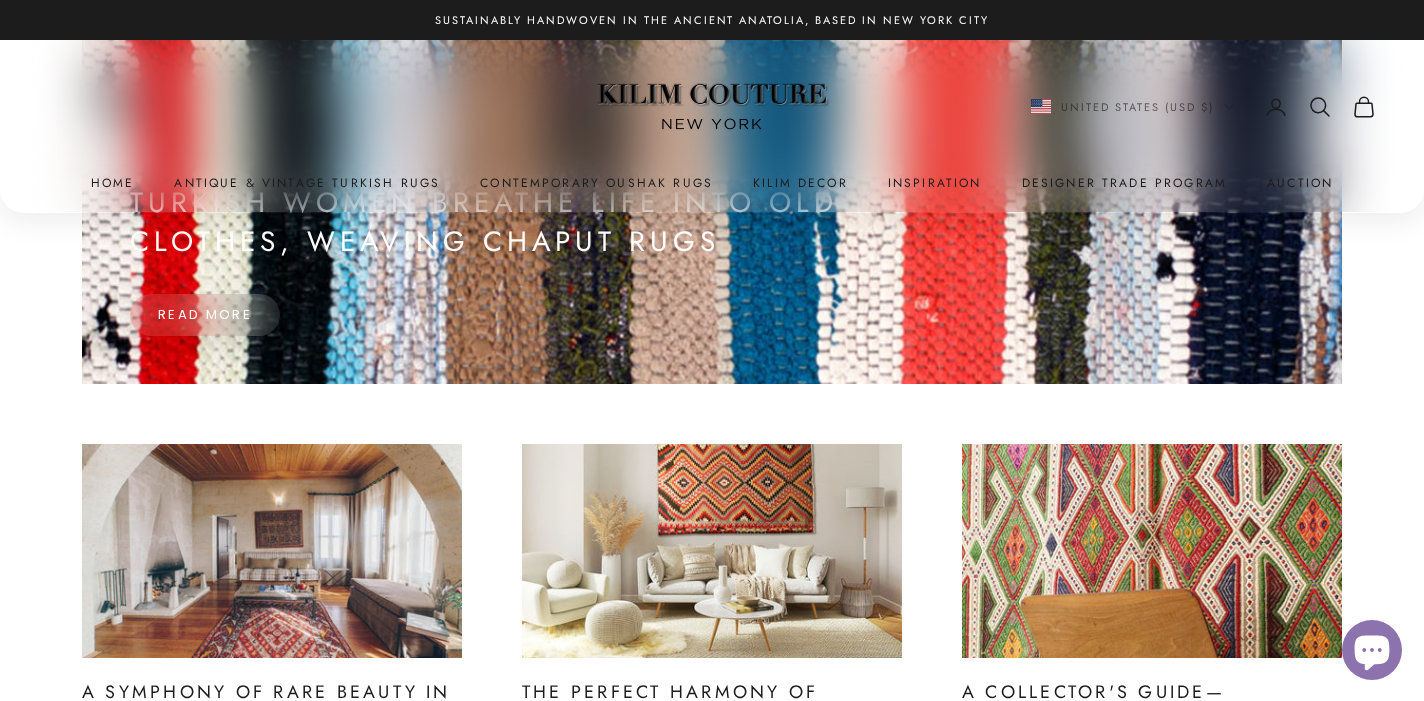click on "Turkish Women Breathe Life into Old Clothes, Weaving Chaput Rugs
Read more" at bounding box center [712, 184] 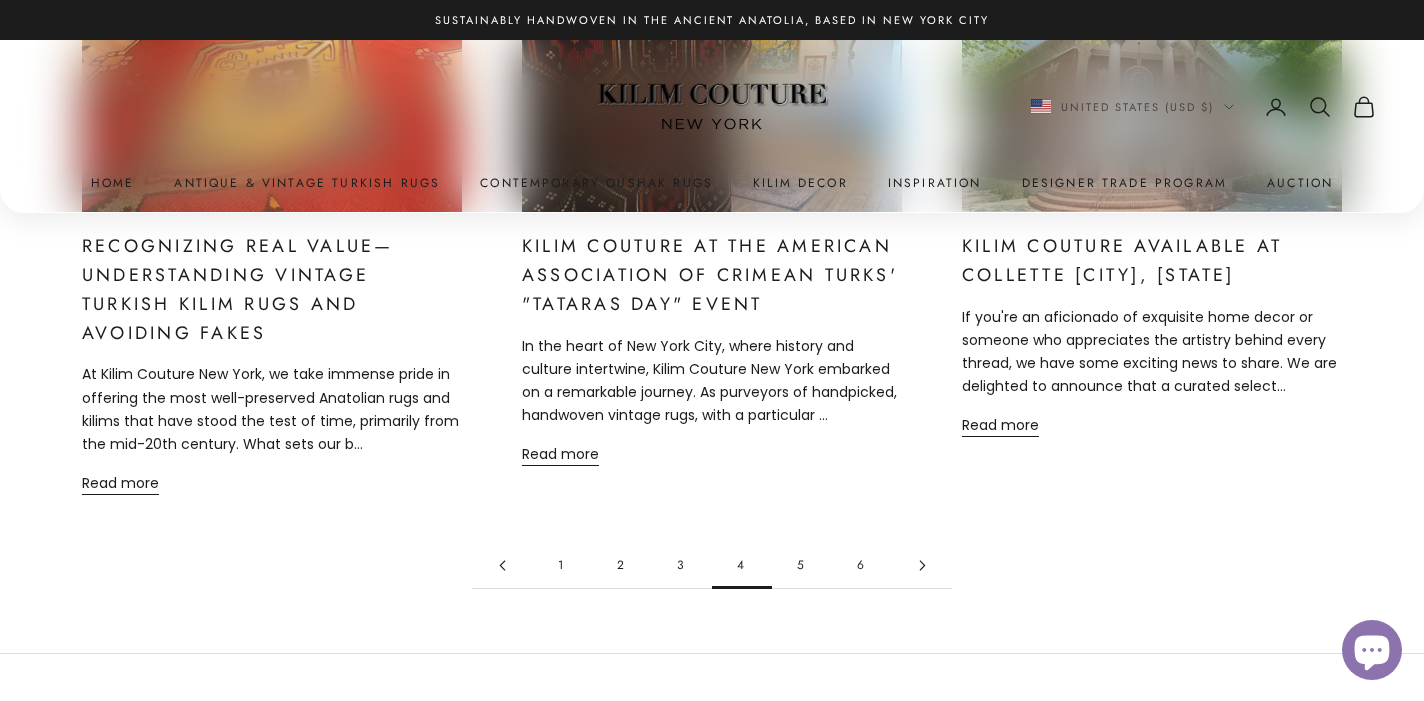 scroll, scrollTop: 1937, scrollLeft: 0, axis: vertical 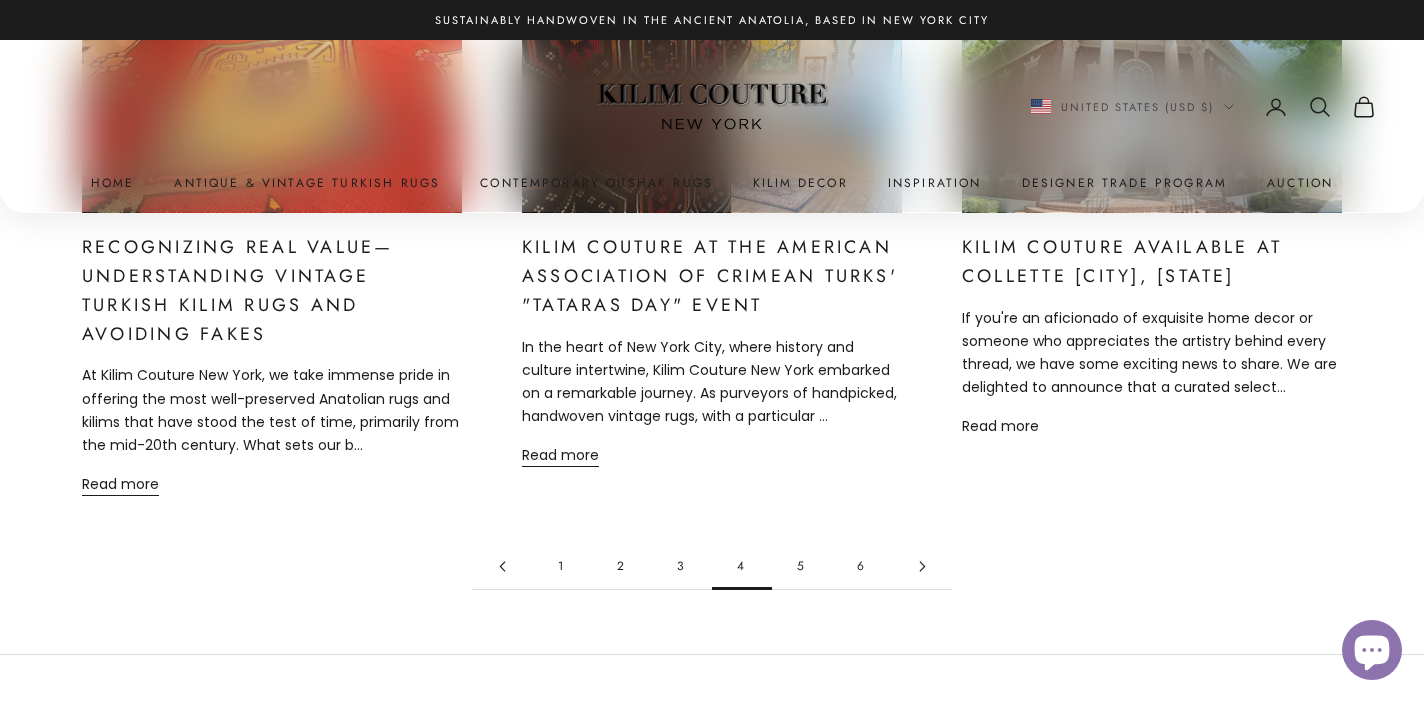 click on "Read more" at bounding box center [1000, 426] 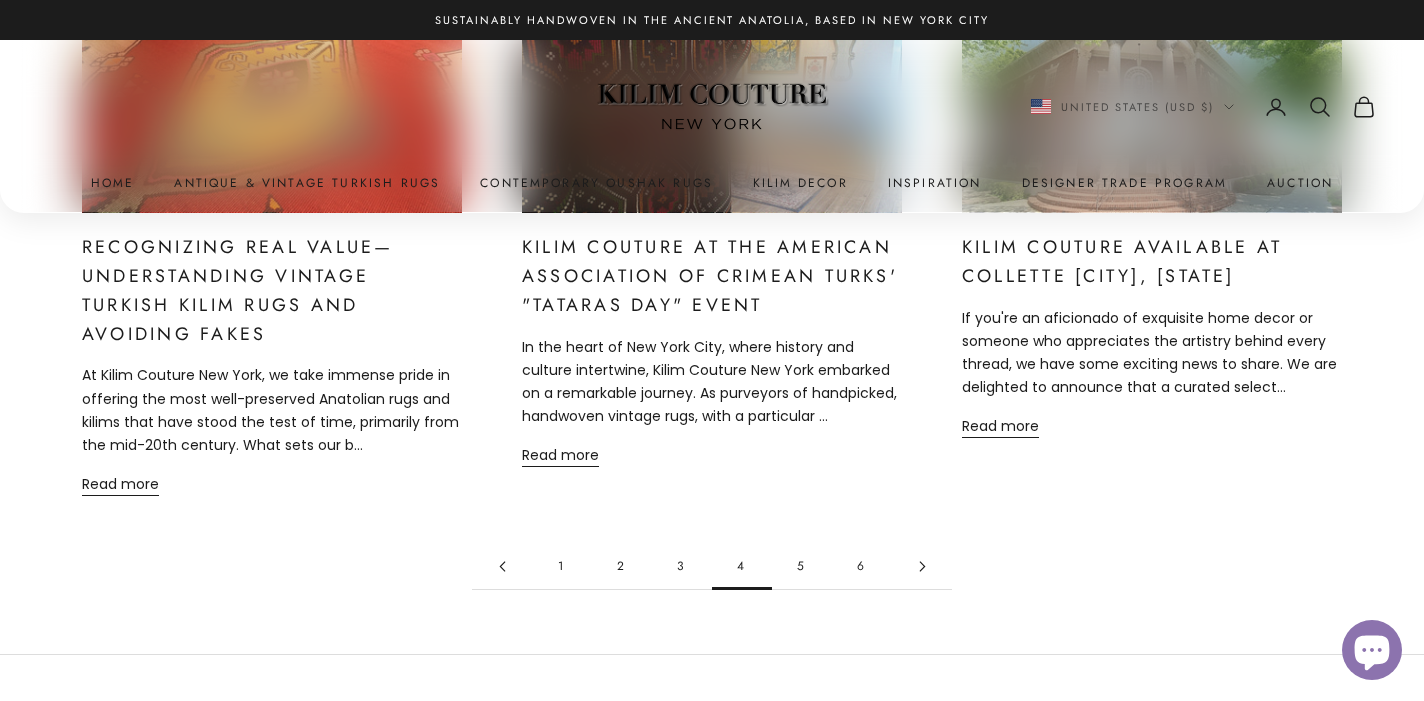 click on "Turkish Women Breathe Life into Old Clothes, Weaving Chaput Rugs
Read more
Turkish Women Breathe Life into Old Clothes, Weaving Chaput Rugs
Turkey's weaving heritage is deeply entrenched in its villages and districts, where the intricate use of flat-weaving looms prevailed for centuries. The practice of weaving has been a cornerstone ... Read more
A Symphony of Rare Beauty in Collectible Design Trend
Welcome to the world of Kilim Couture New York, where every piece tells a story and carries a rich legacy of craftsmanship. In this blog post, we delve into the essence of collectible design, empha... Read more
The Perfect Harmony of Contemporary Minimalist Interiors and Vintage Turkish Rugs
Read more
A Collector's Guide—Understanding the Meanings Behind Motifs in Anatolian Kilim Rugs
Read more
Read more" at bounding box center (712, -539) 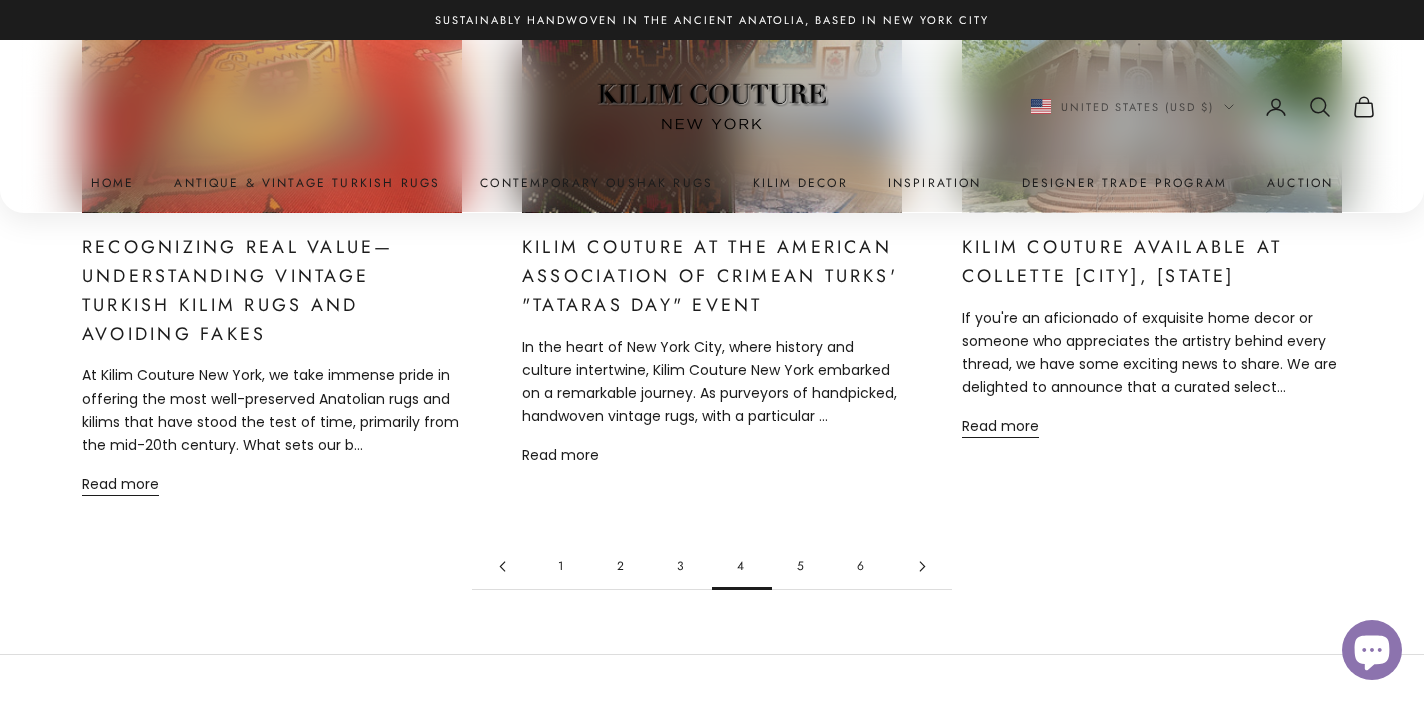 click on "Read more" at bounding box center (560, 455) 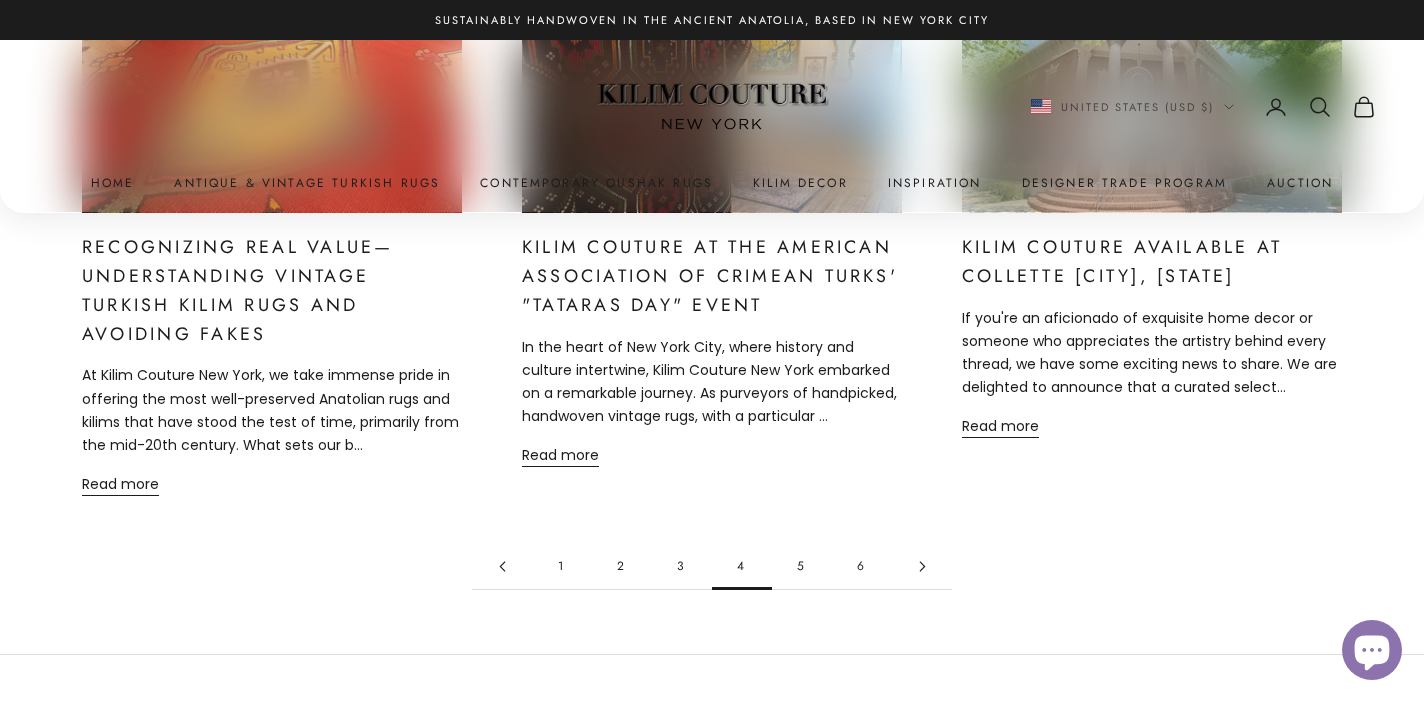 click on "3" at bounding box center [682, 566] 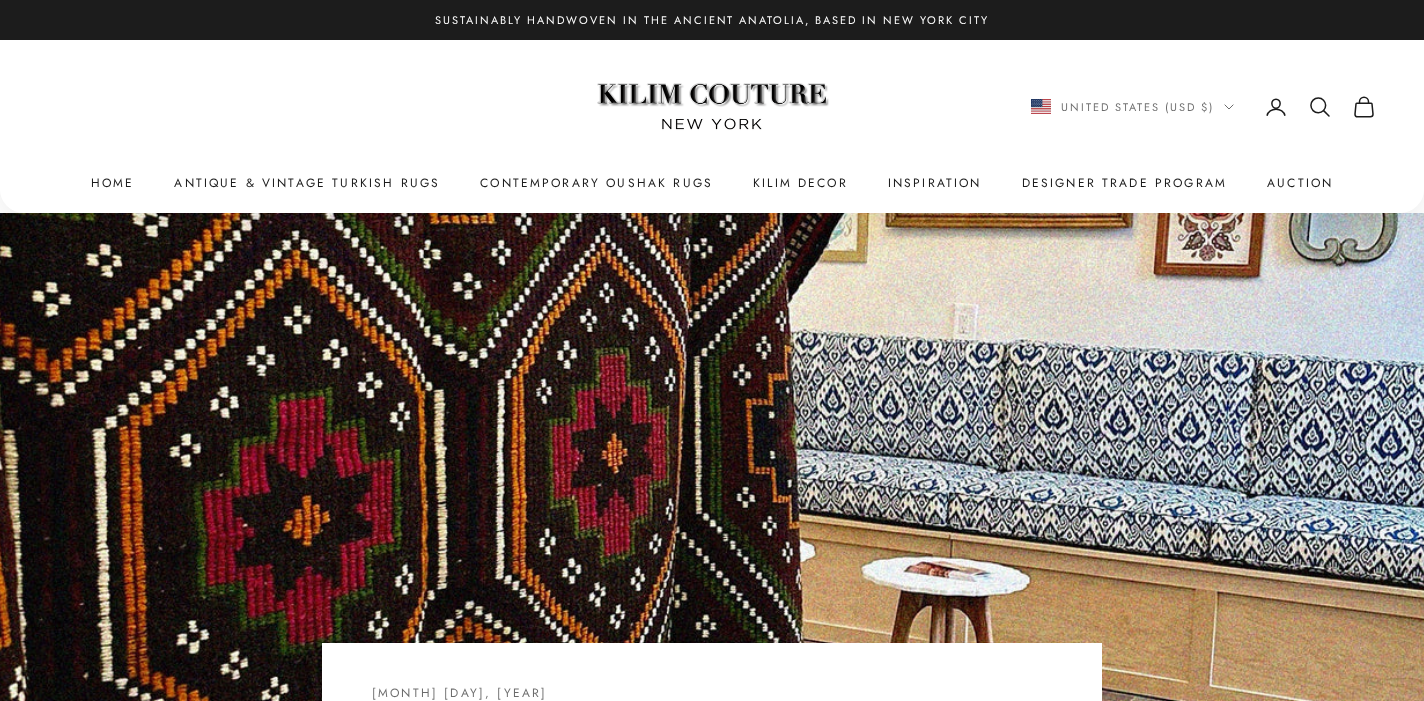 scroll, scrollTop: 0, scrollLeft: 0, axis: both 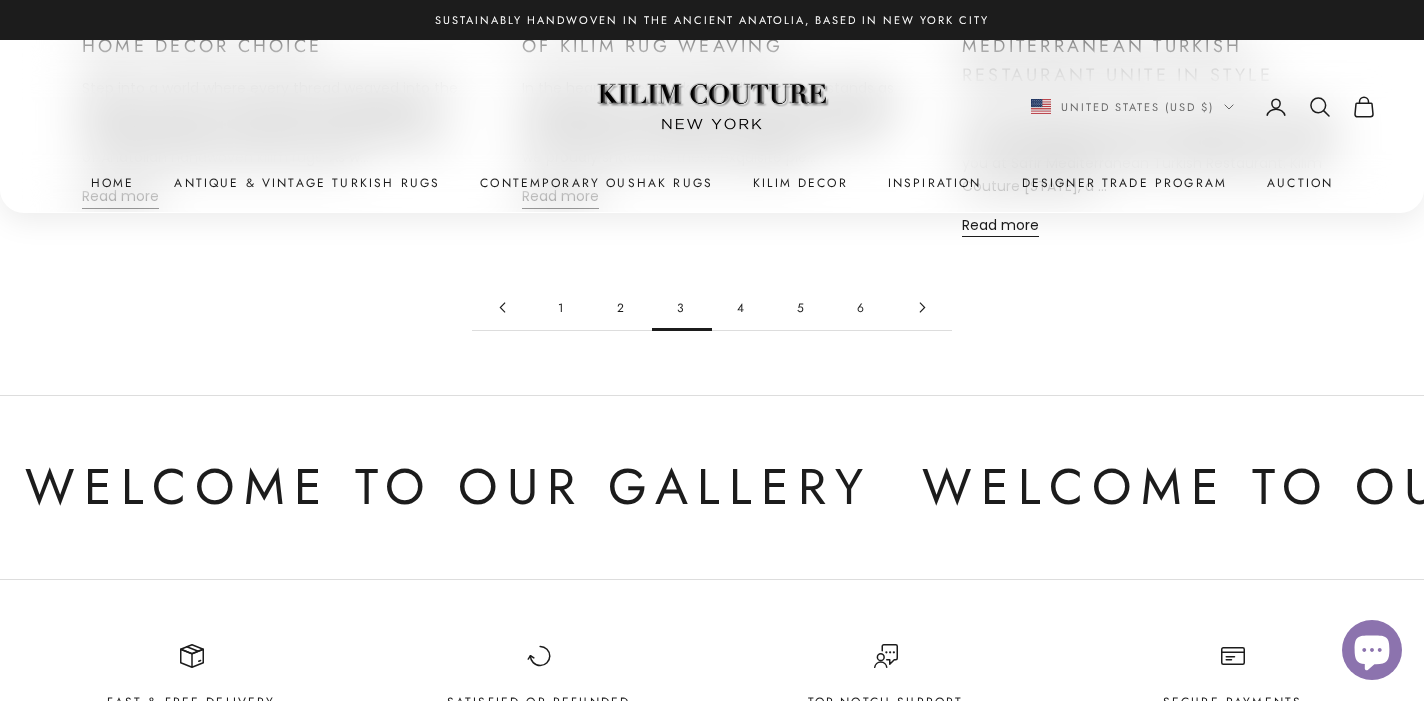 click on "2" at bounding box center [622, 307] 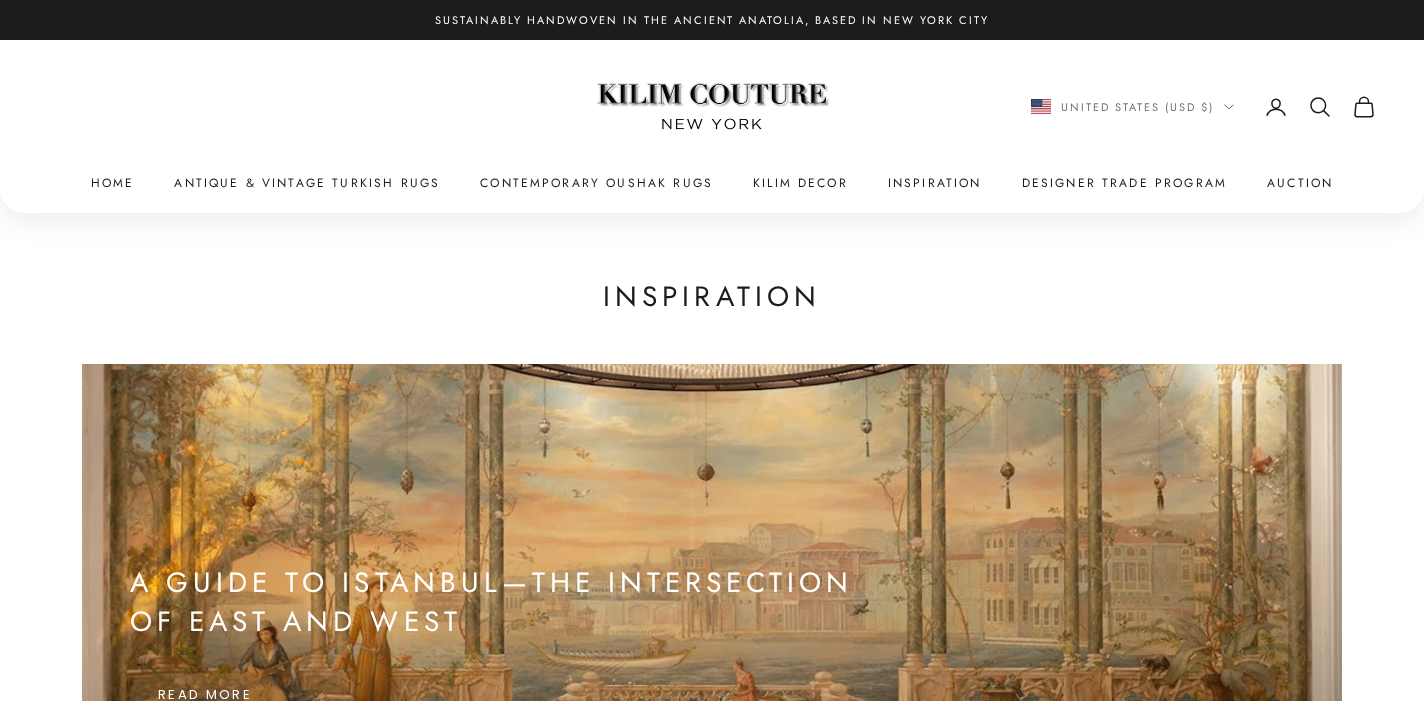 scroll, scrollTop: 35, scrollLeft: 0, axis: vertical 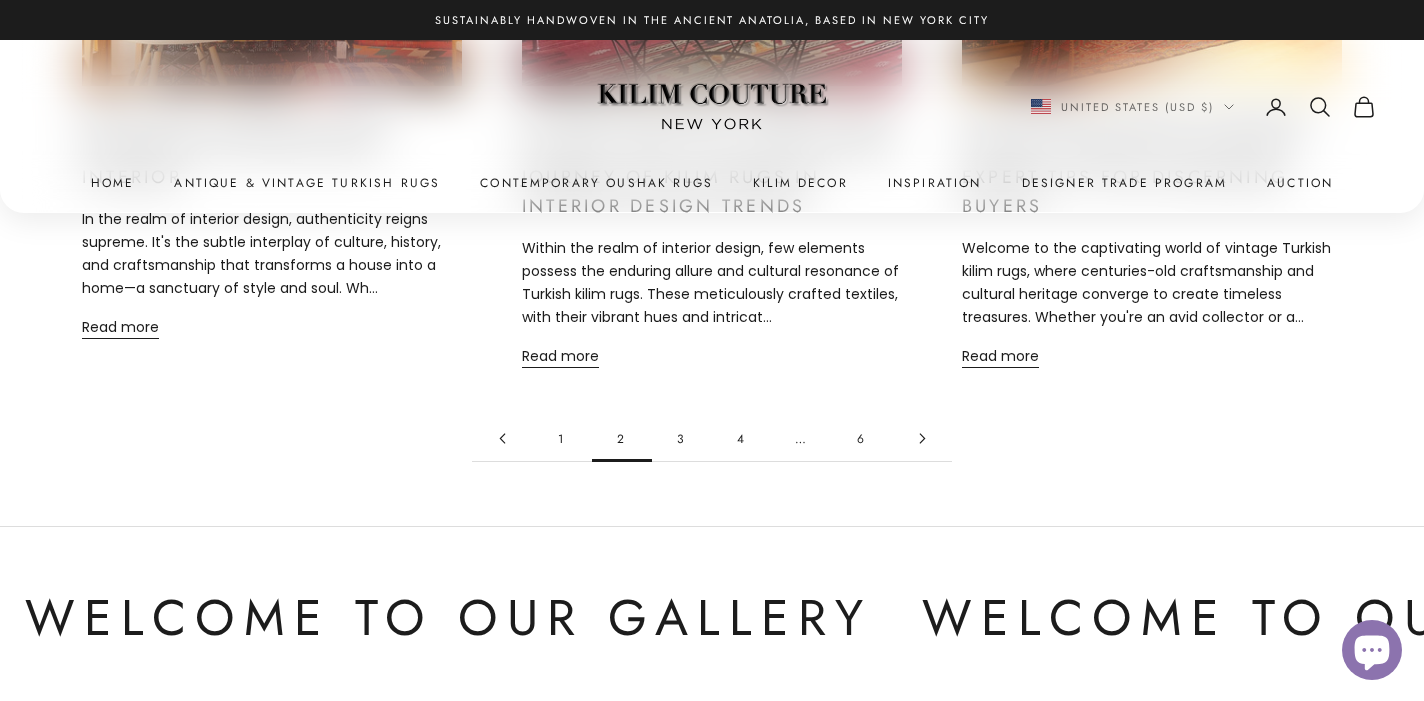 click on "4" at bounding box center (742, 438) 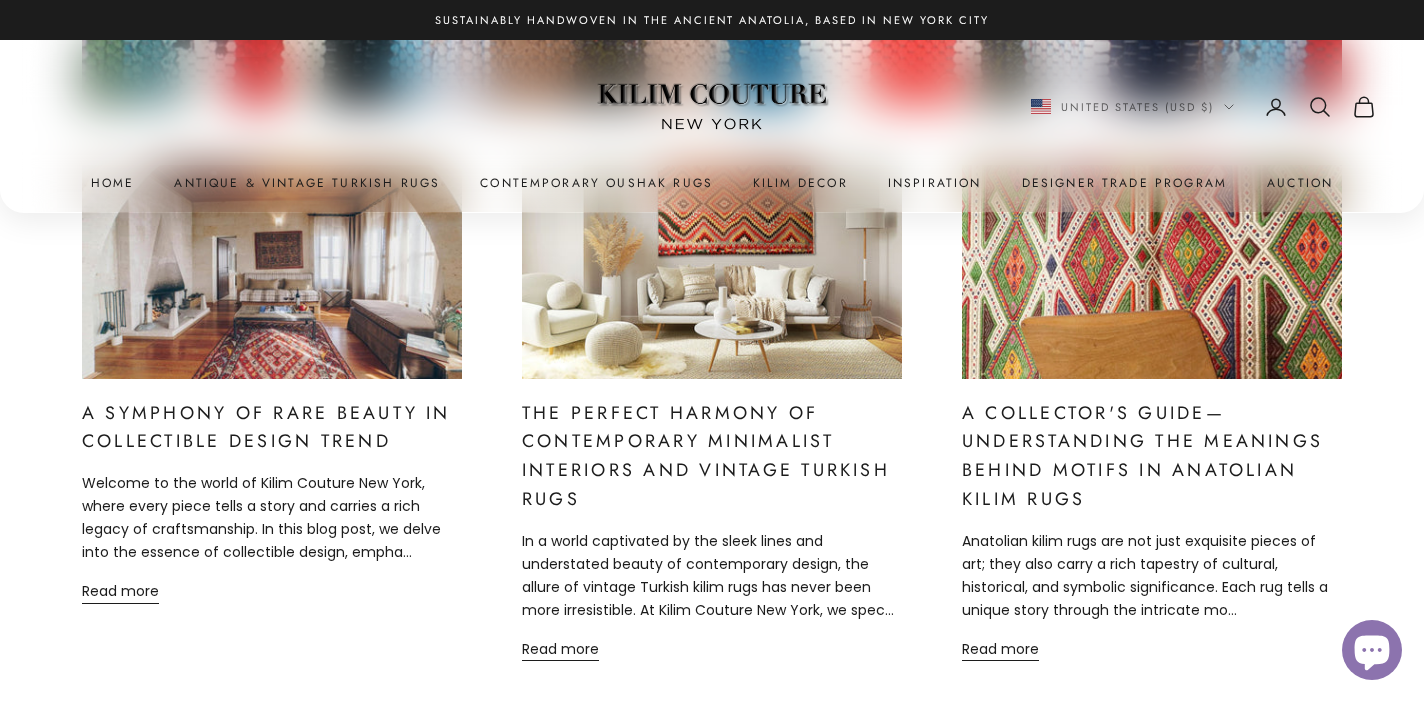 scroll, scrollTop: 0, scrollLeft: 0, axis: both 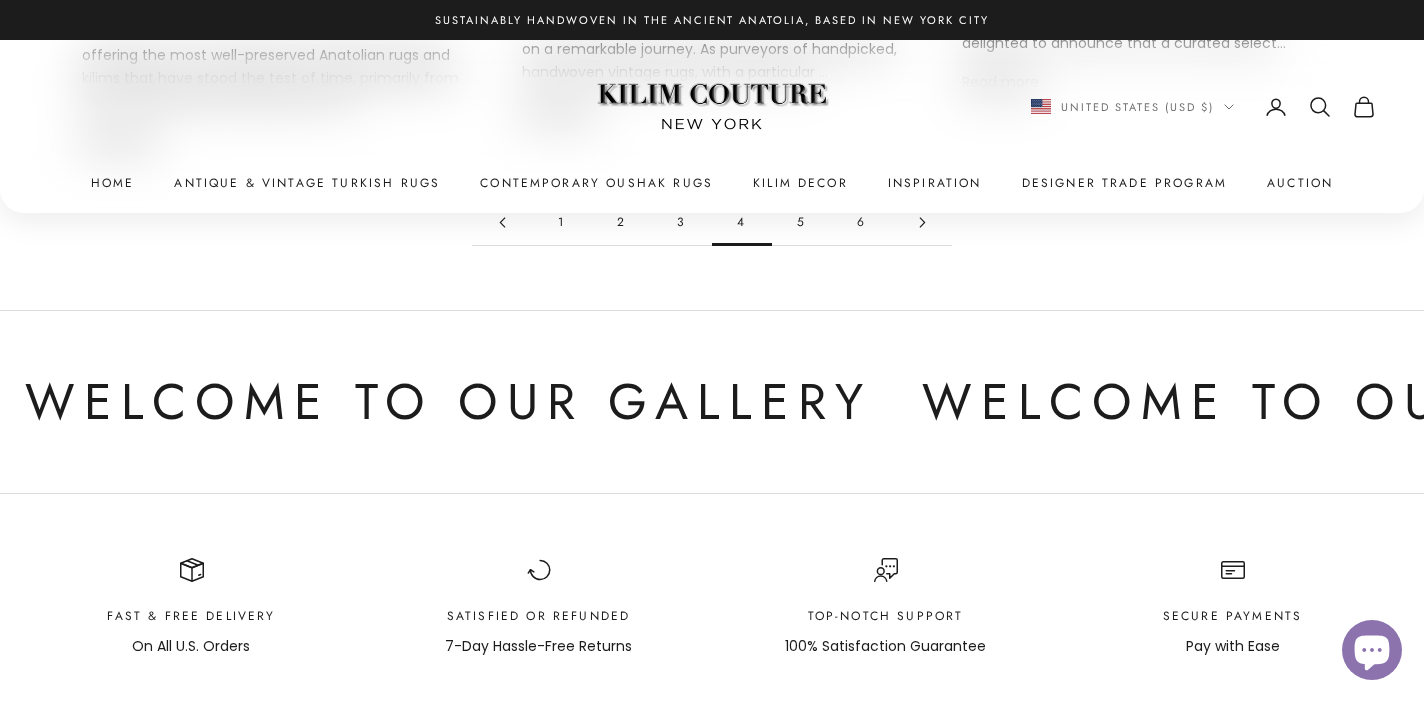 click at bounding box center [922, 222] 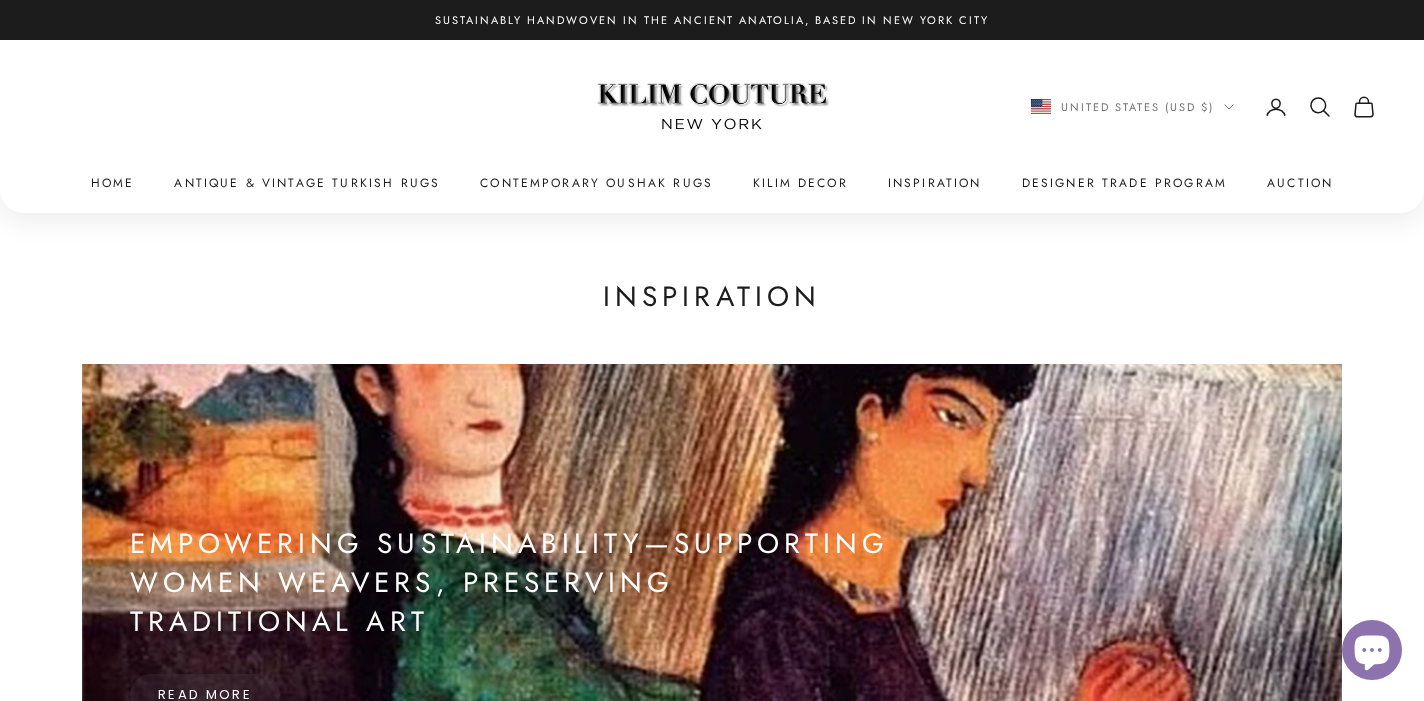 scroll, scrollTop: 0, scrollLeft: 0, axis: both 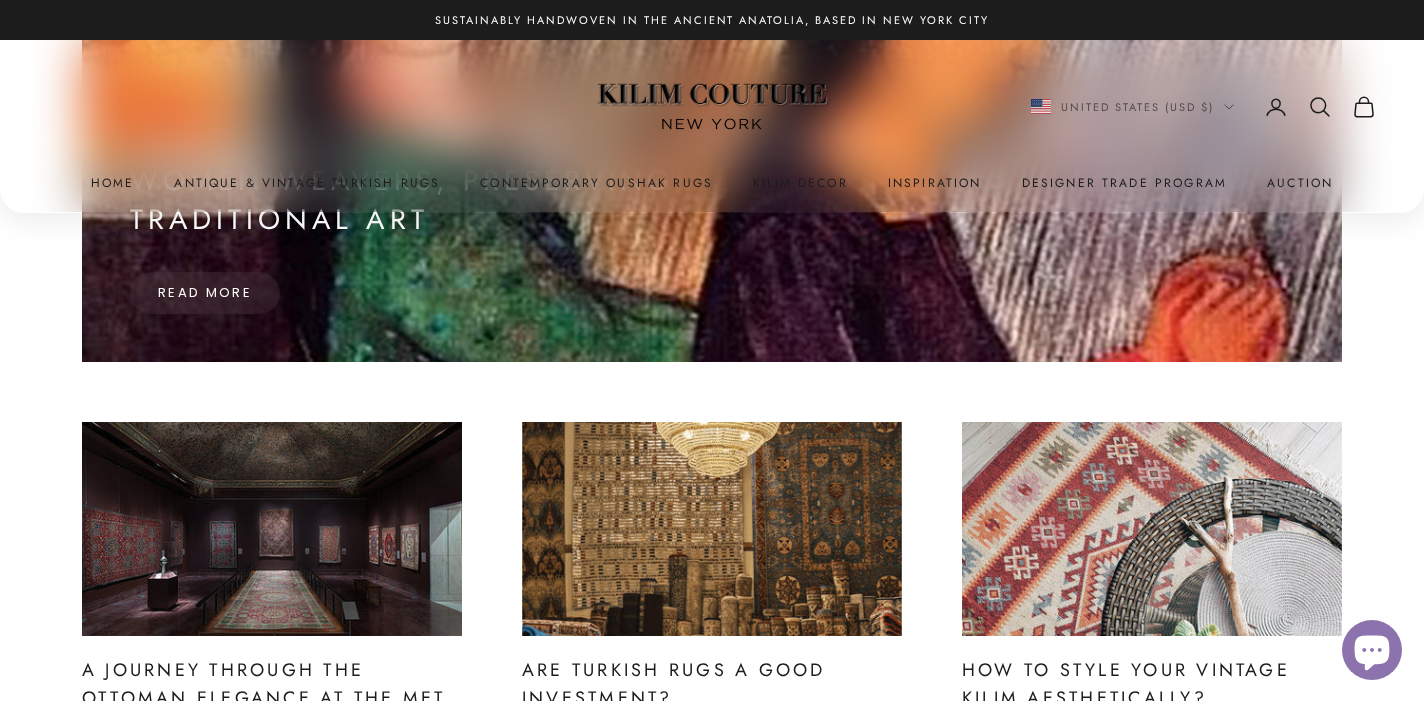 click on "Empowering Sustainability—Supporting Women Weavers, Preserving Traditional Art
Read more" at bounding box center (514, 218) 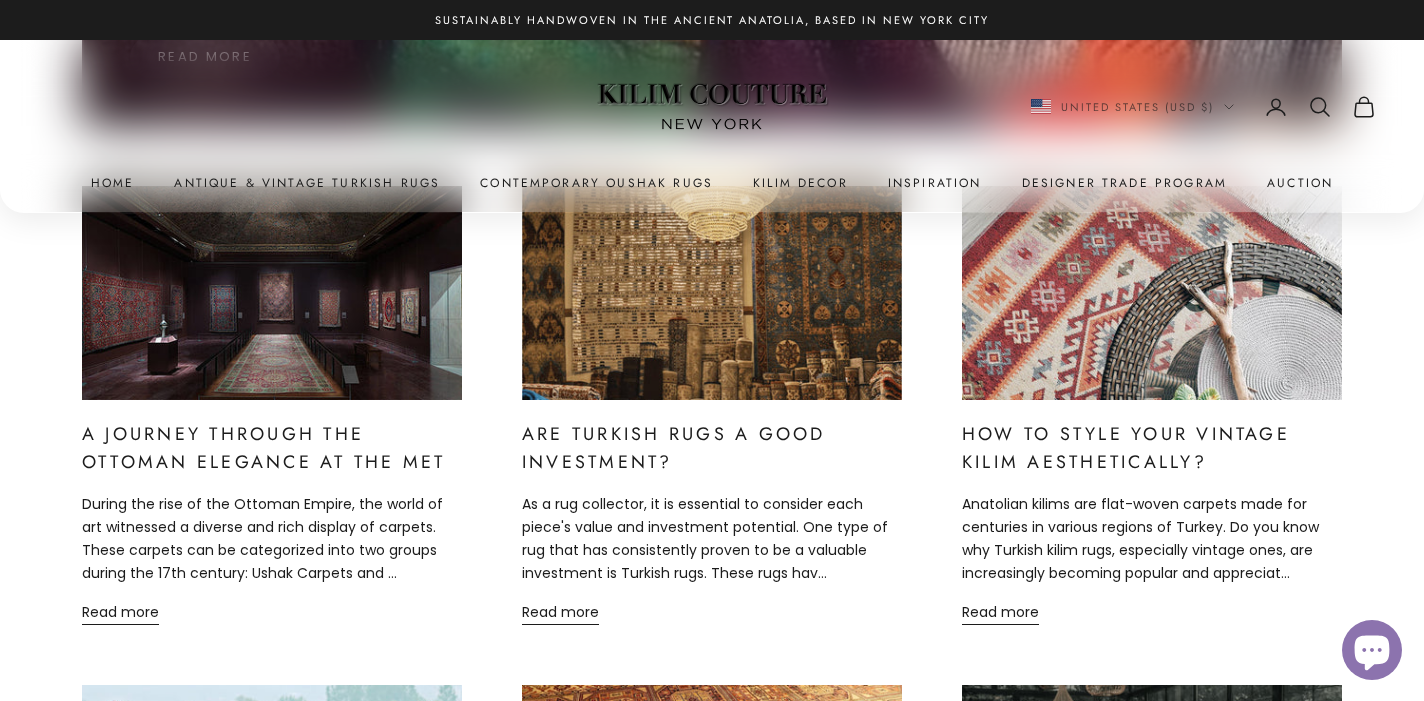 scroll, scrollTop: 608, scrollLeft: 0, axis: vertical 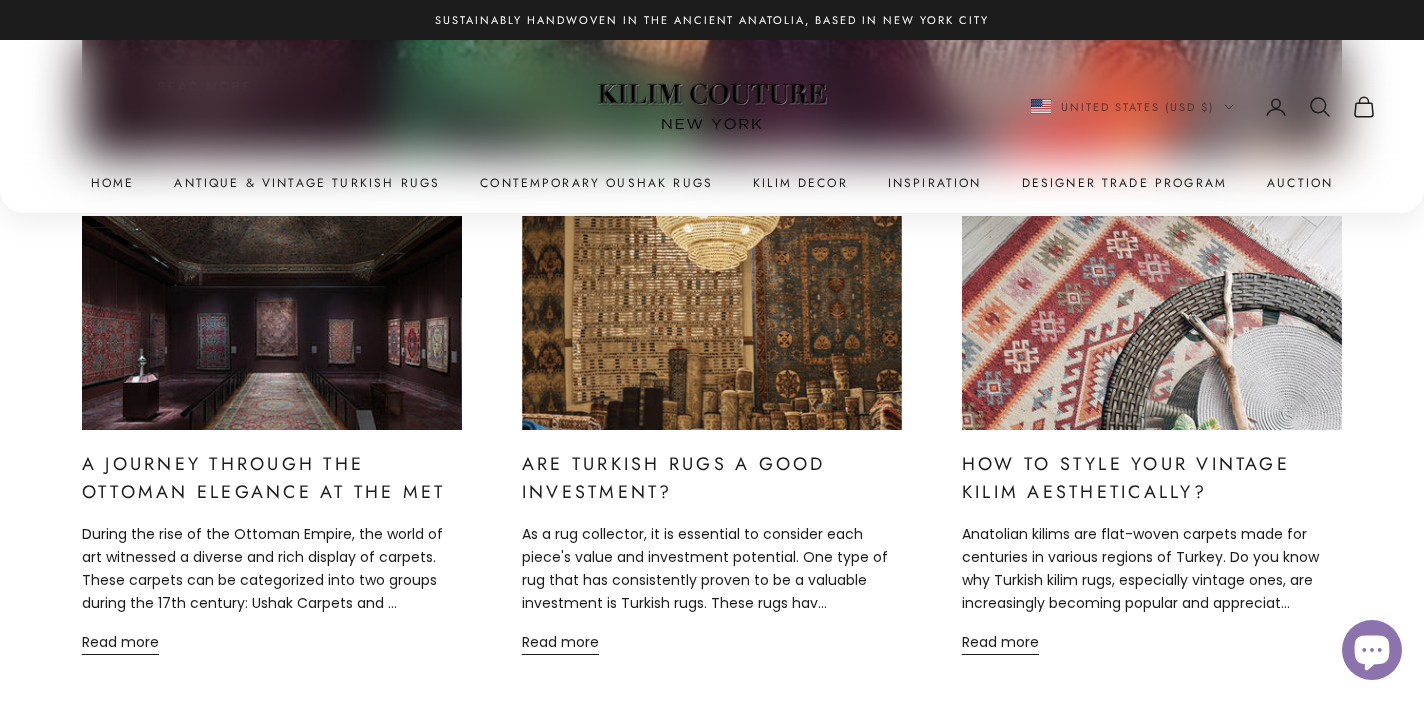click at bounding box center (272, 323) 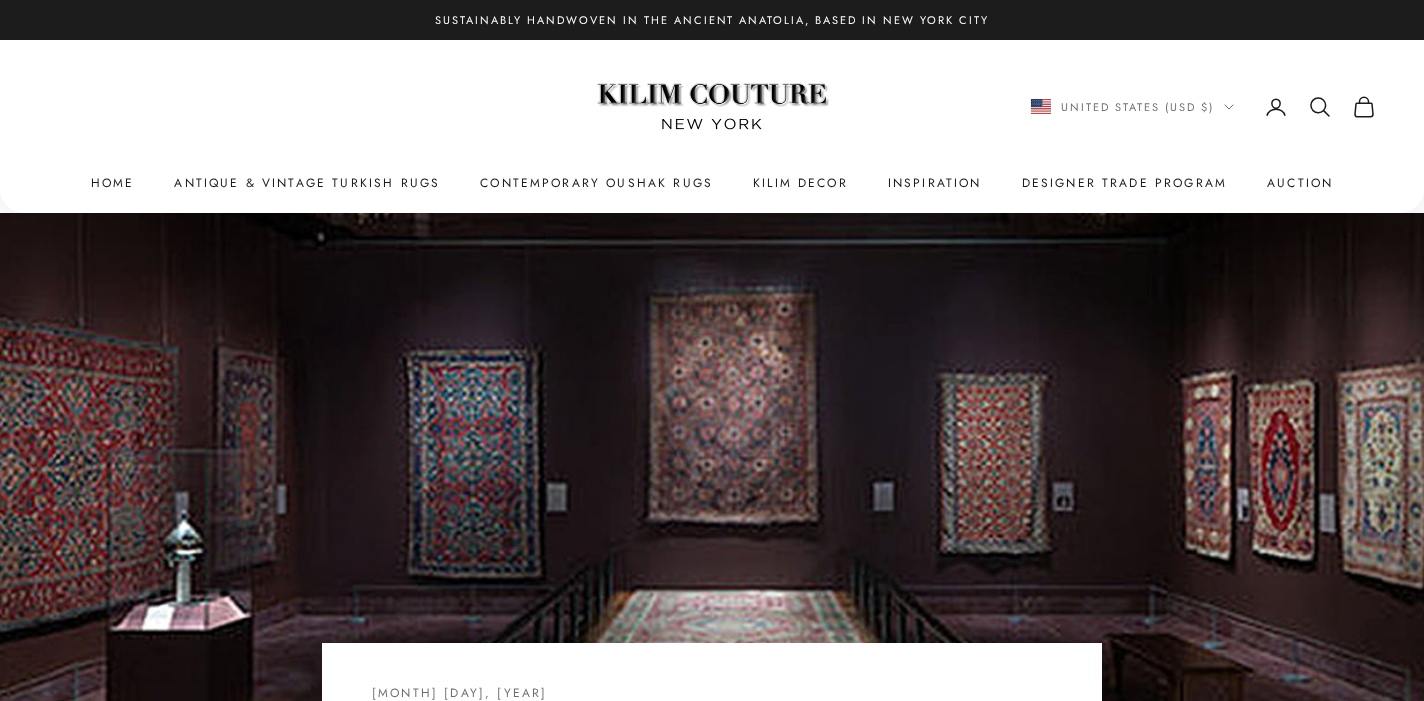 scroll, scrollTop: 0, scrollLeft: 0, axis: both 